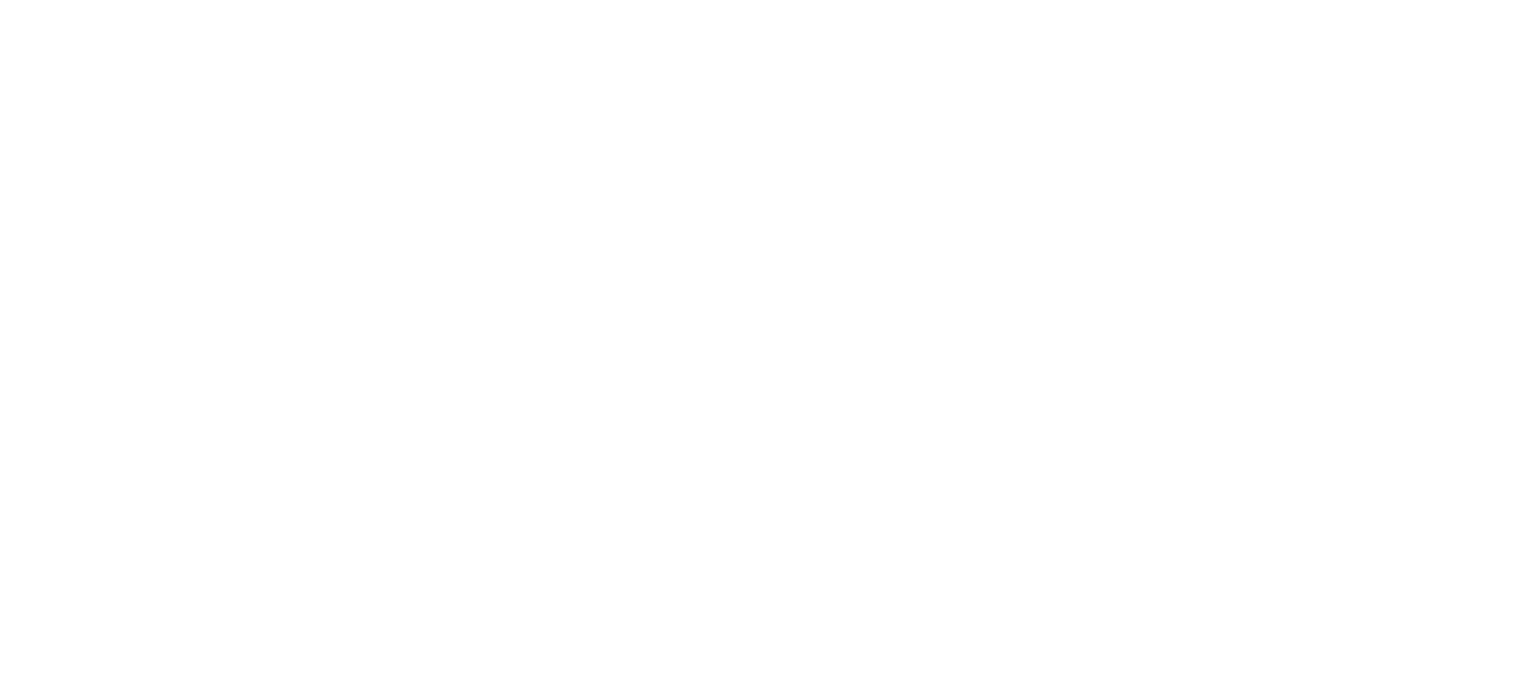 scroll, scrollTop: 0, scrollLeft: 0, axis: both 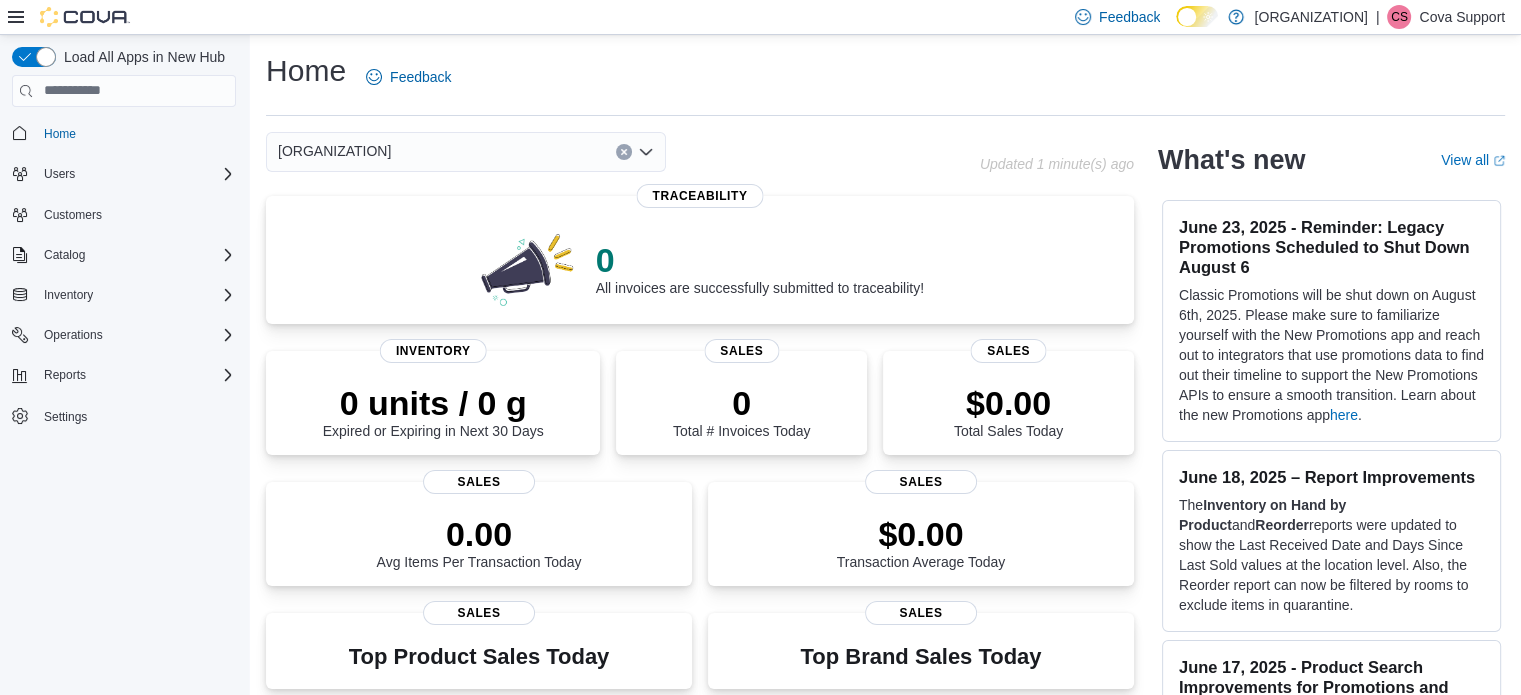 click on "Feedback Dark Mode Cox-Blythe Dispensary | CS Cova Support" at bounding box center [760, 17] 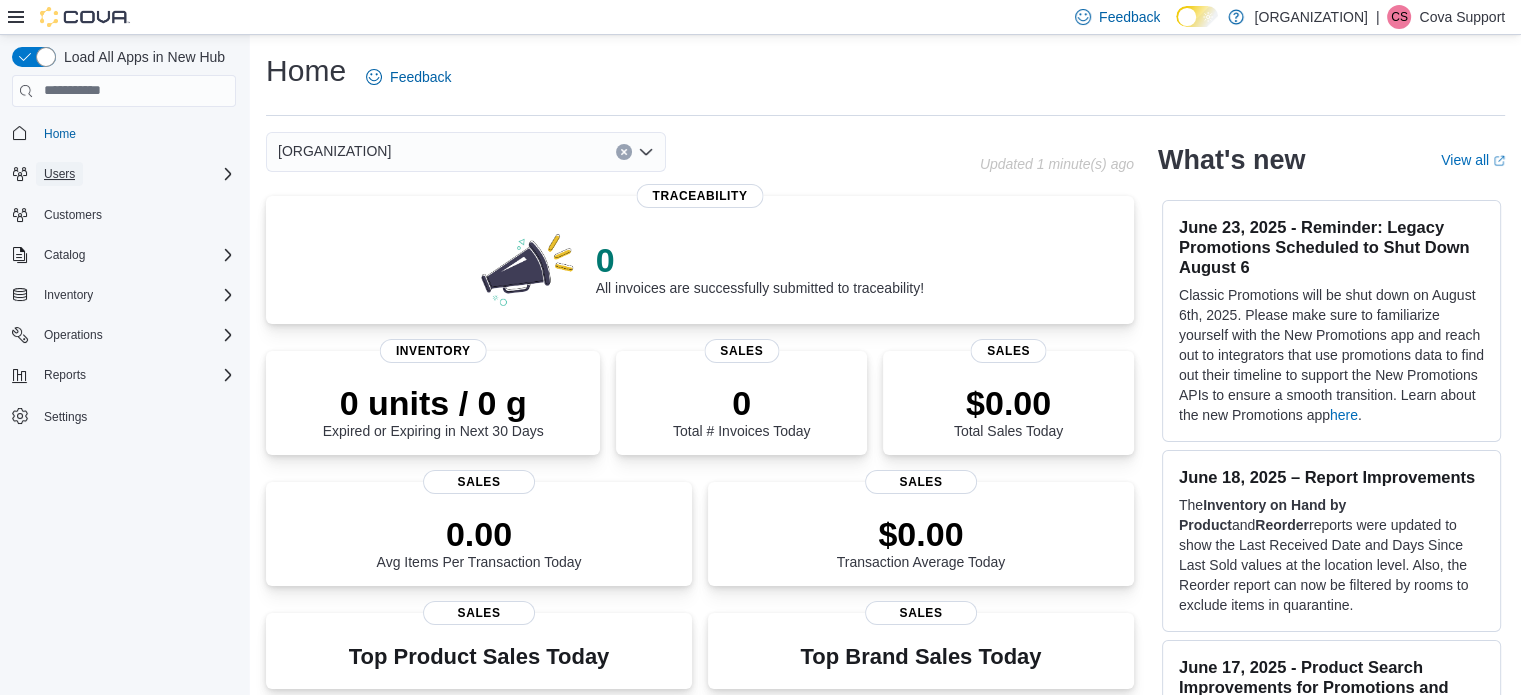 click on "Users" at bounding box center (59, 174) 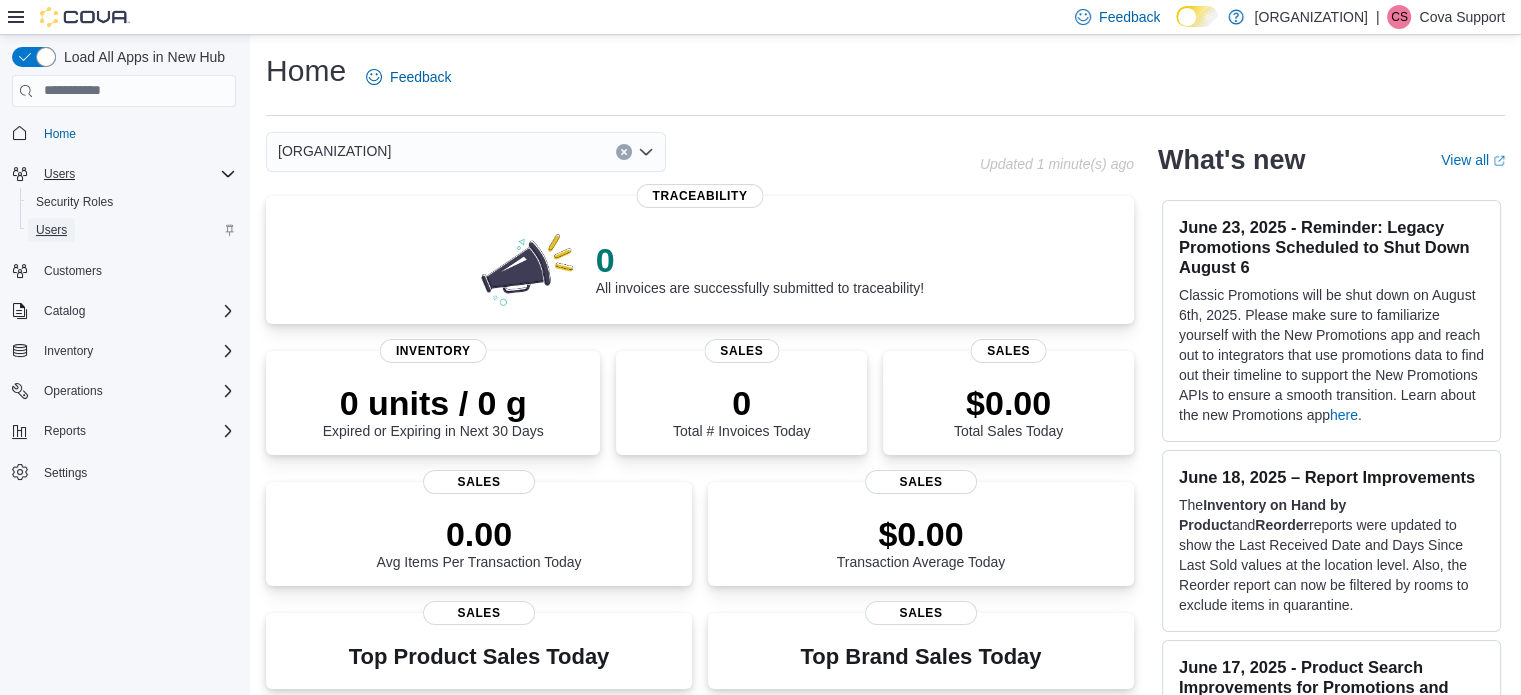 click on "Users" at bounding box center [51, 230] 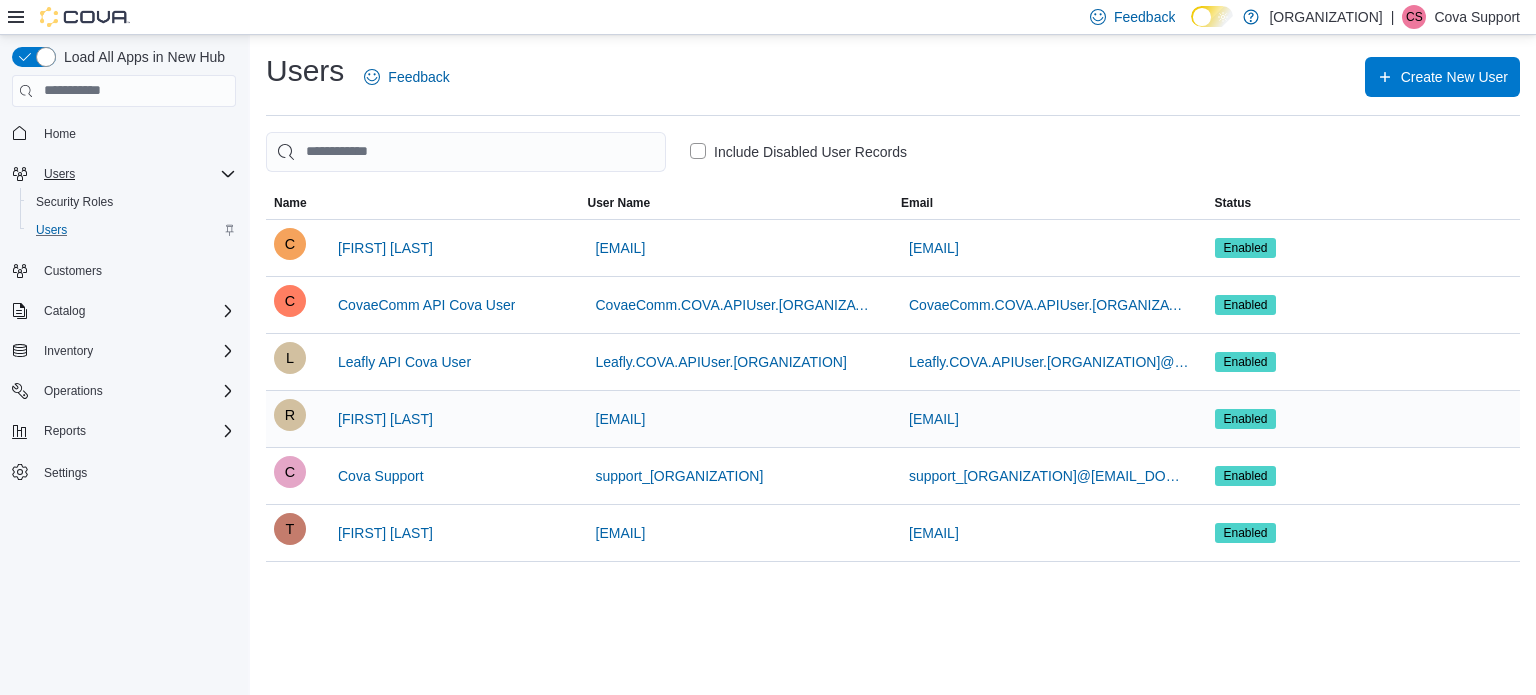 drag, startPoint x: 411, startPoint y: 423, endPoint x: 316, endPoint y: 423, distance: 95 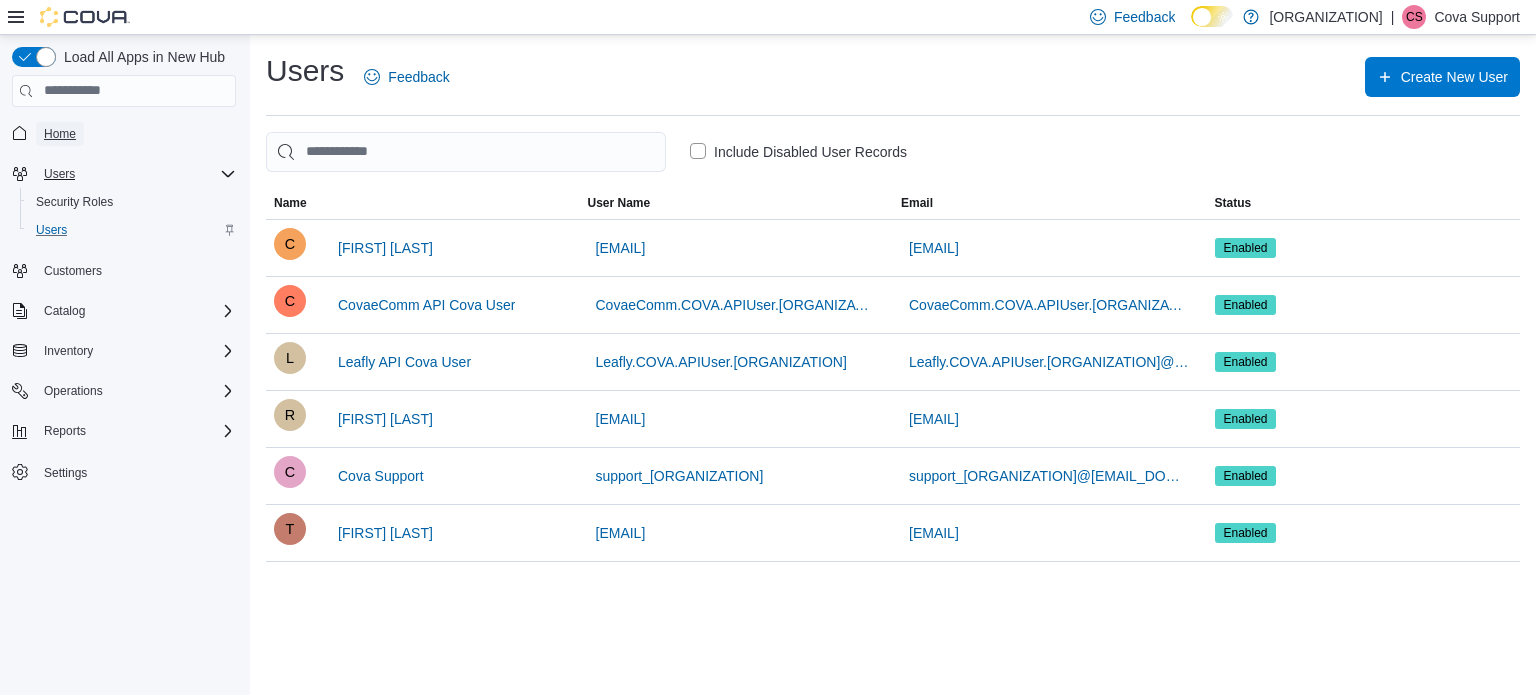 click on "Home" at bounding box center (60, 134) 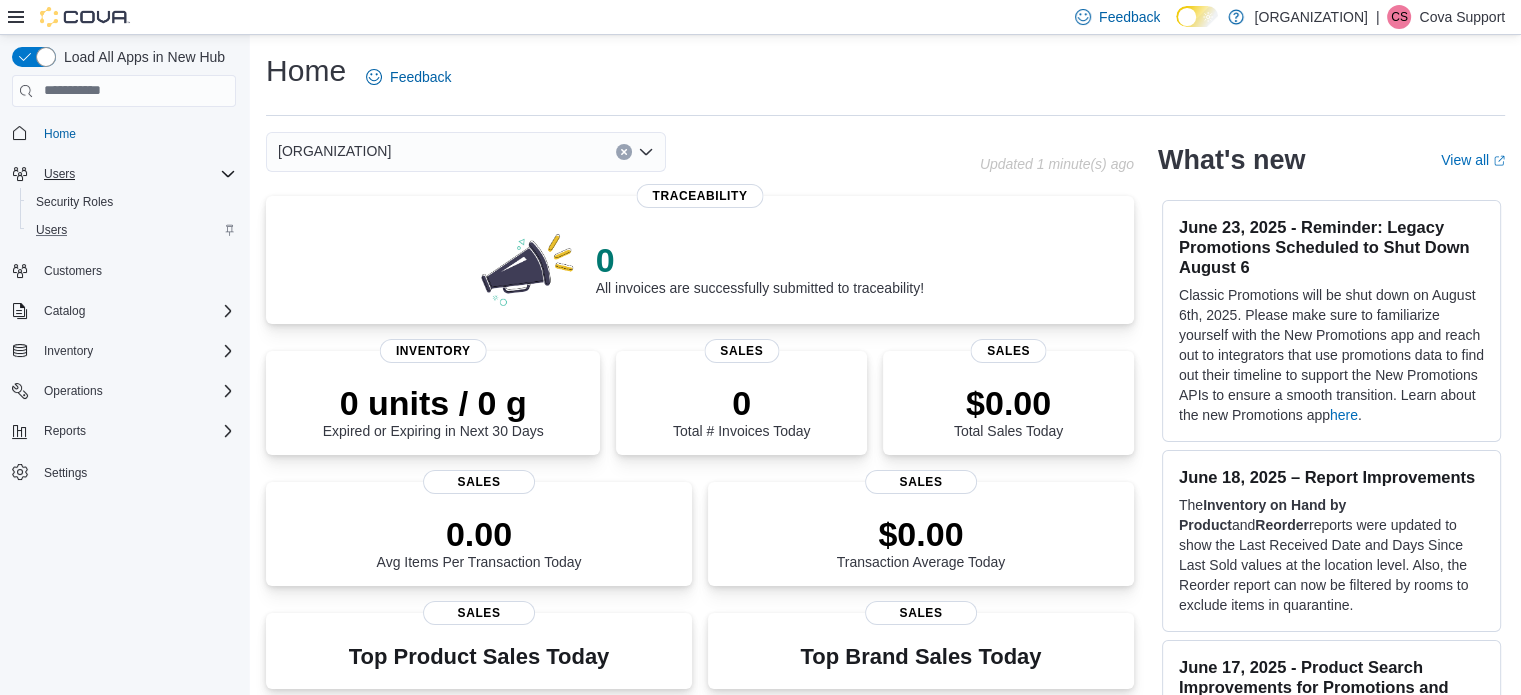 drag, startPoint x: 432, startPoint y: 1, endPoint x: 281, endPoint y: 7, distance: 151.11916 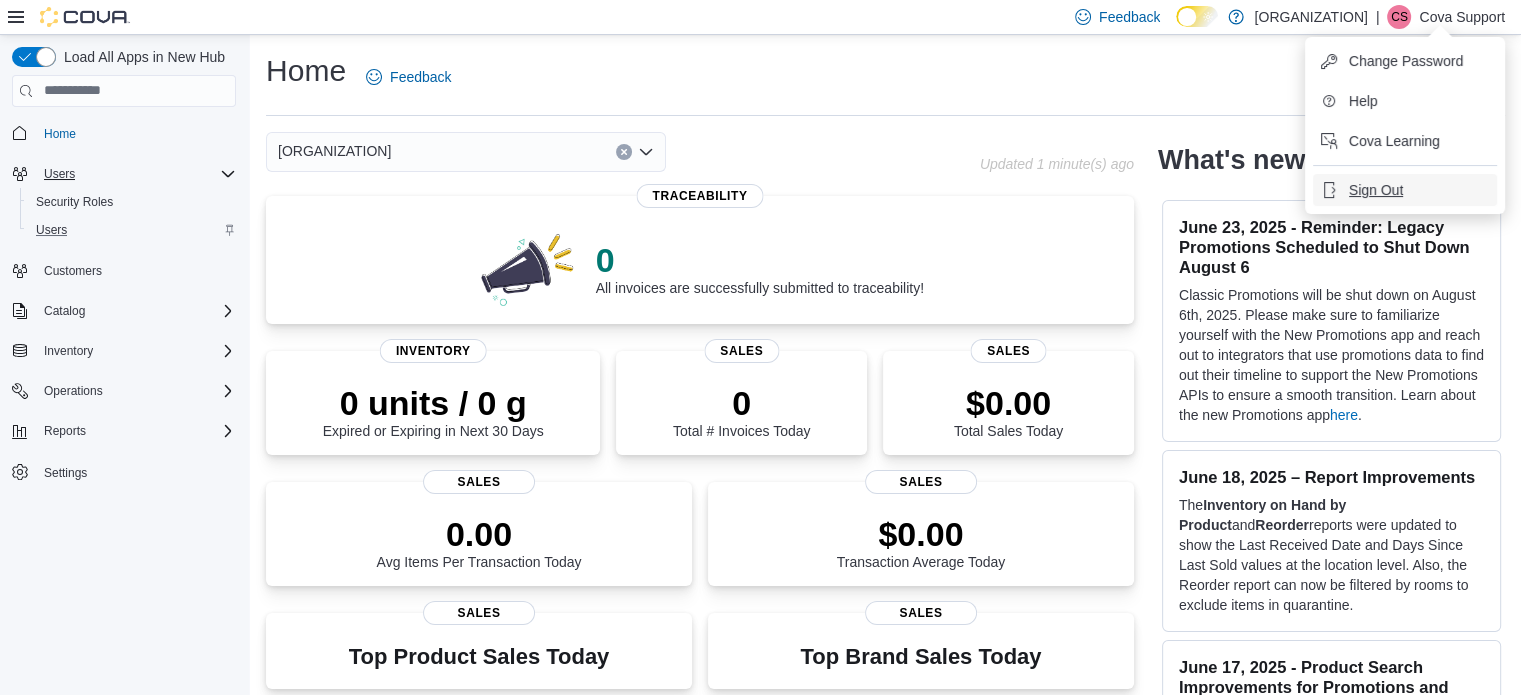 click on "Sign Out" at bounding box center (1376, 190) 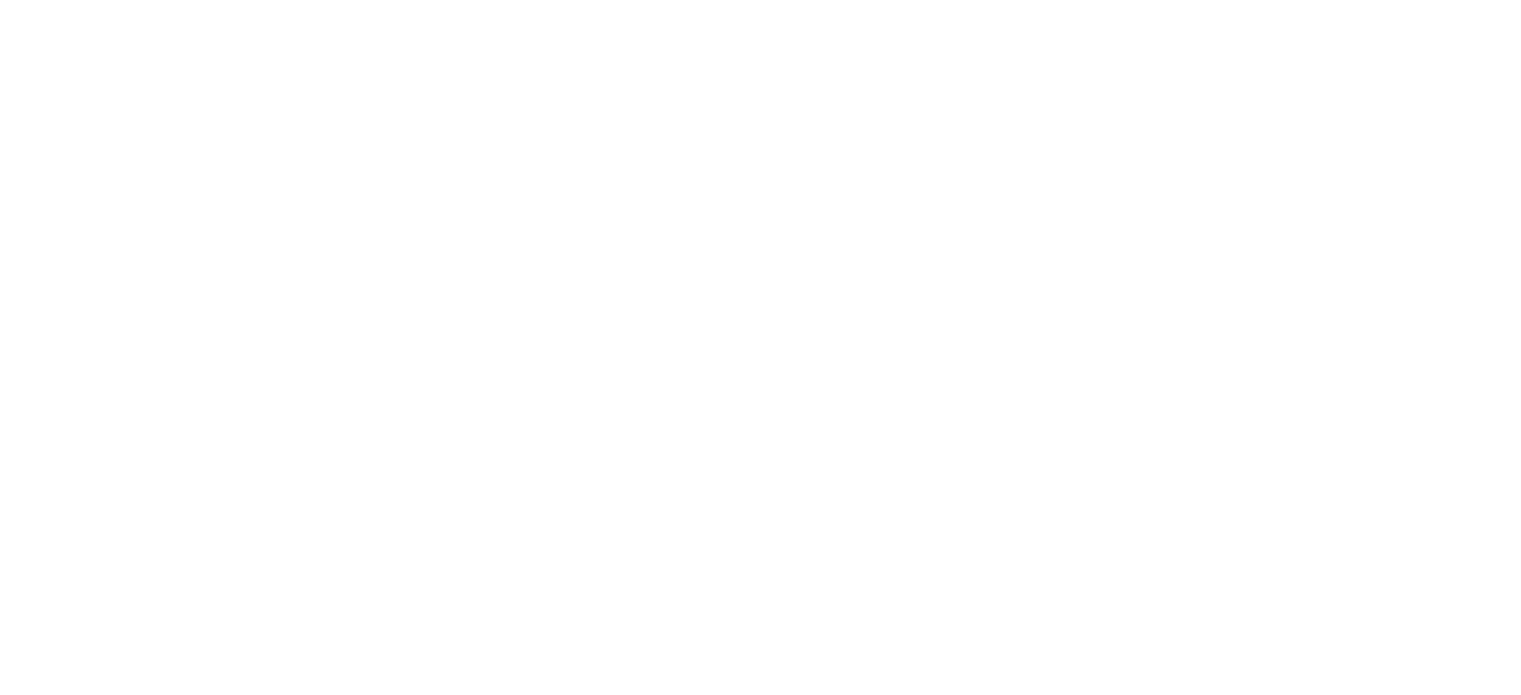 scroll, scrollTop: 0, scrollLeft: 0, axis: both 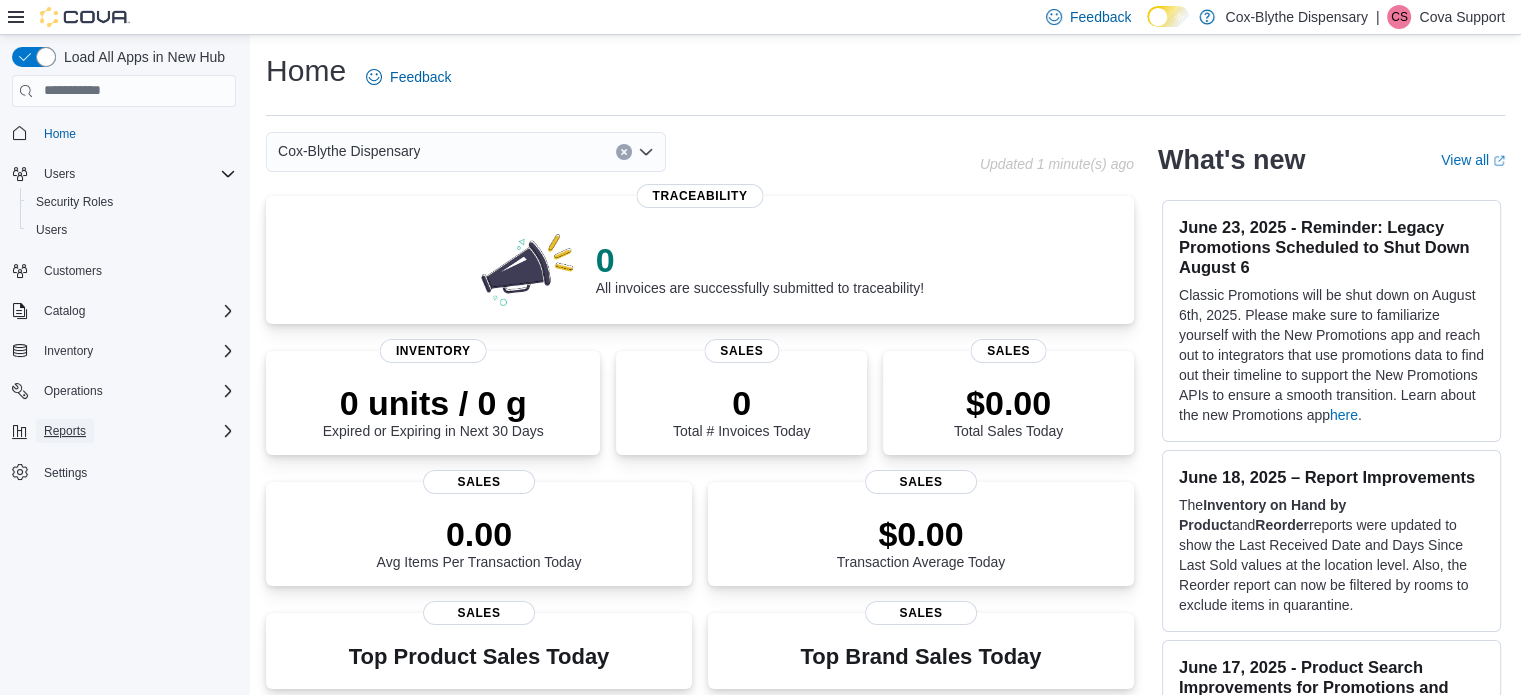 click on "Reports" at bounding box center [65, 431] 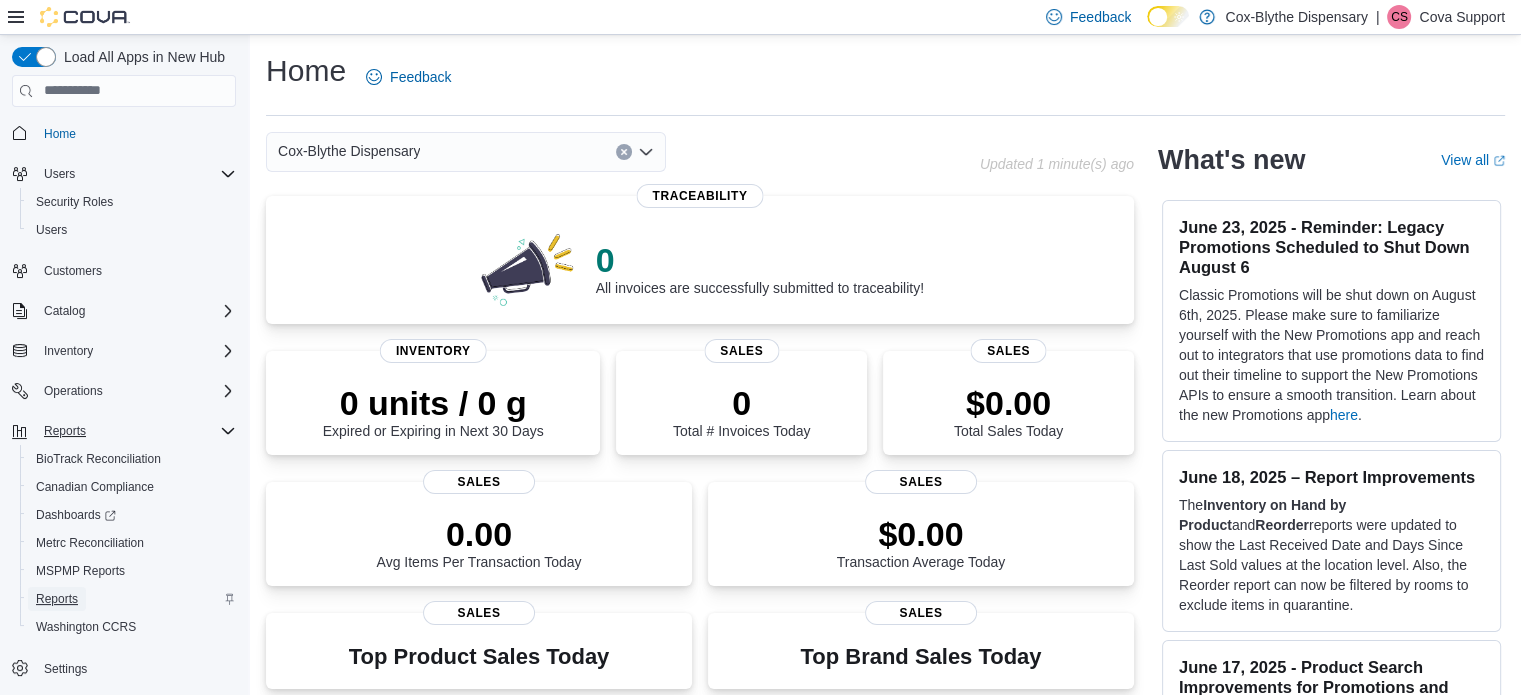 click on "Reports" at bounding box center [57, 599] 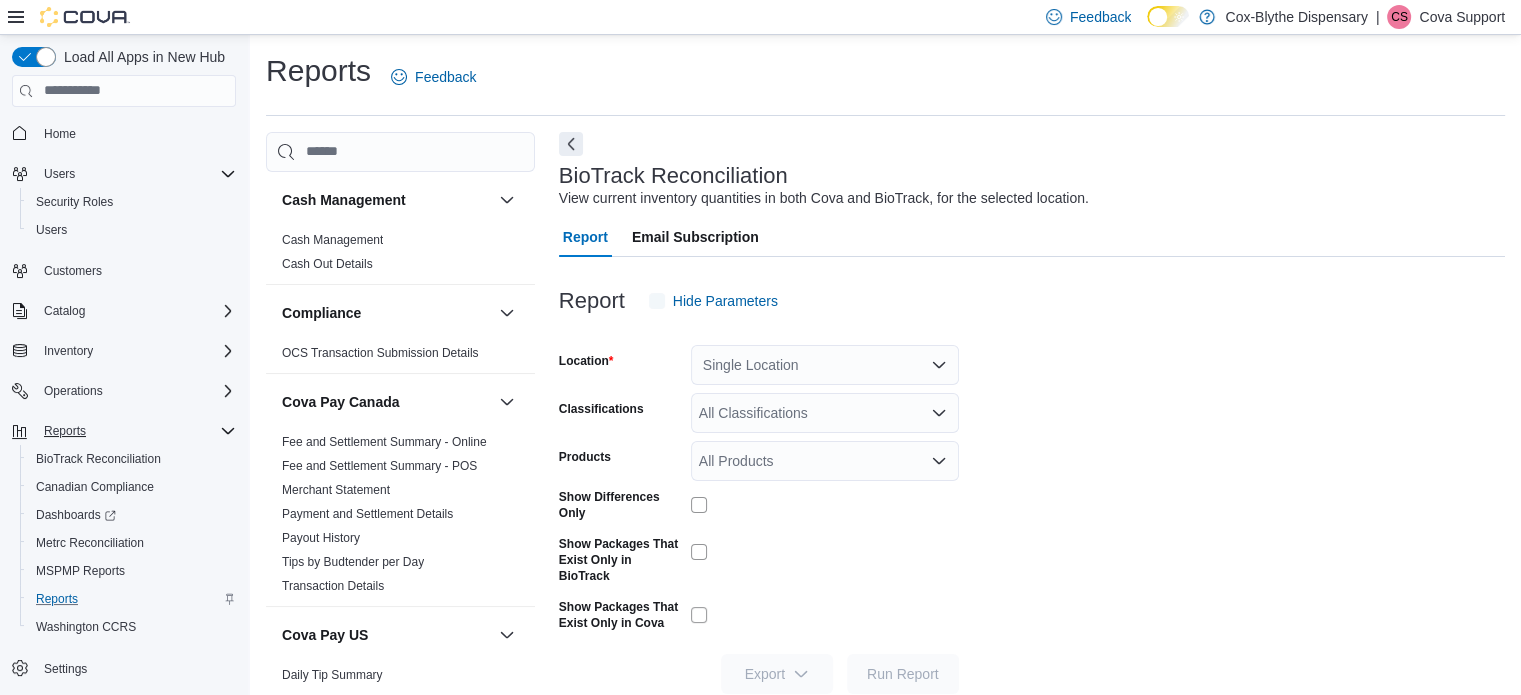 scroll, scrollTop: 38, scrollLeft: 0, axis: vertical 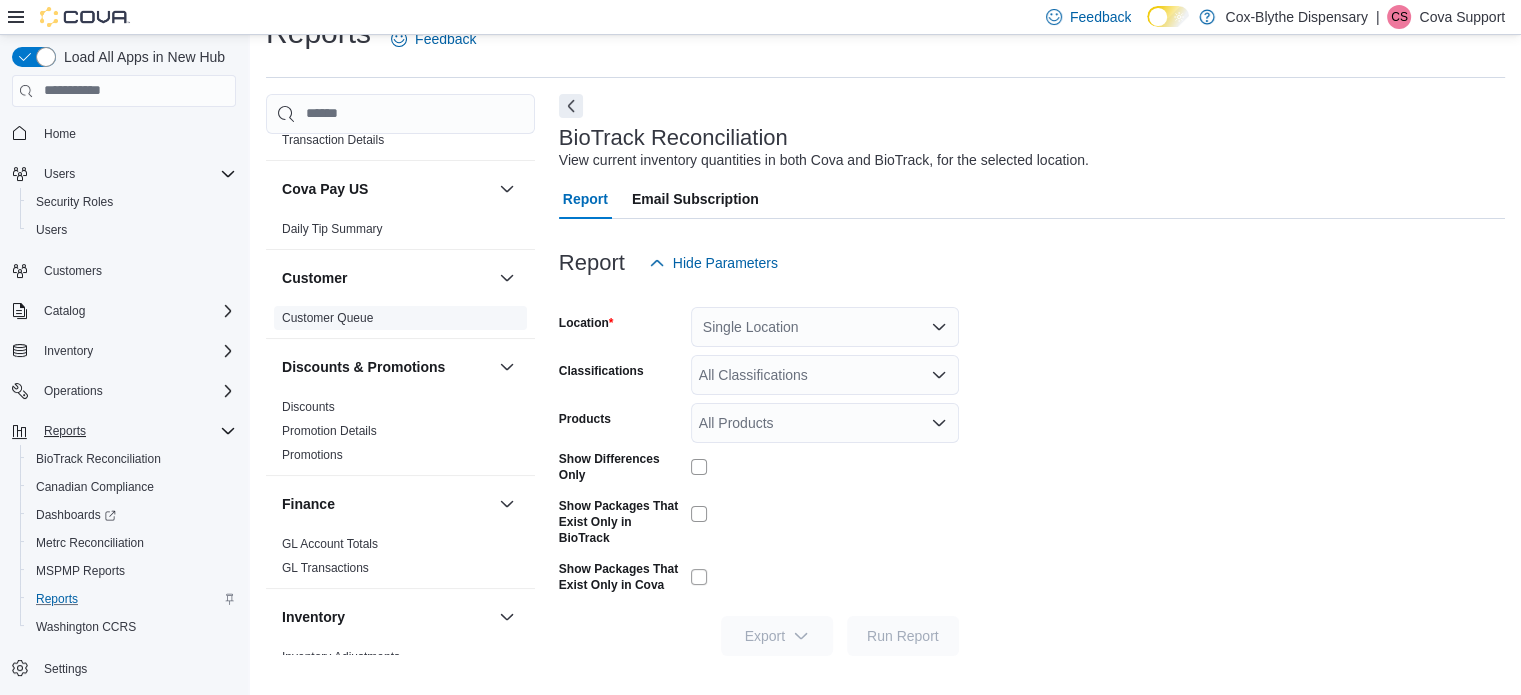 click on "Customer Queue" at bounding box center (327, 318) 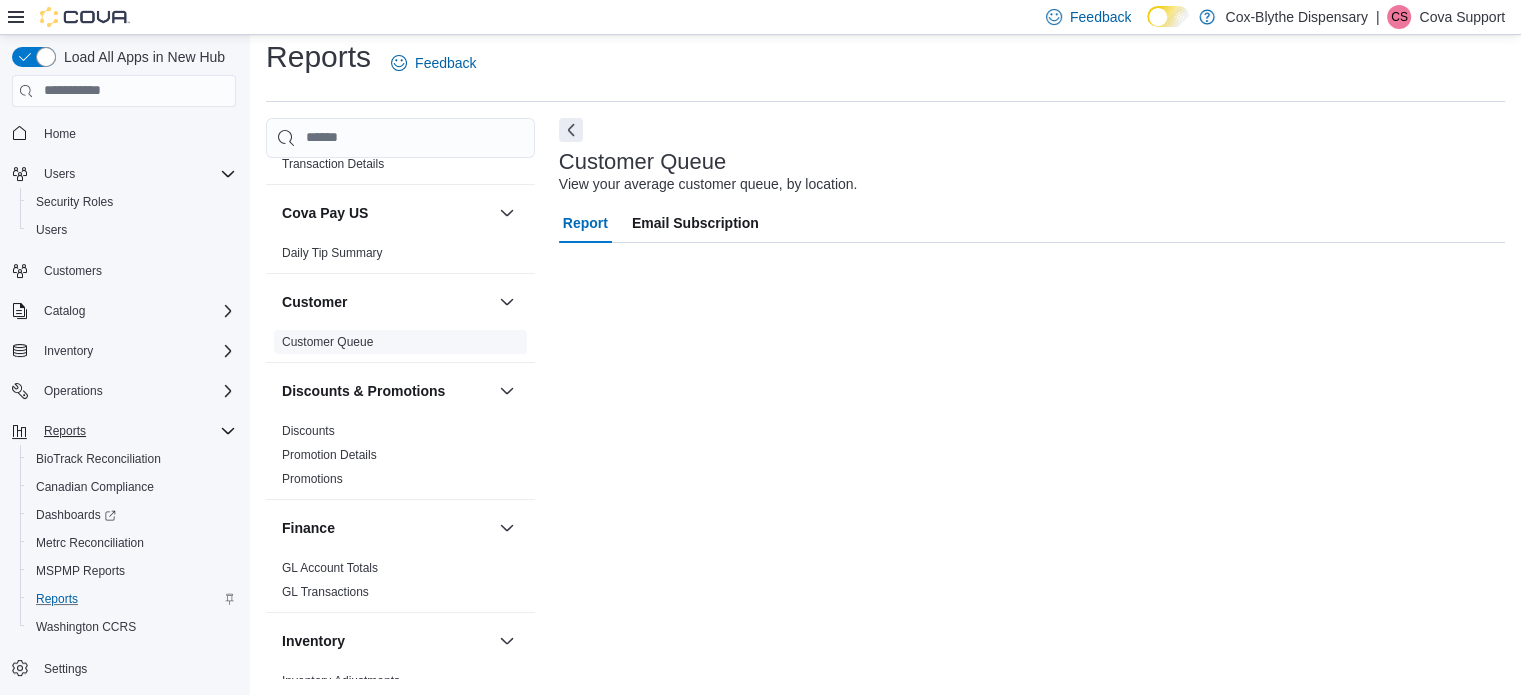 scroll, scrollTop: 13, scrollLeft: 0, axis: vertical 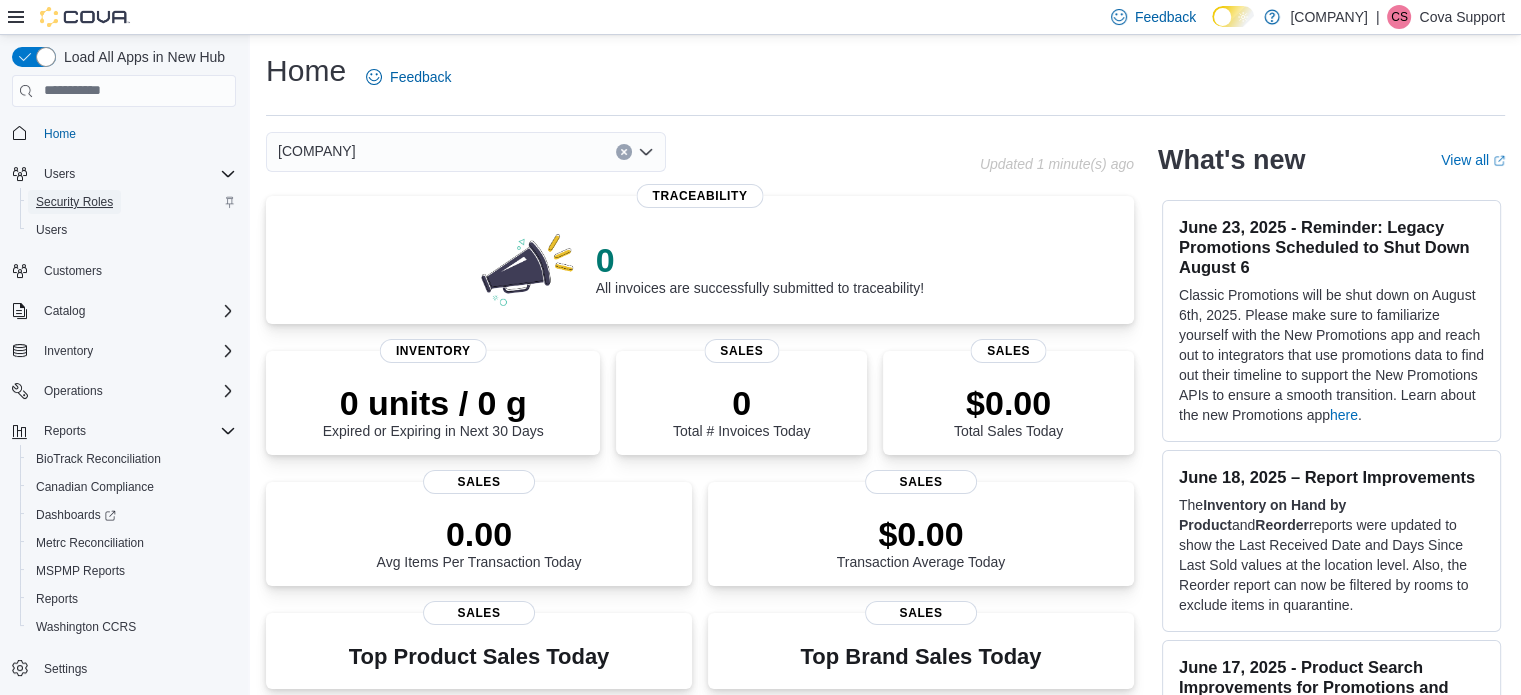 click on "Security Roles" at bounding box center [74, 202] 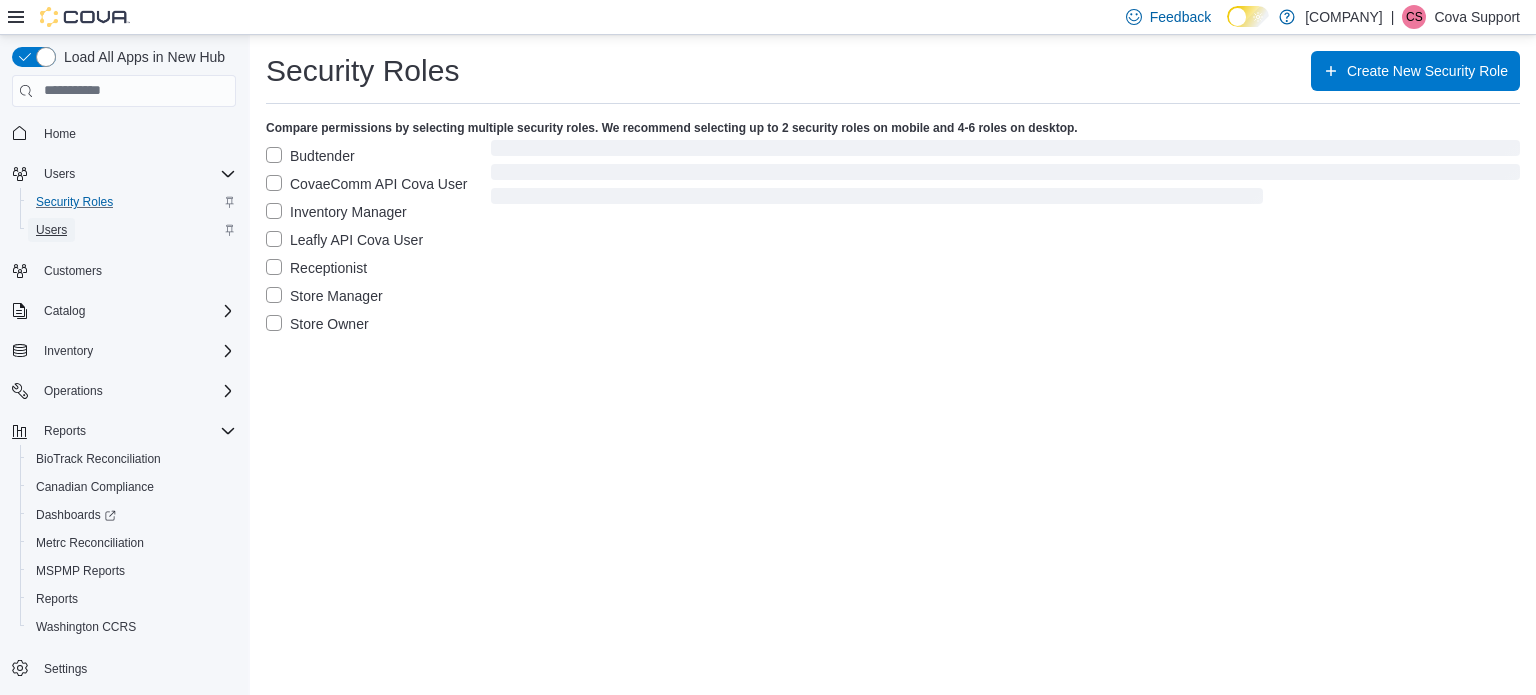 click on "Users" at bounding box center [51, 230] 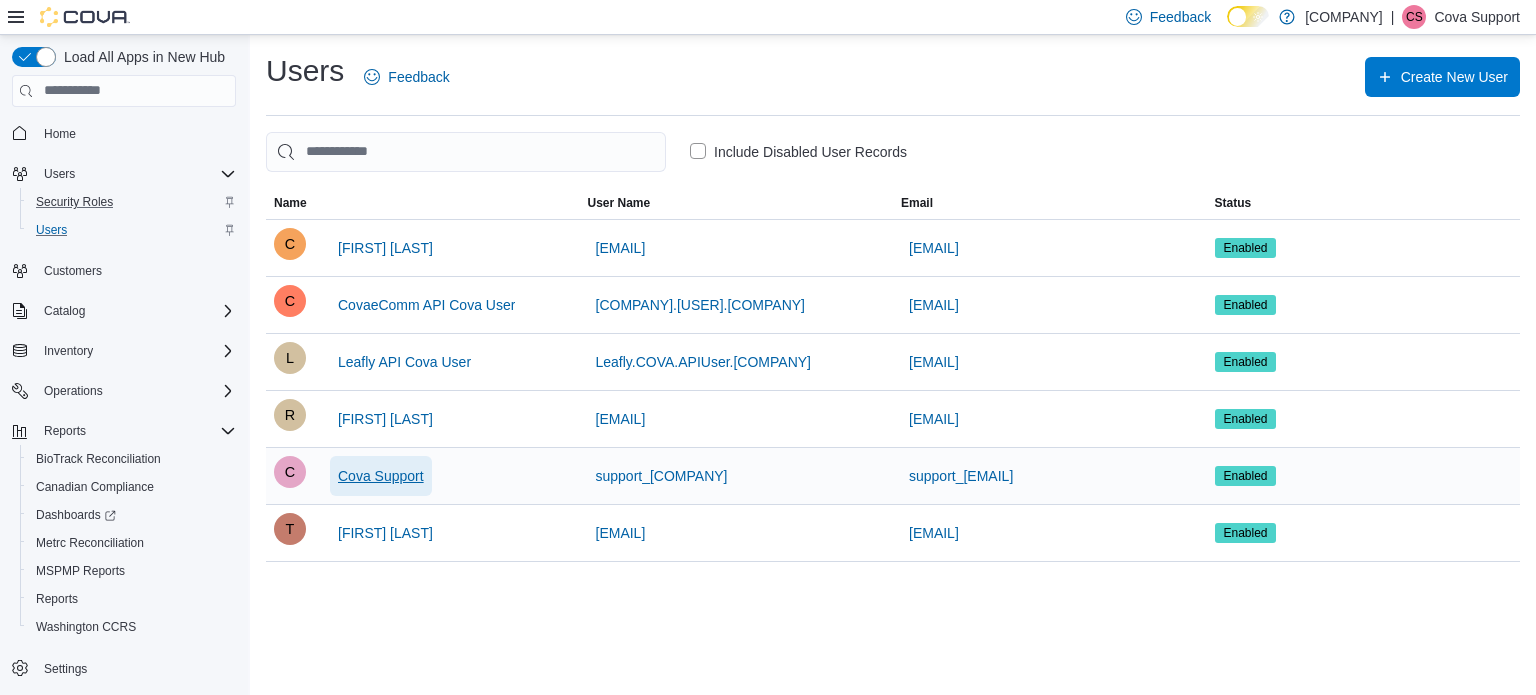 click on "Cova Support" at bounding box center (381, 476) 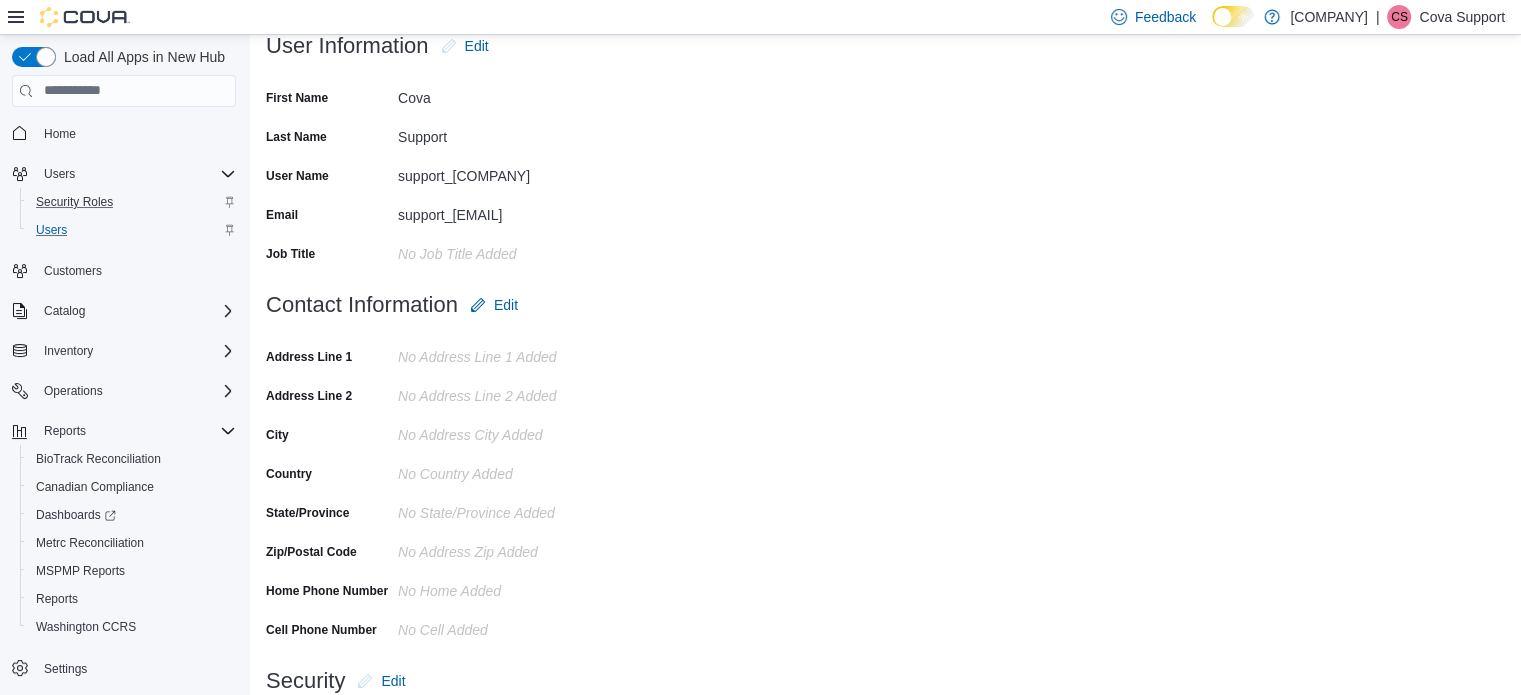 scroll, scrollTop: 276, scrollLeft: 0, axis: vertical 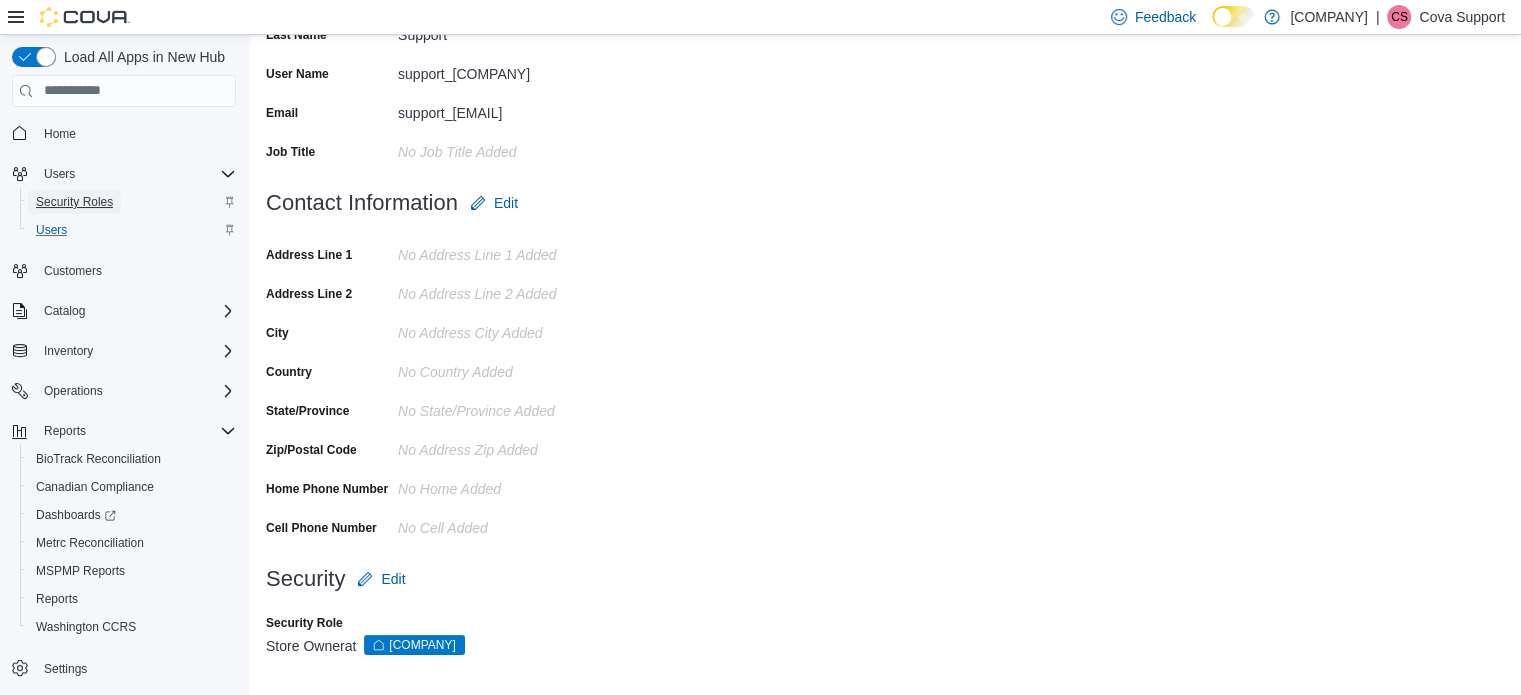click on "Security Roles" at bounding box center [74, 202] 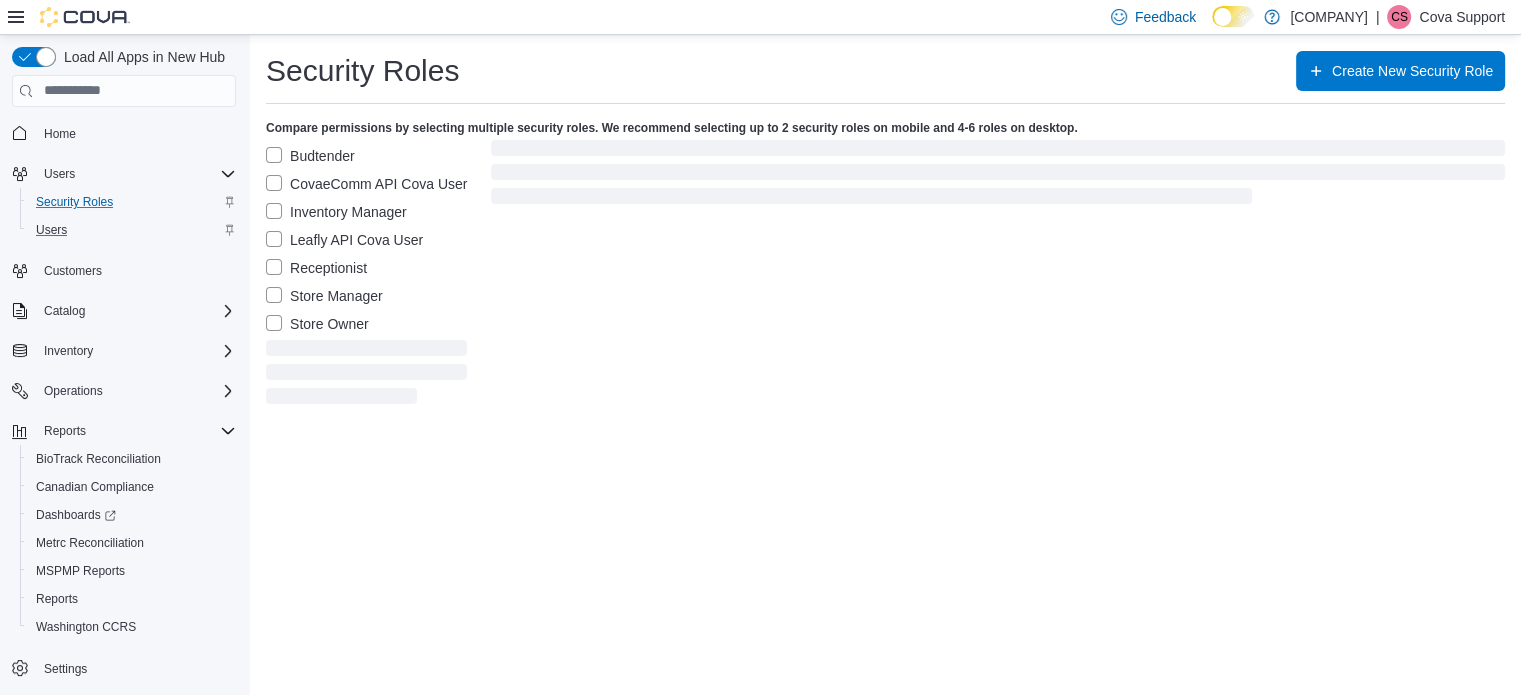 scroll, scrollTop: 0, scrollLeft: 0, axis: both 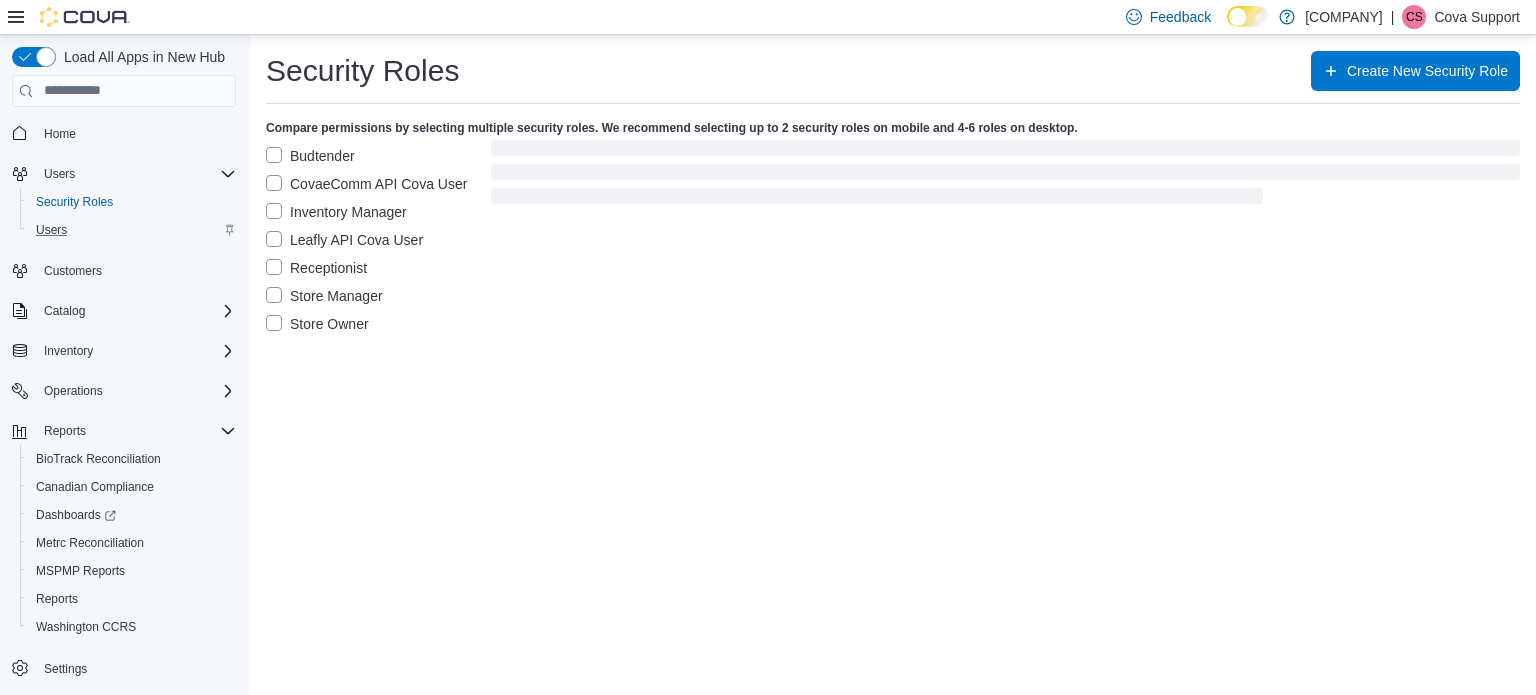 click on "Budtender" at bounding box center [310, 156] 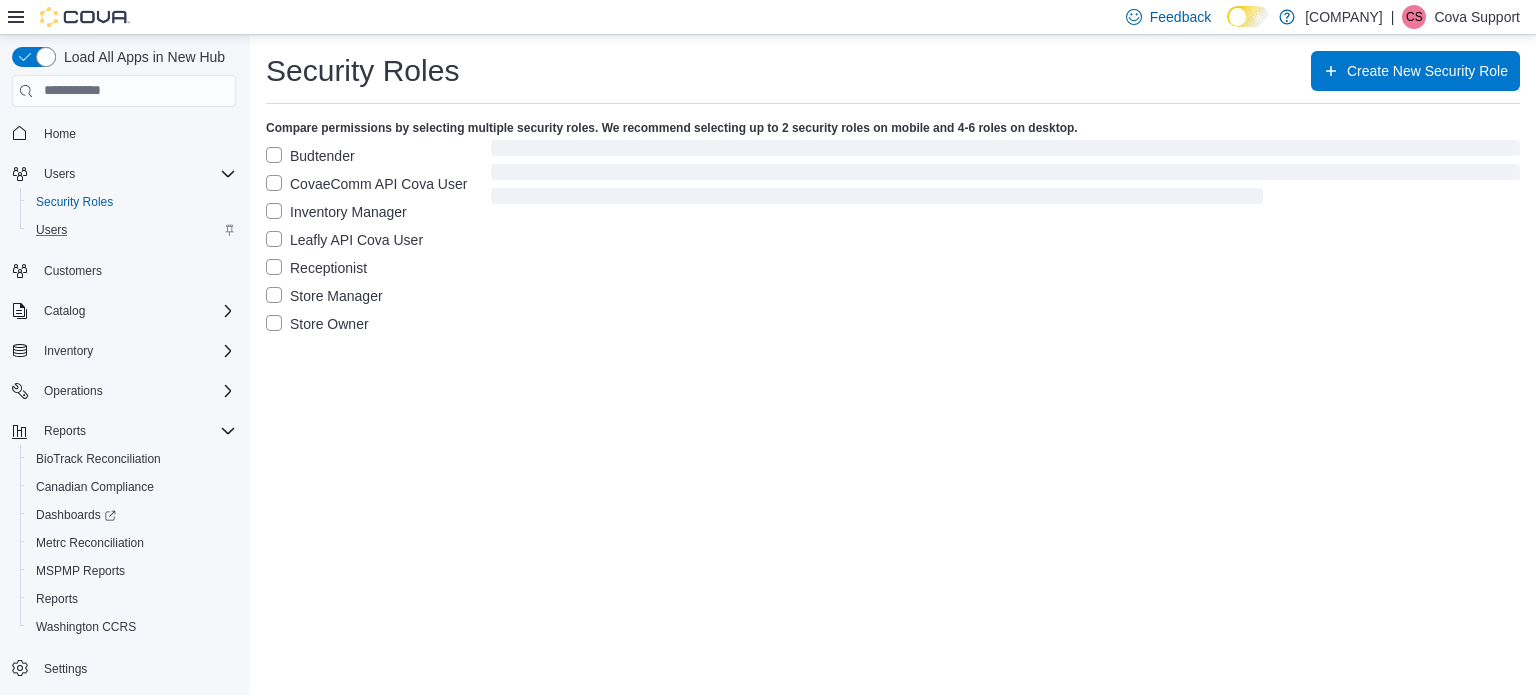 drag, startPoint x: 341, startPoint y: 321, endPoint x: 614, endPoint y: 328, distance: 273.08972 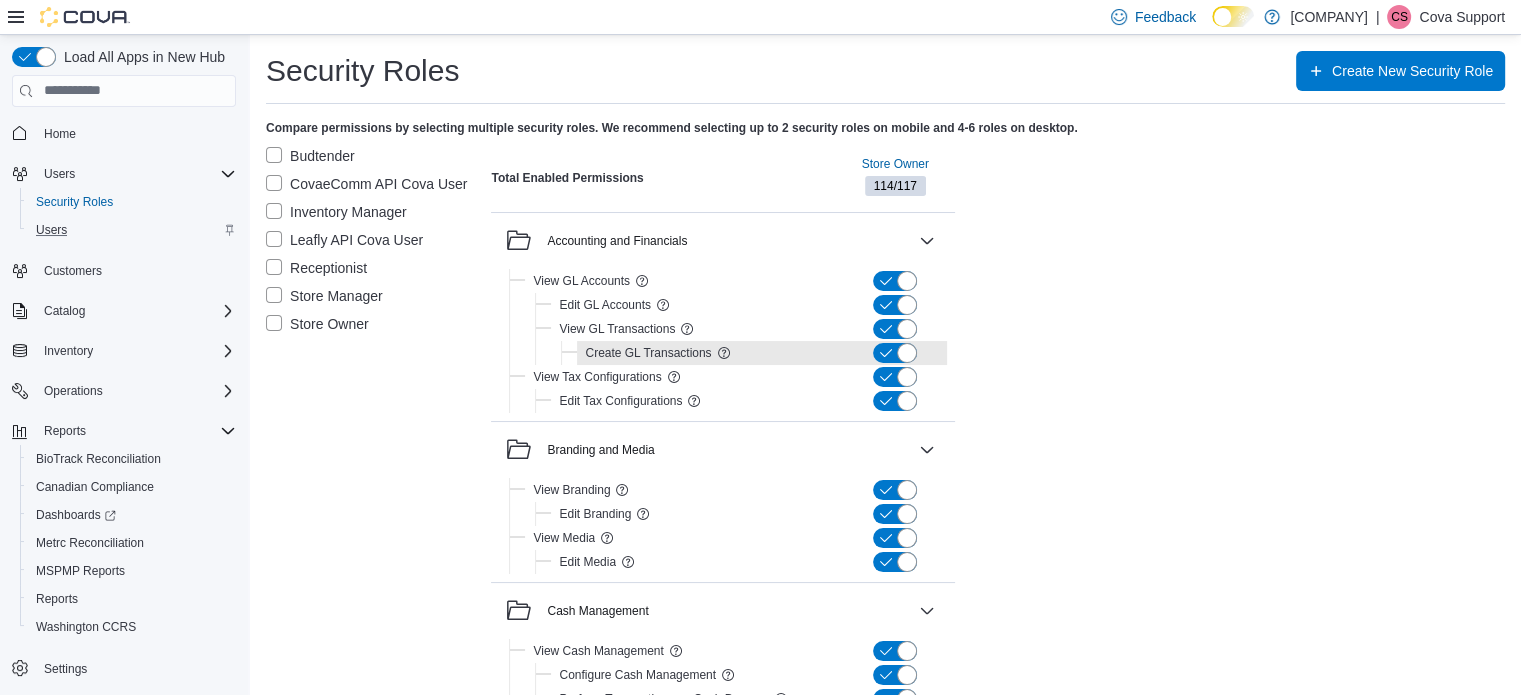scroll, scrollTop: 720, scrollLeft: 0, axis: vertical 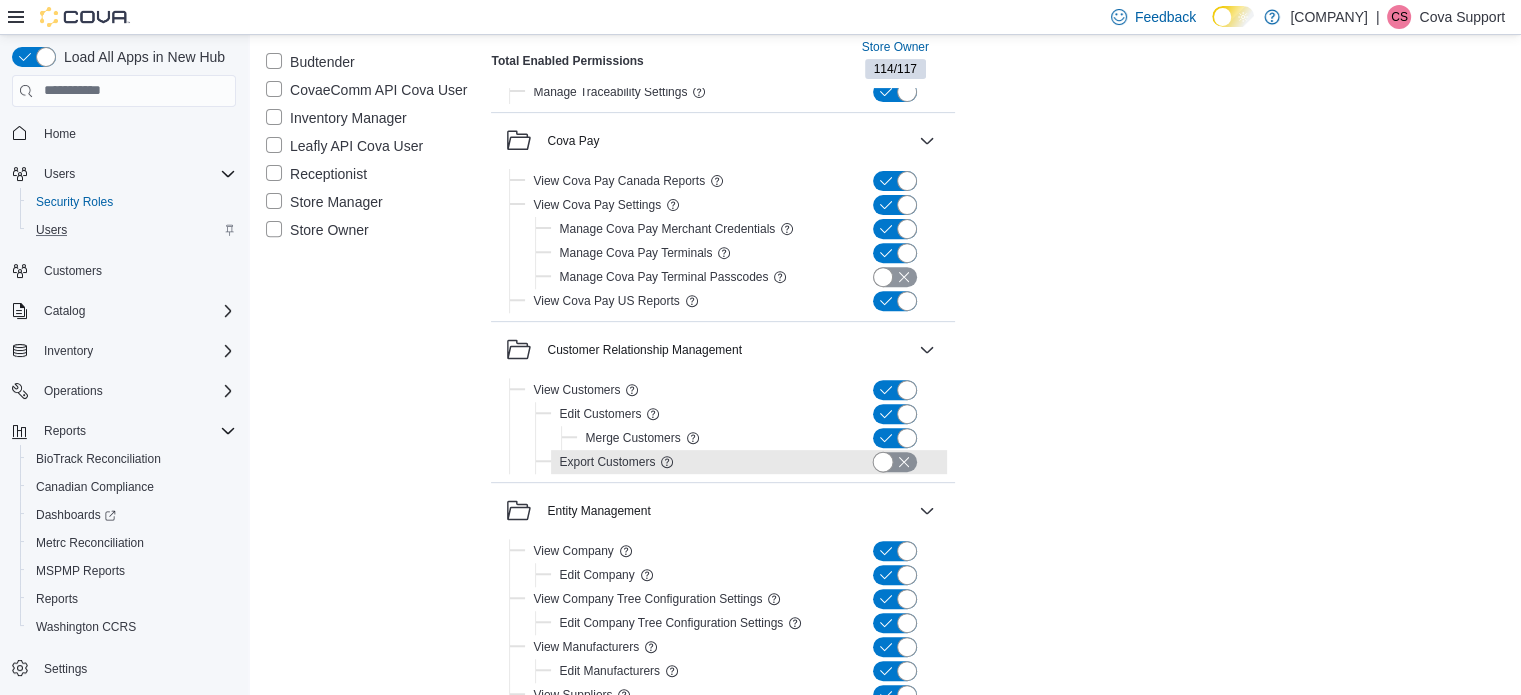 click at bounding box center (895, 462) 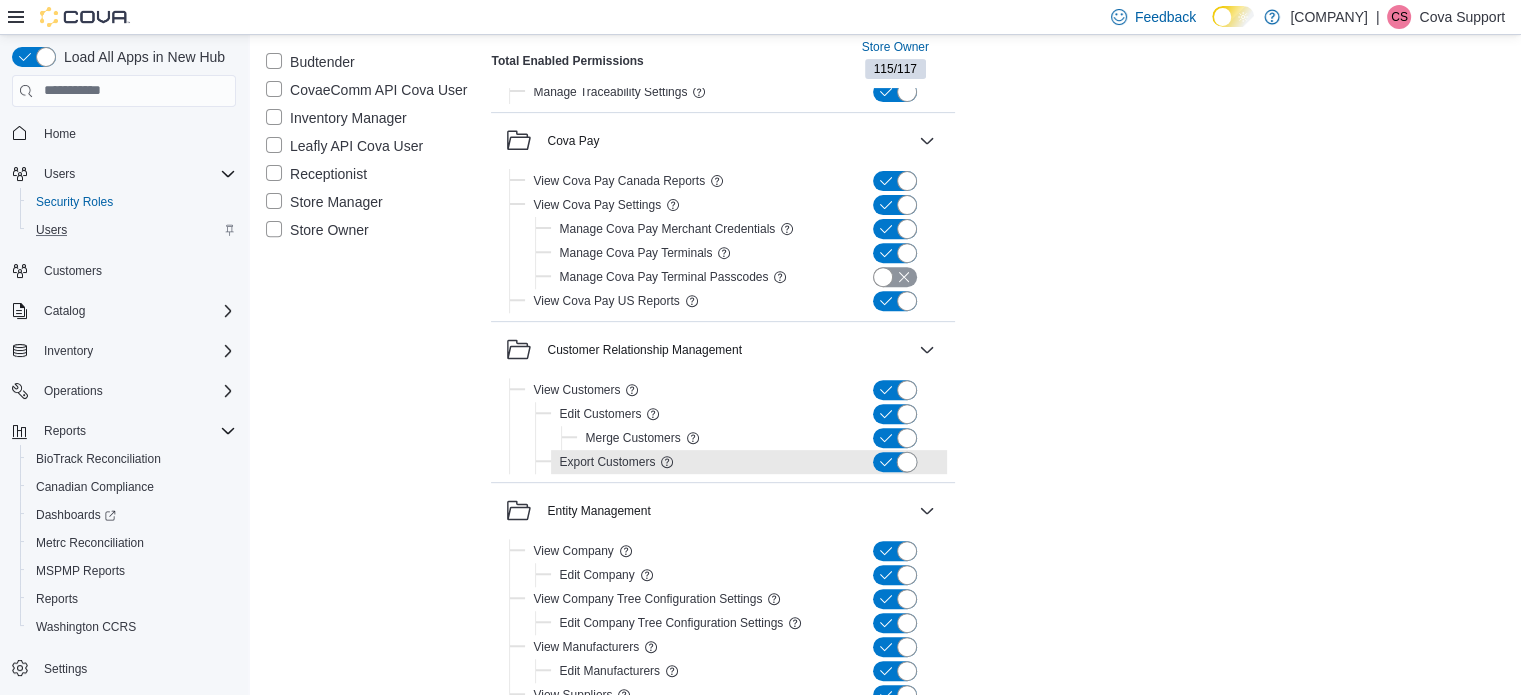 click at bounding box center [895, 462] 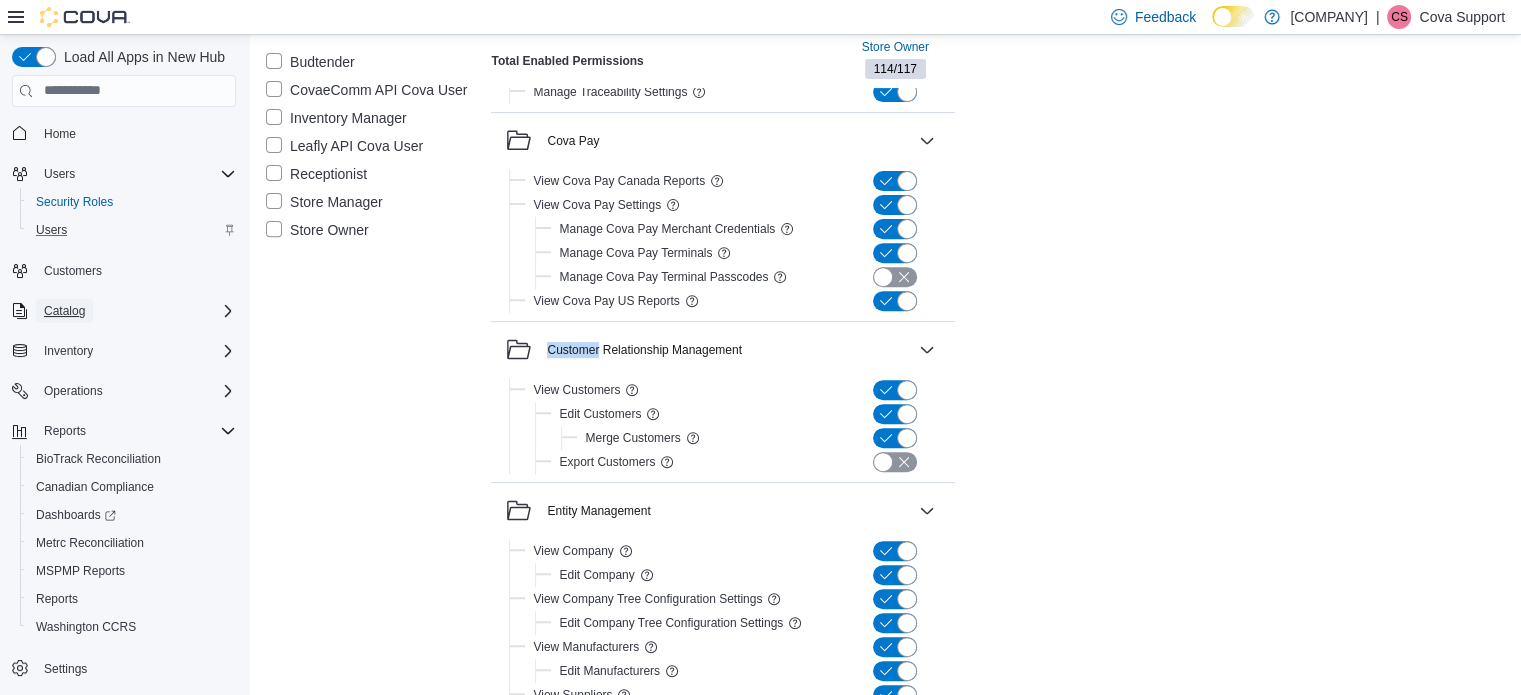 click on "Catalog" at bounding box center [64, 311] 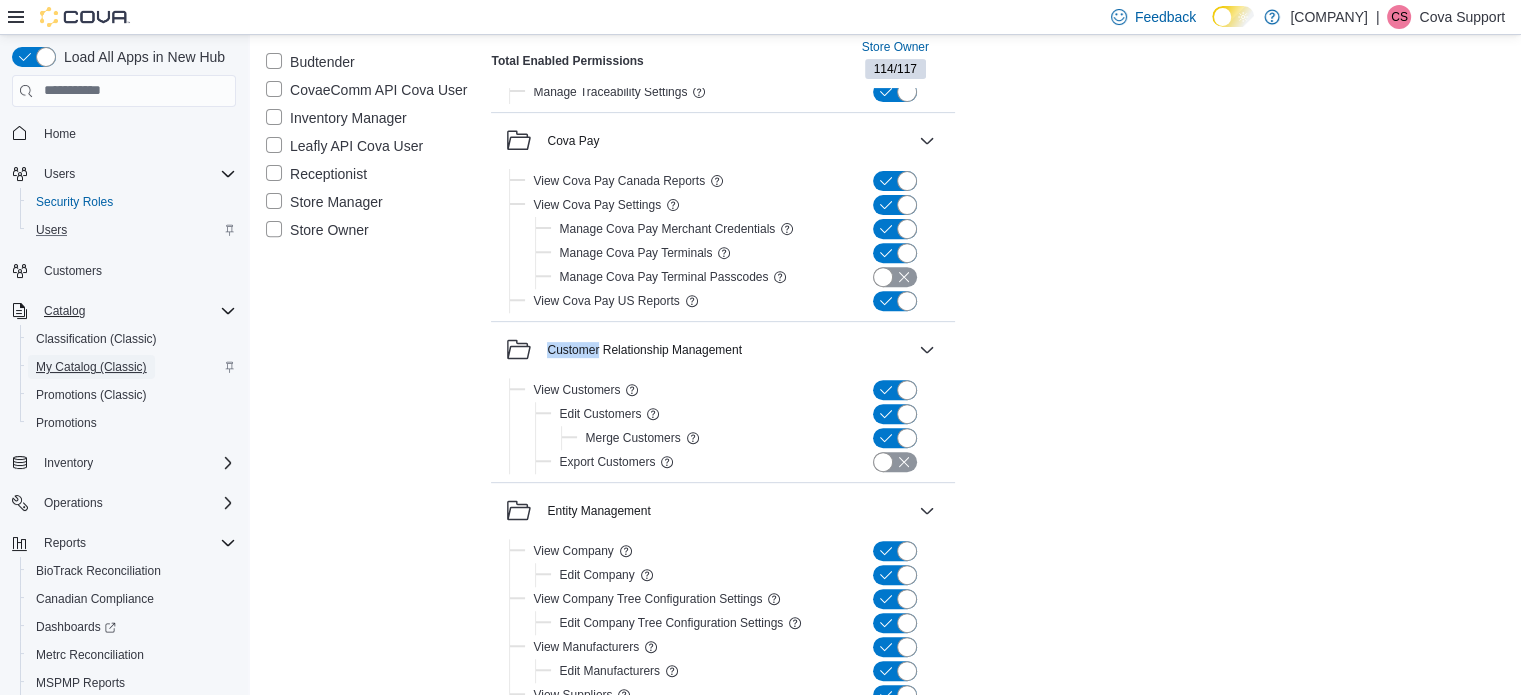 click on "My Catalog (Classic)" at bounding box center [91, 367] 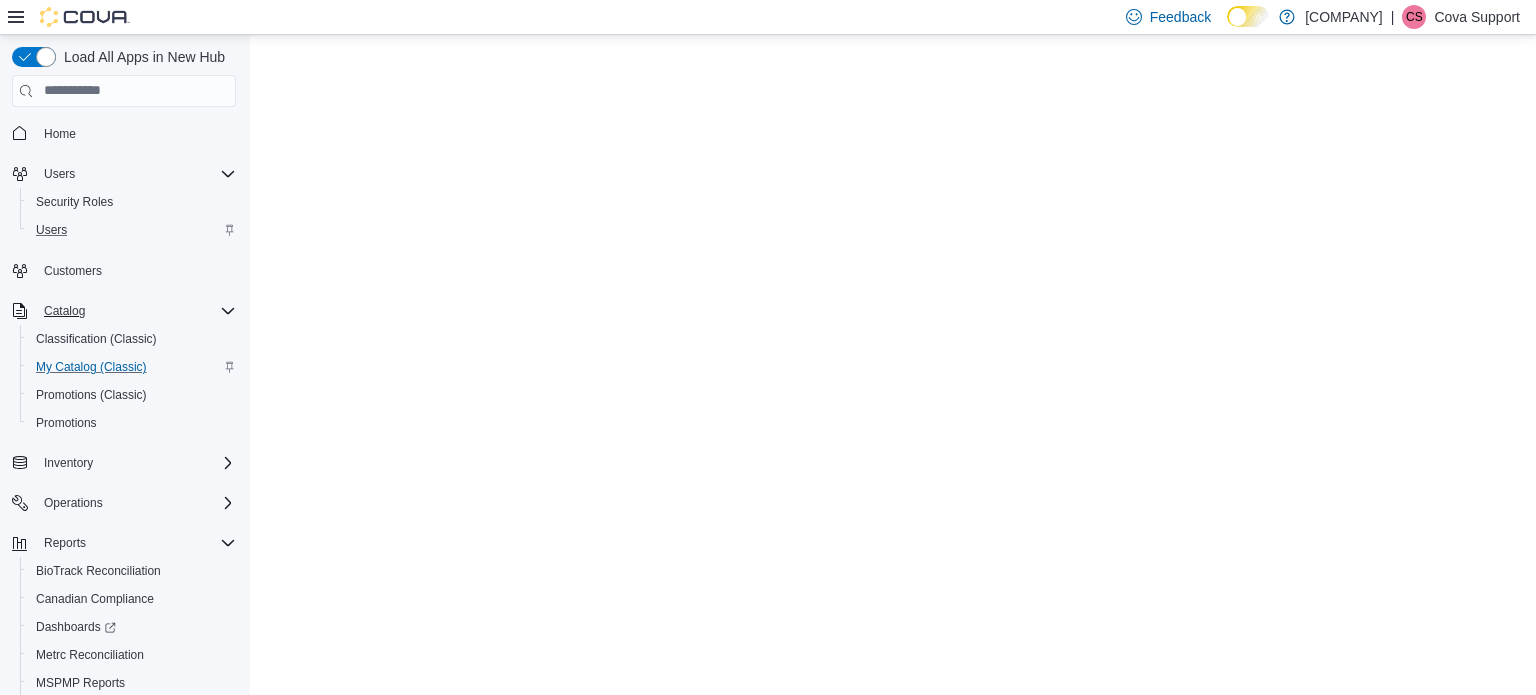 scroll, scrollTop: 0, scrollLeft: 0, axis: both 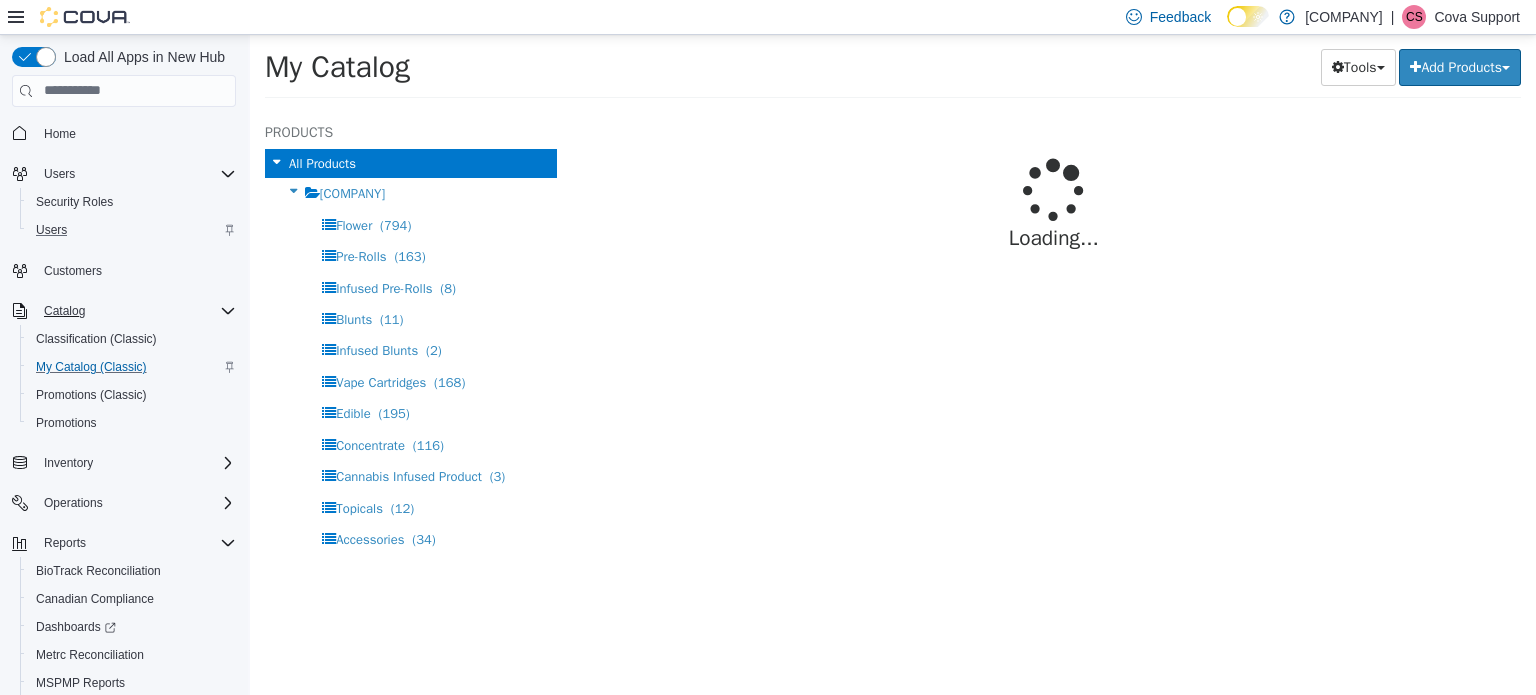 select on "**********" 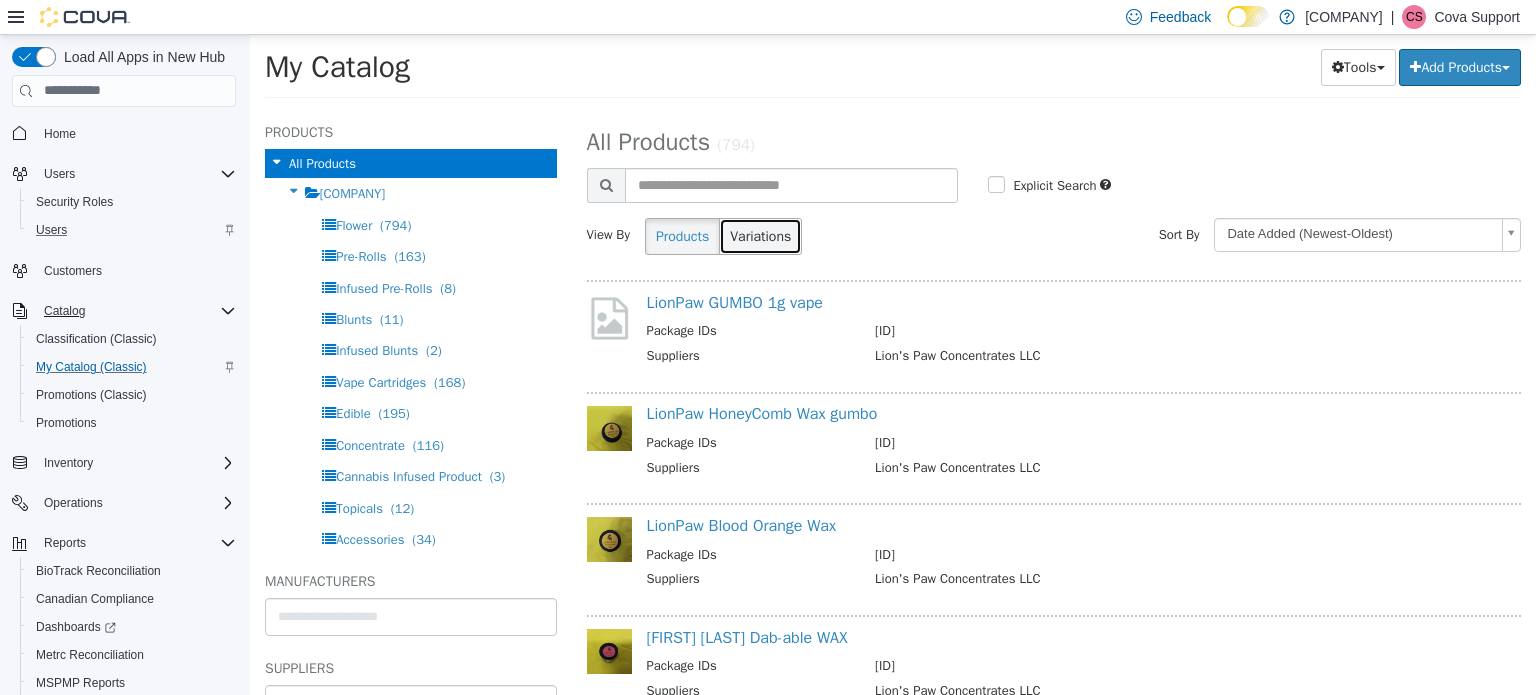 click on "Variations" at bounding box center [760, 235] 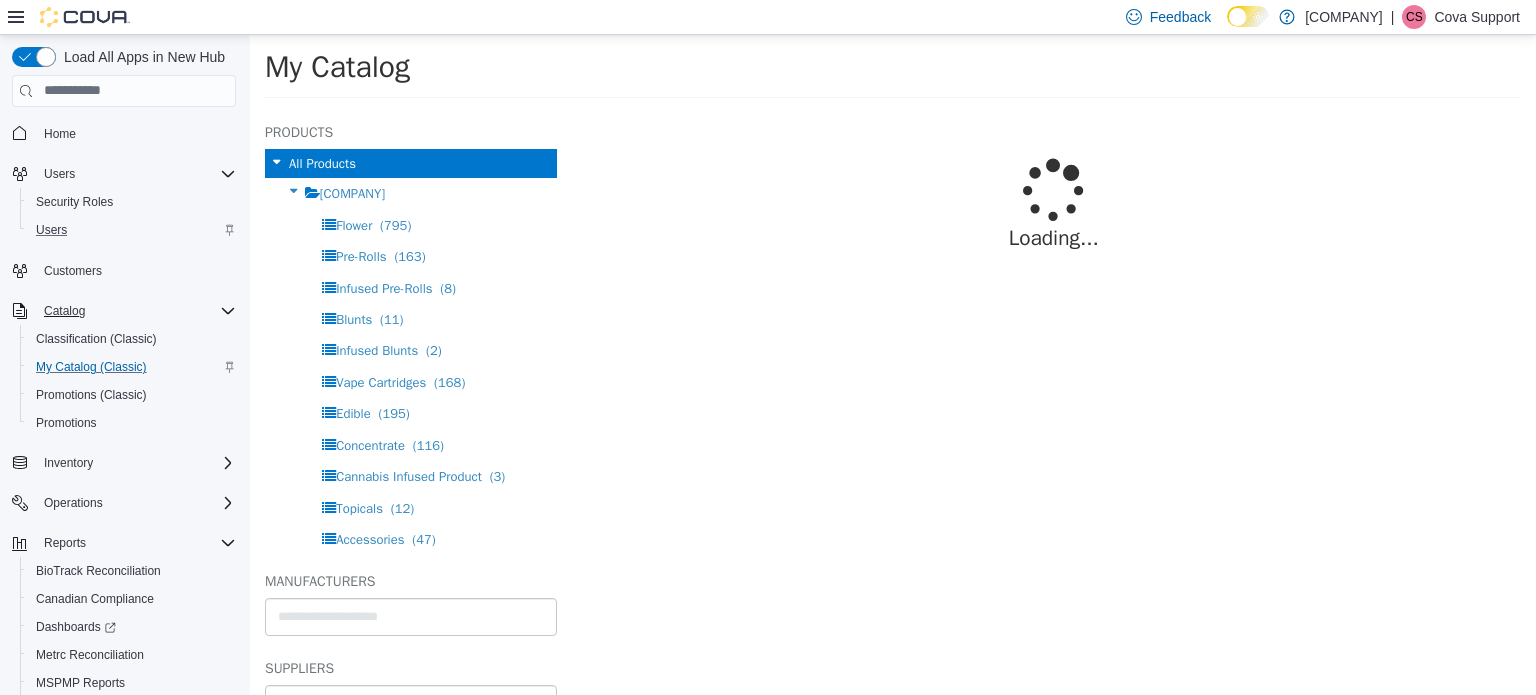 select on "**********" 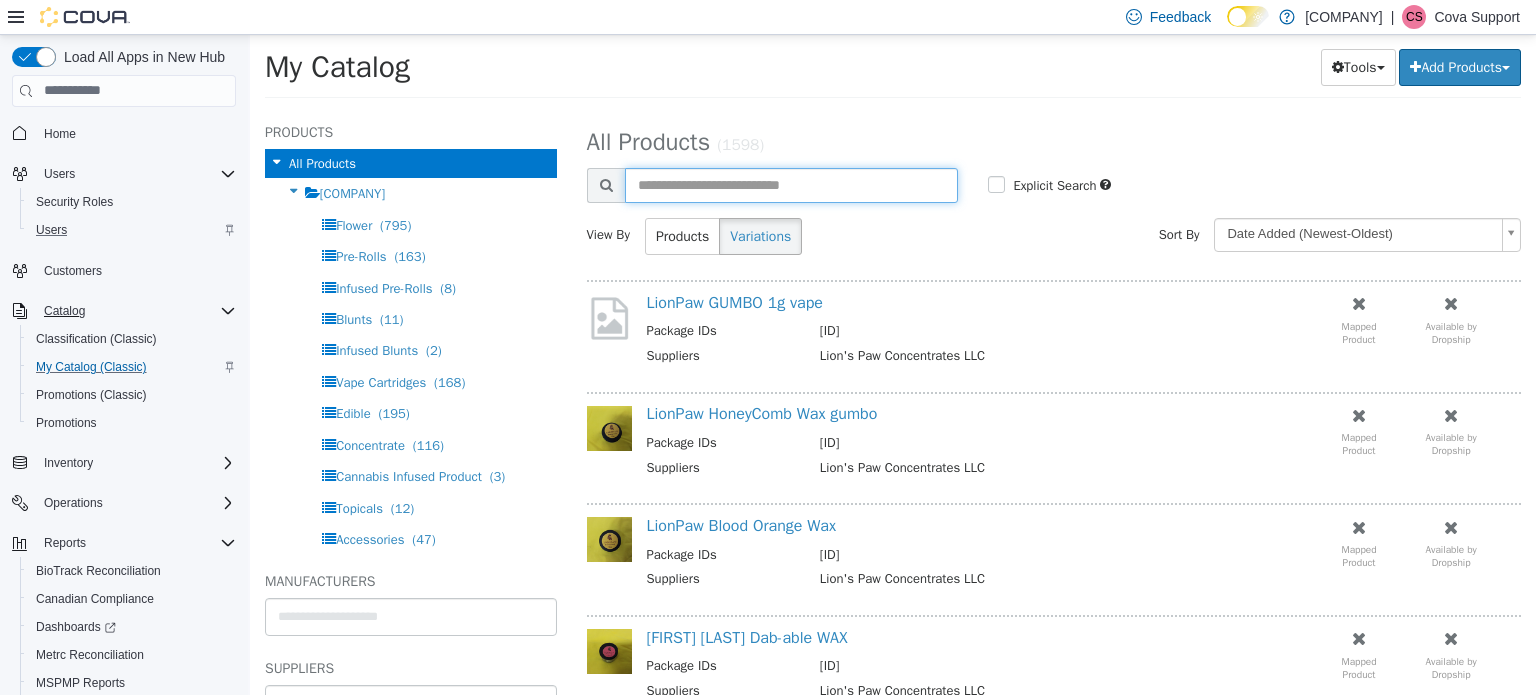 click at bounding box center [792, 184] 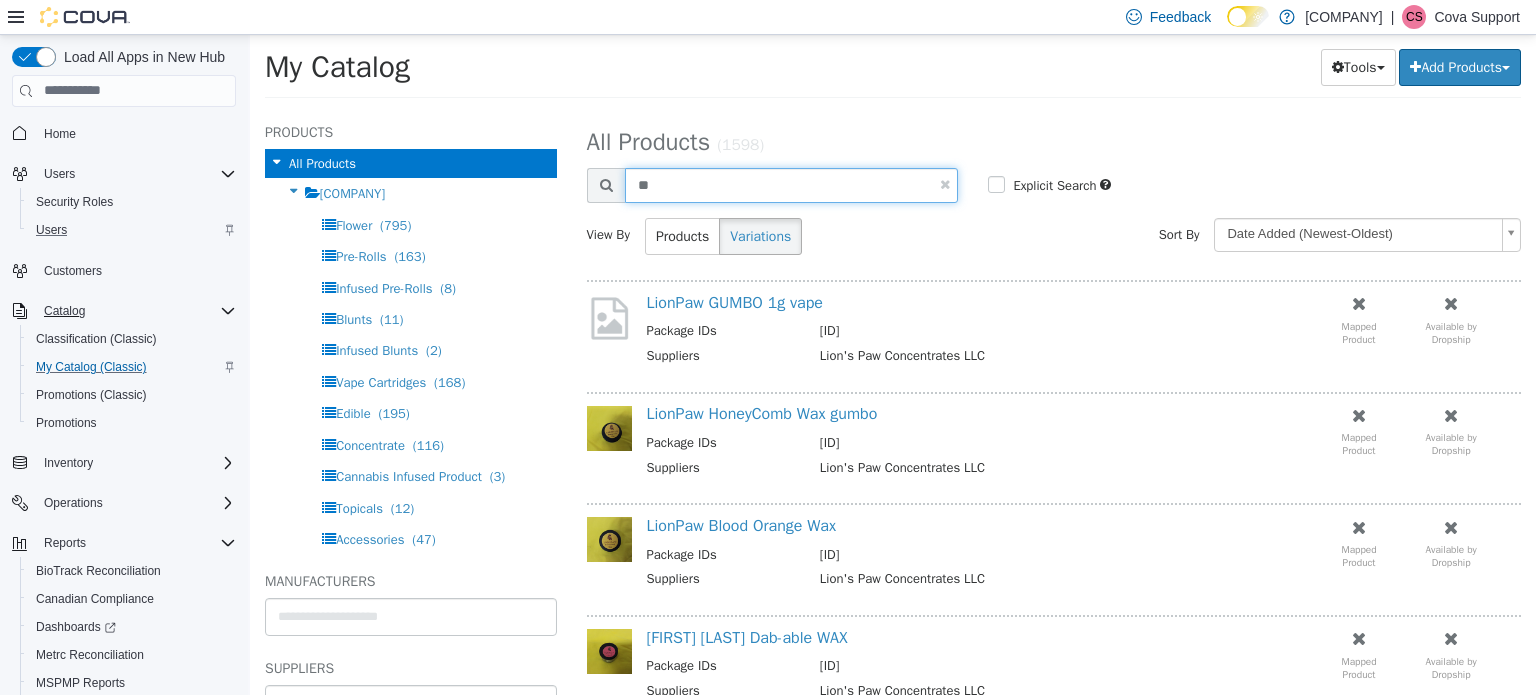 type on "*" 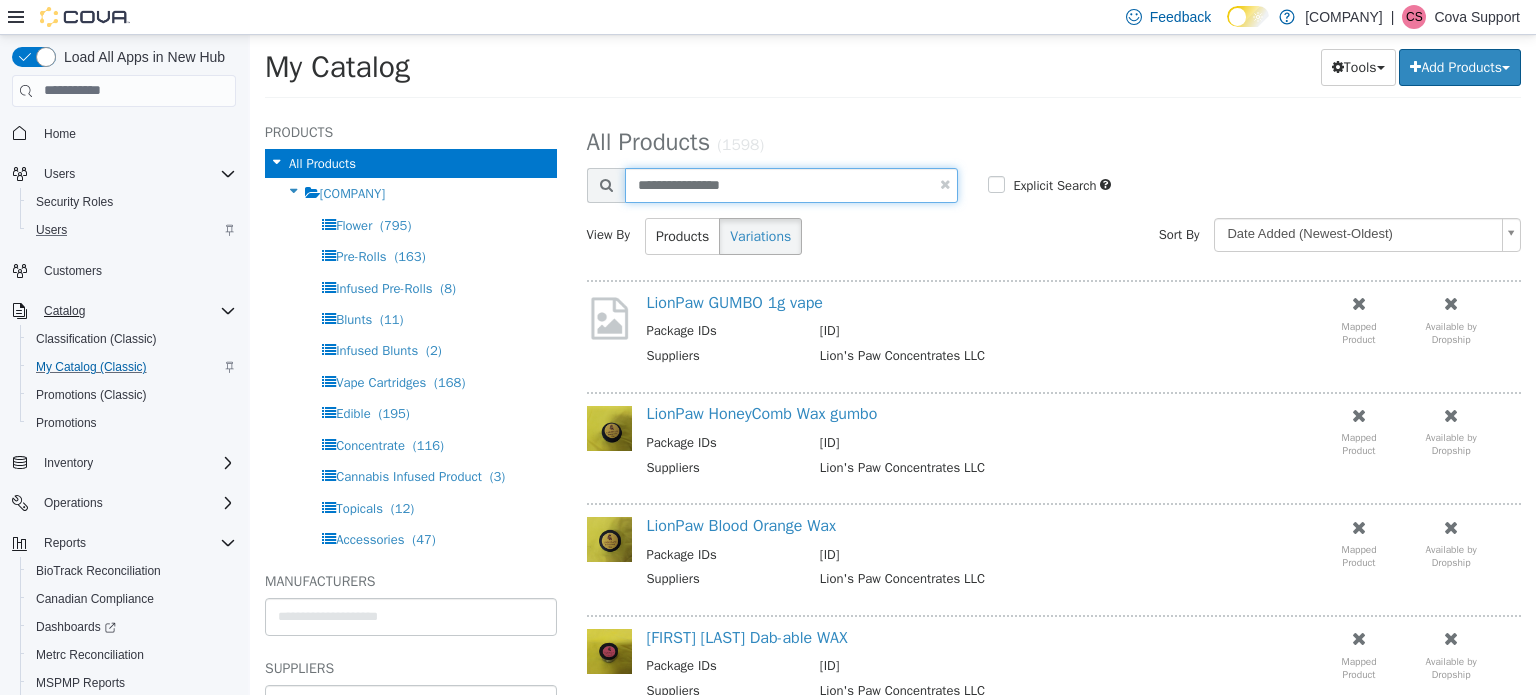 type on "**********" 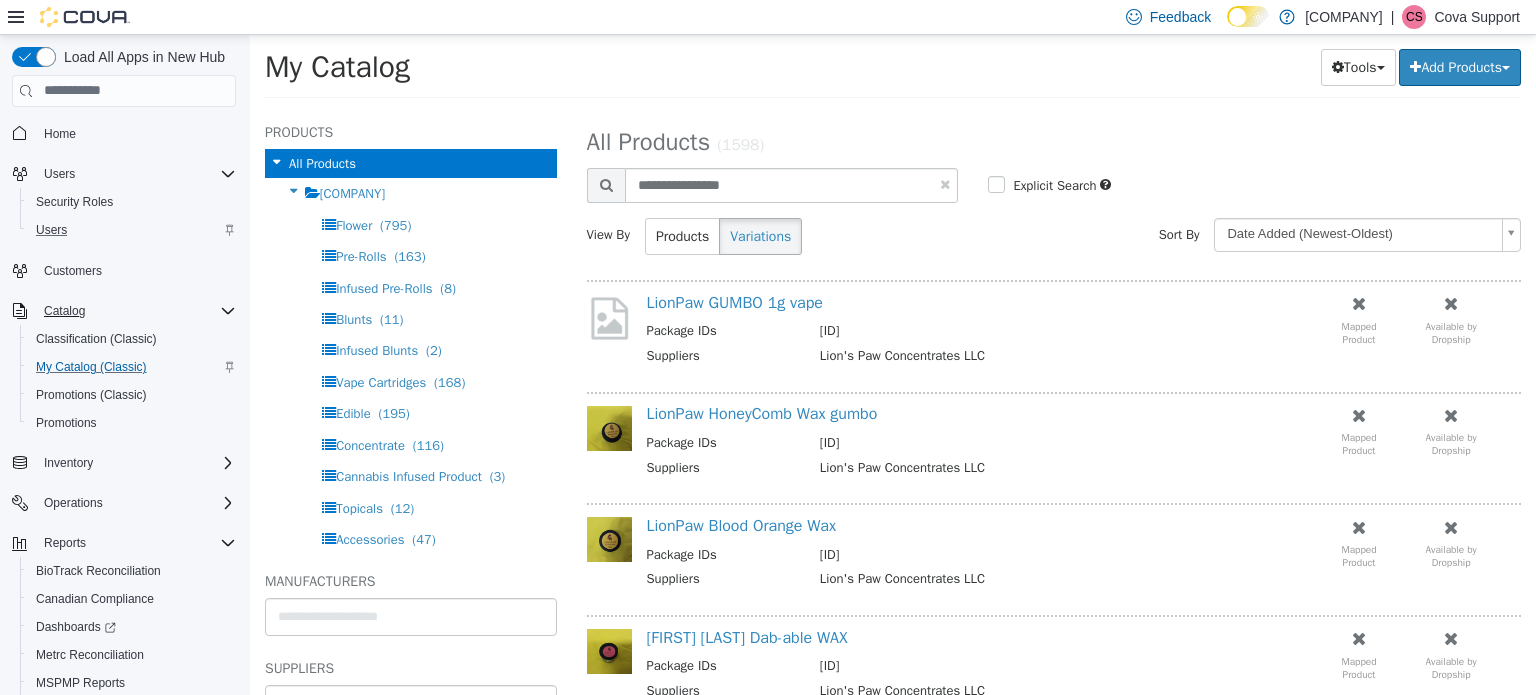 select on "**********" 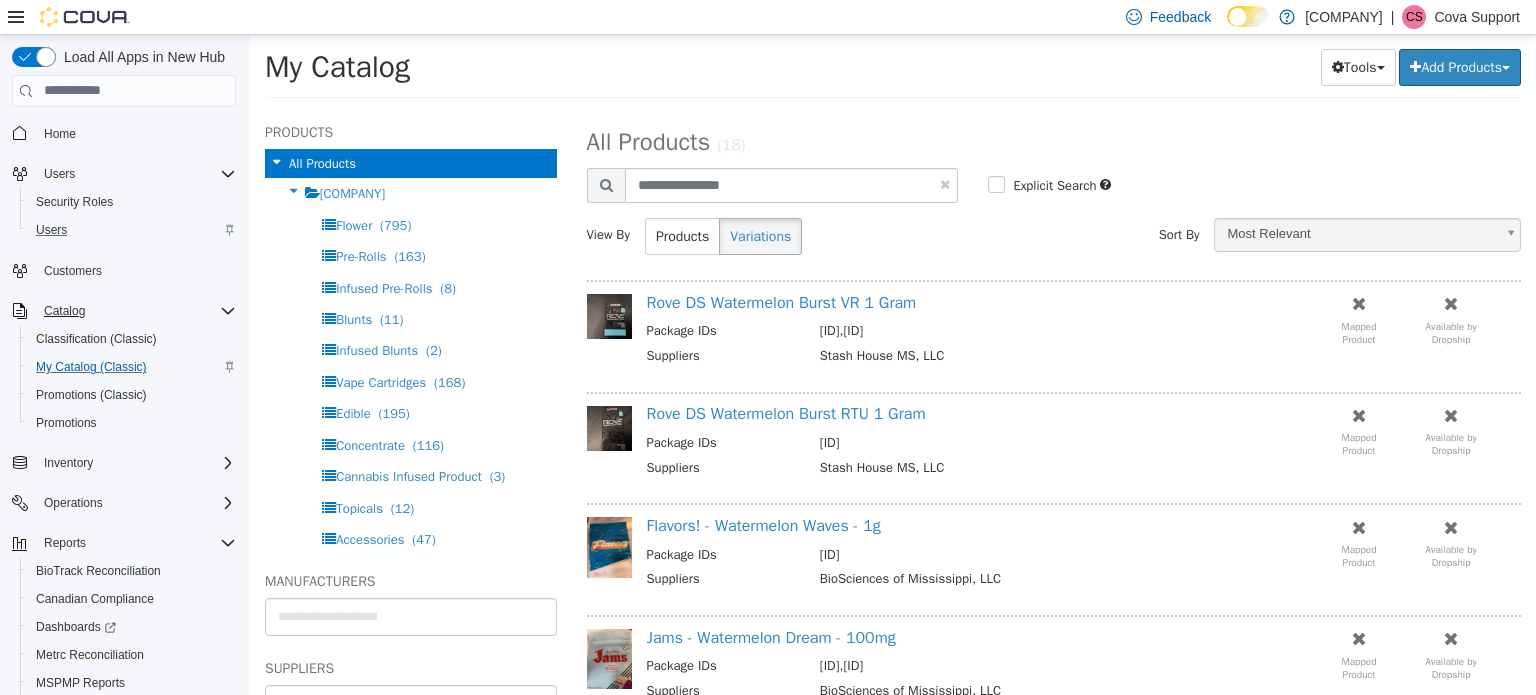 drag, startPoint x: 1485, startPoint y: 6, endPoint x: 1485, endPoint y: 26, distance: 20 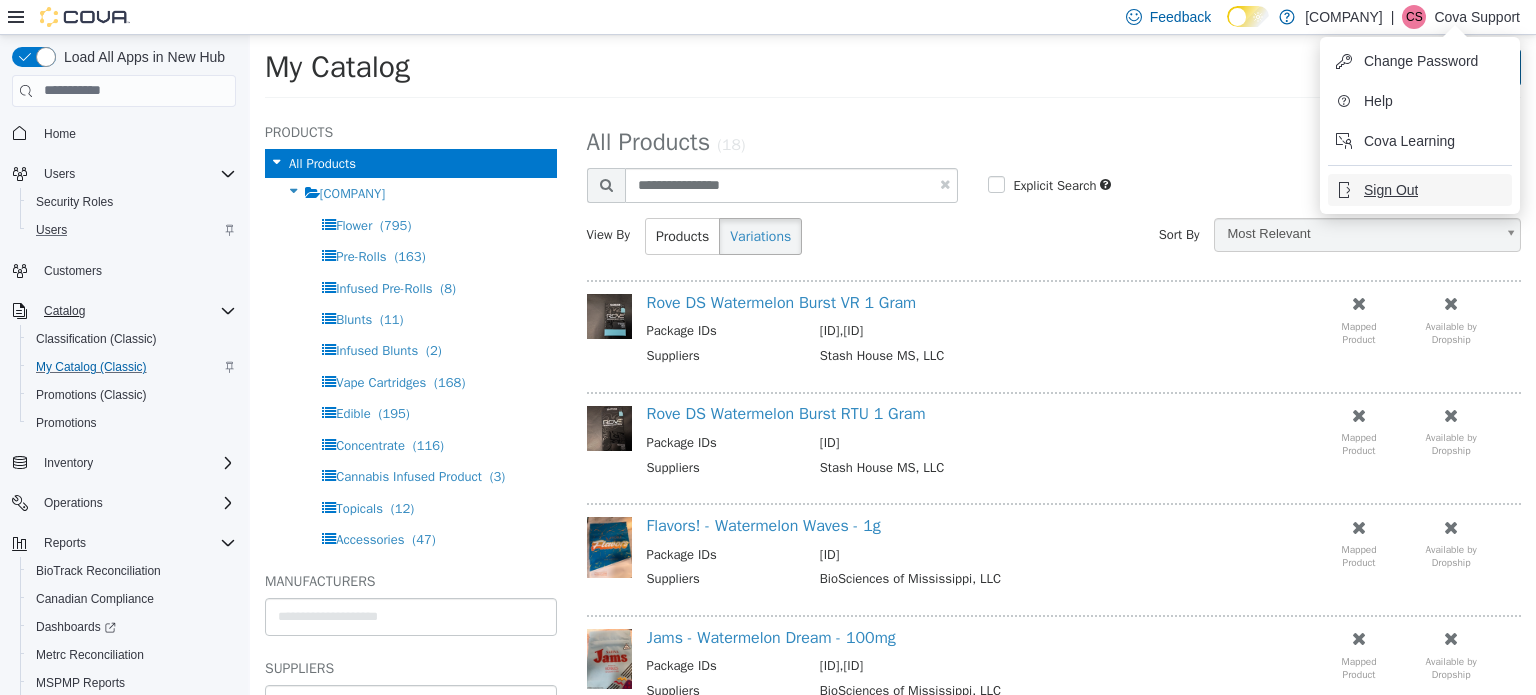 click on "Sign Out" at bounding box center [1391, 190] 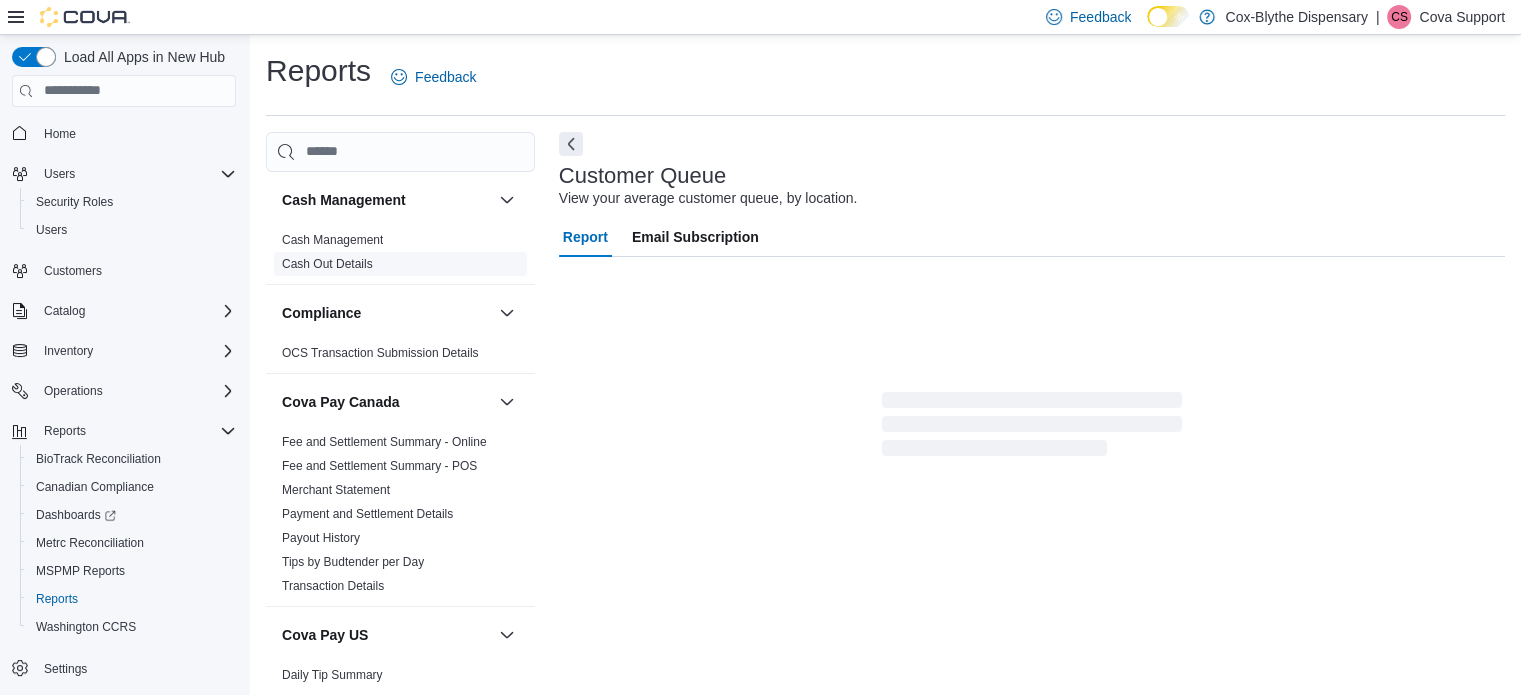scroll, scrollTop: 13, scrollLeft: 0, axis: vertical 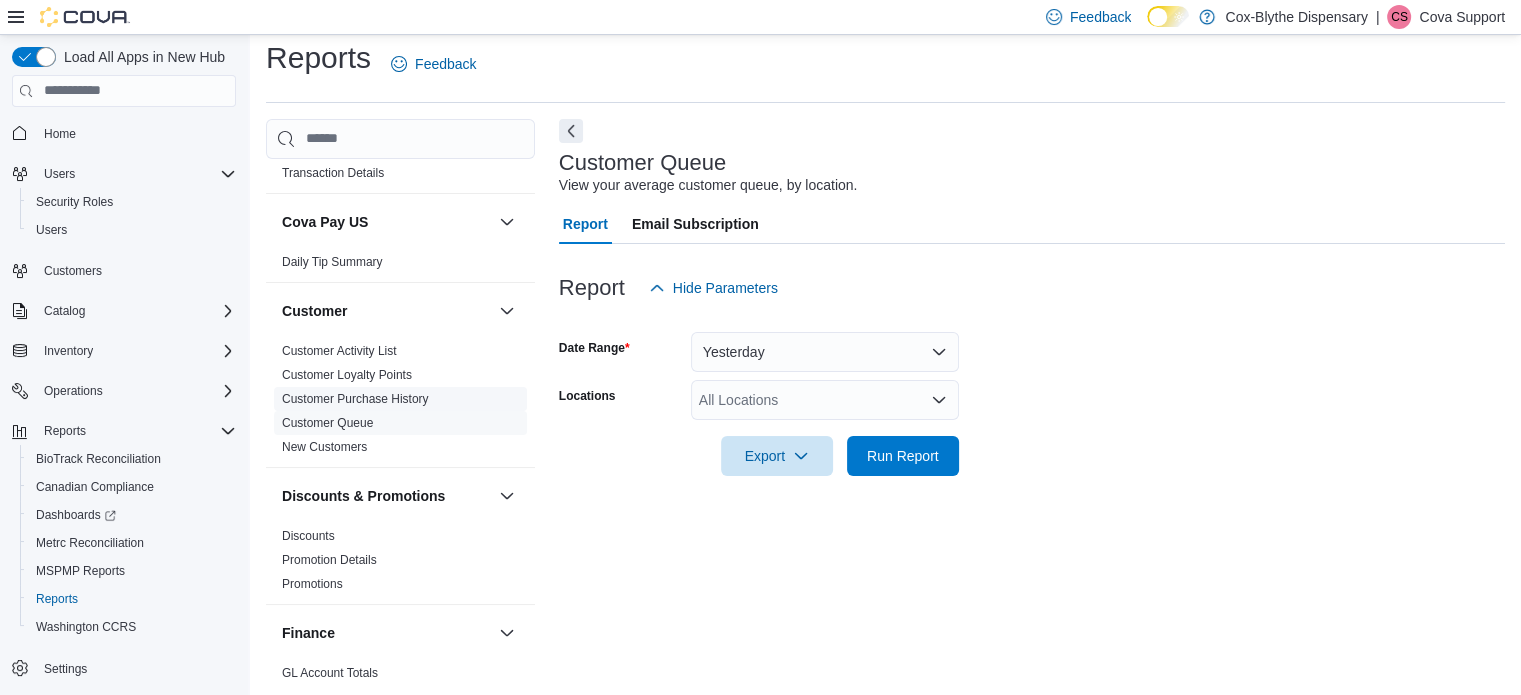 click on "Customer Purchase History" at bounding box center [355, 399] 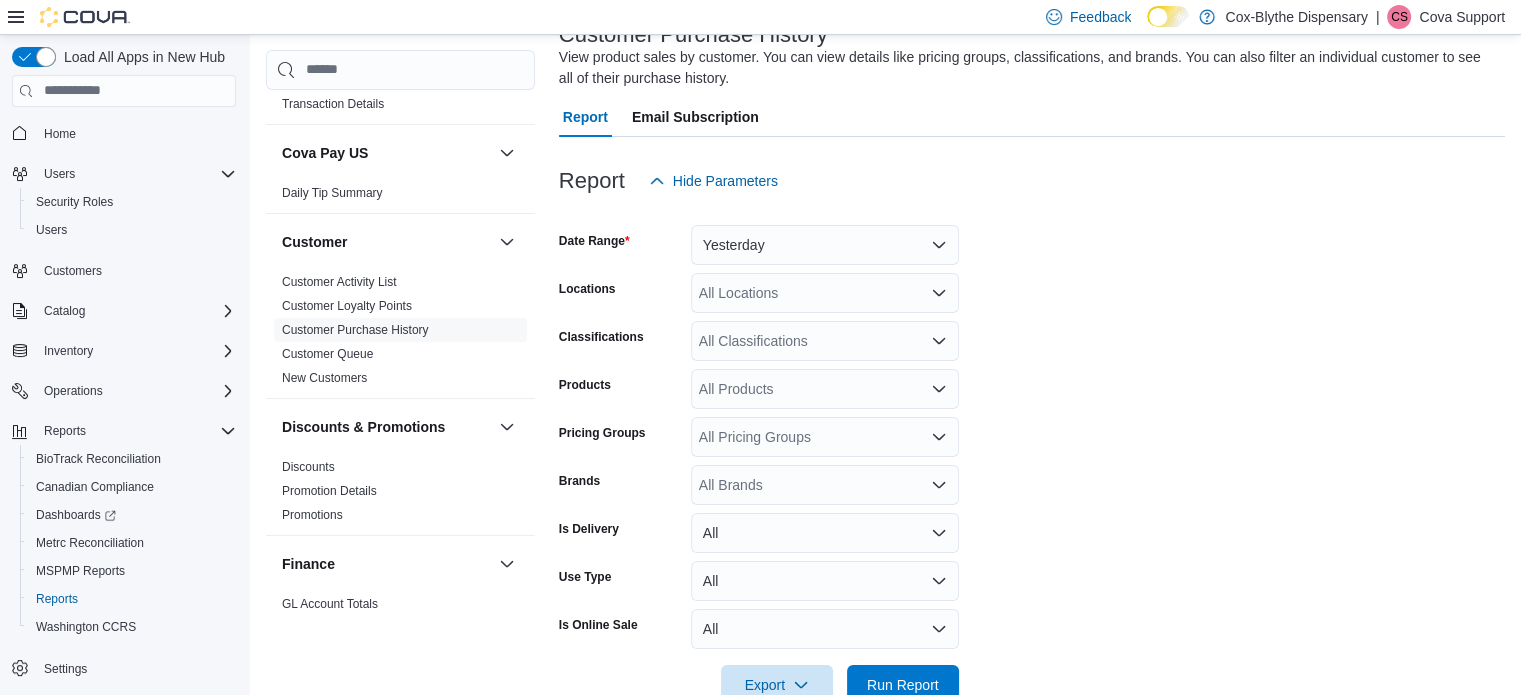 scroll, scrollTop: 190, scrollLeft: 0, axis: vertical 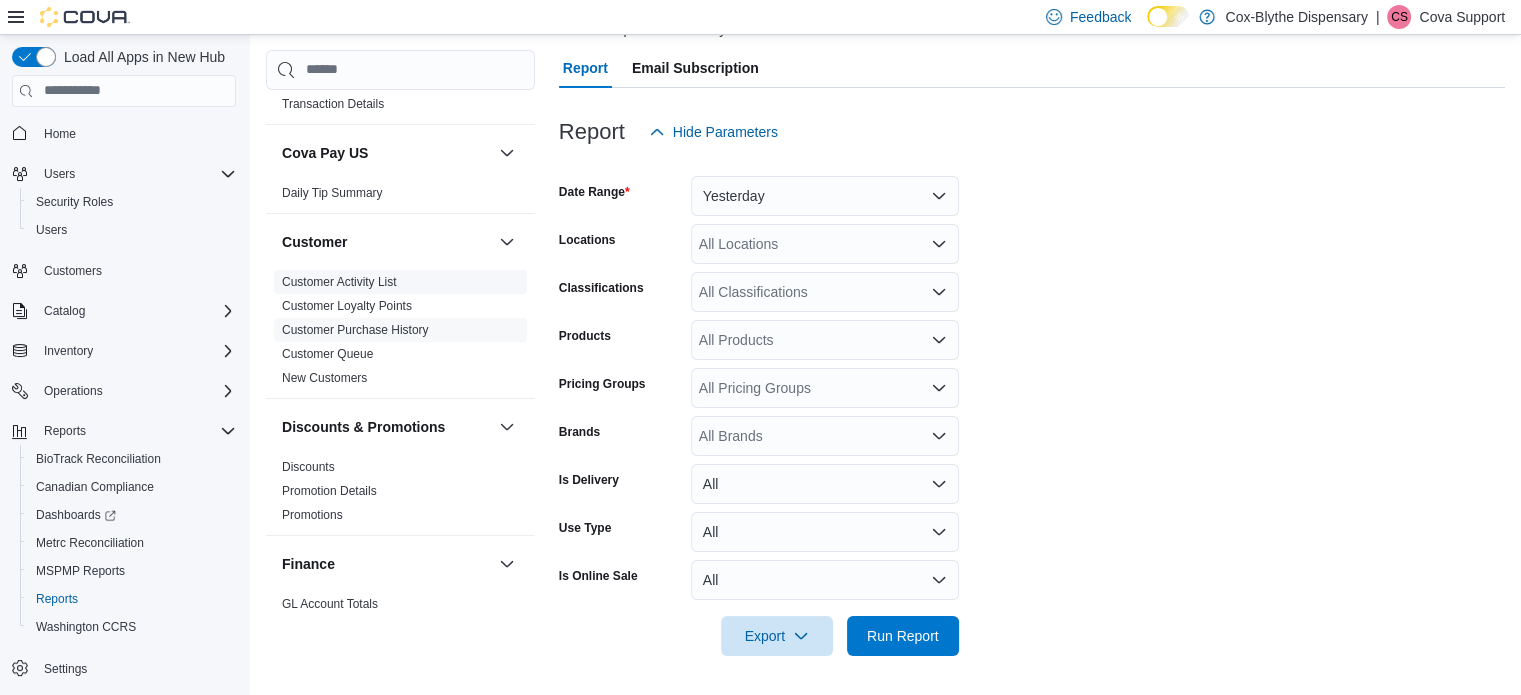 click on "Customer Activity List" at bounding box center [339, 282] 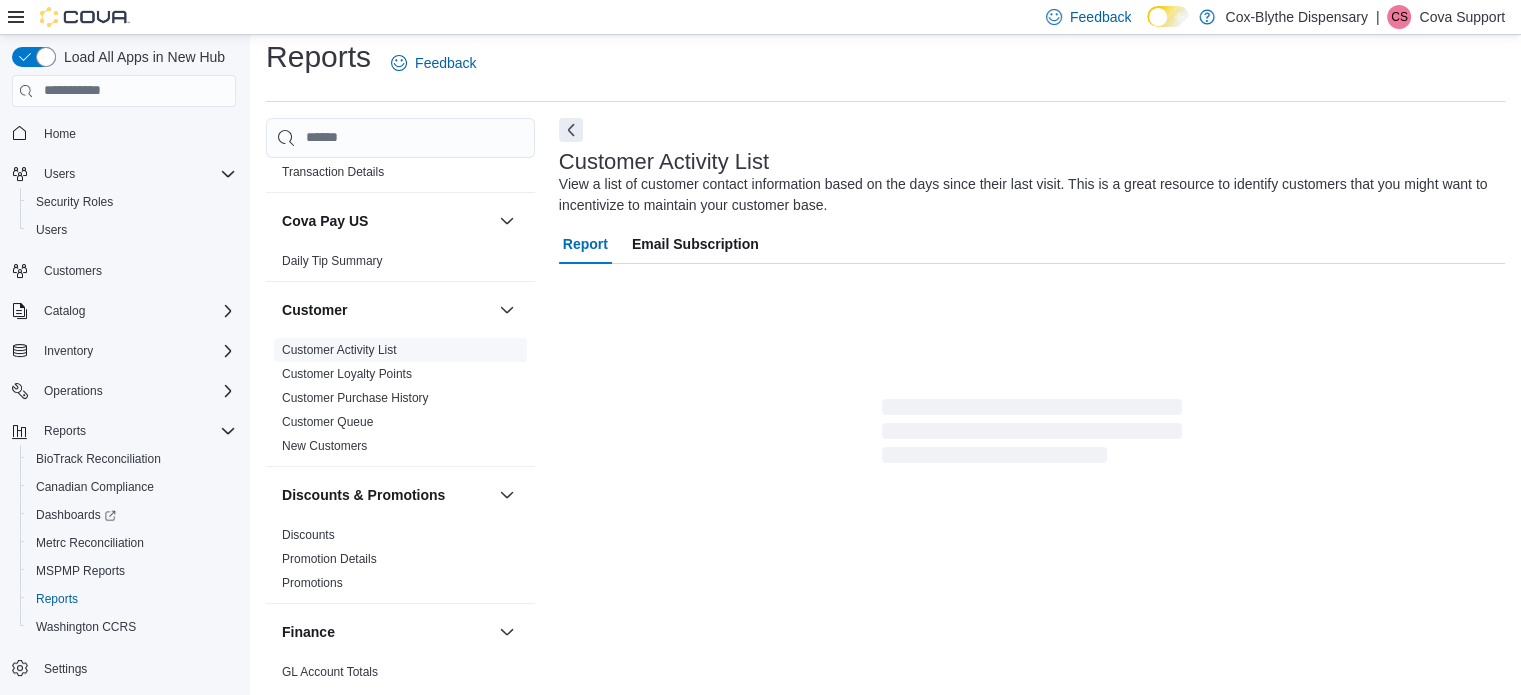 scroll, scrollTop: 13, scrollLeft: 0, axis: vertical 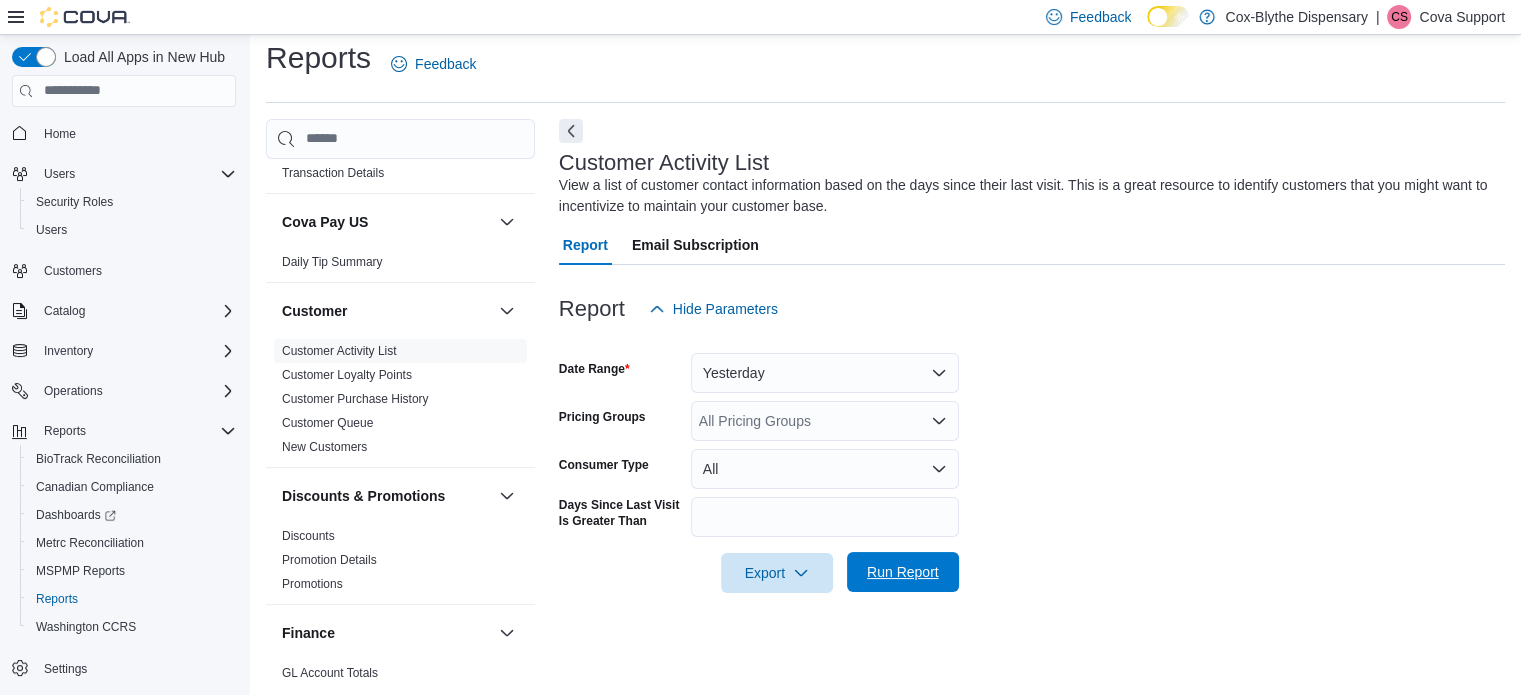 click on "Run Report" at bounding box center (903, 572) 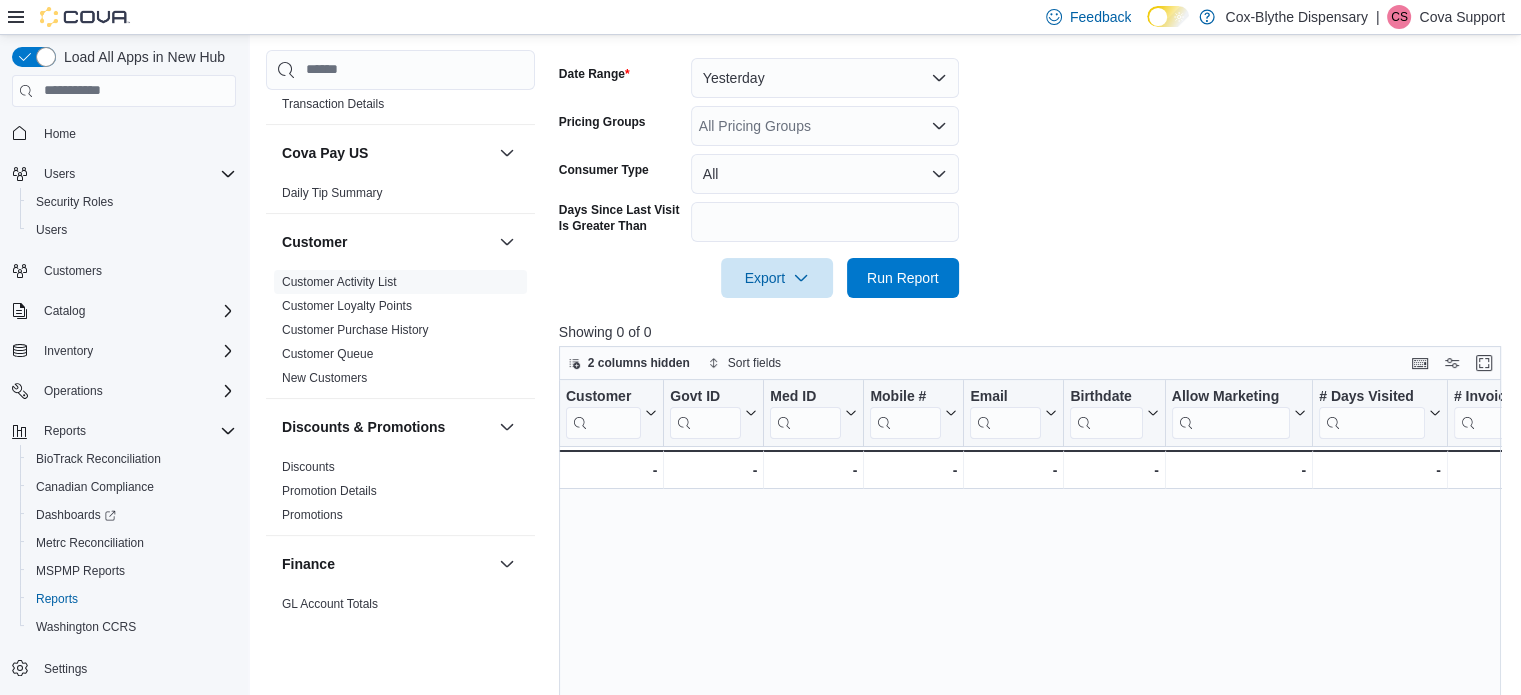 scroll, scrollTop: 13, scrollLeft: 0, axis: vertical 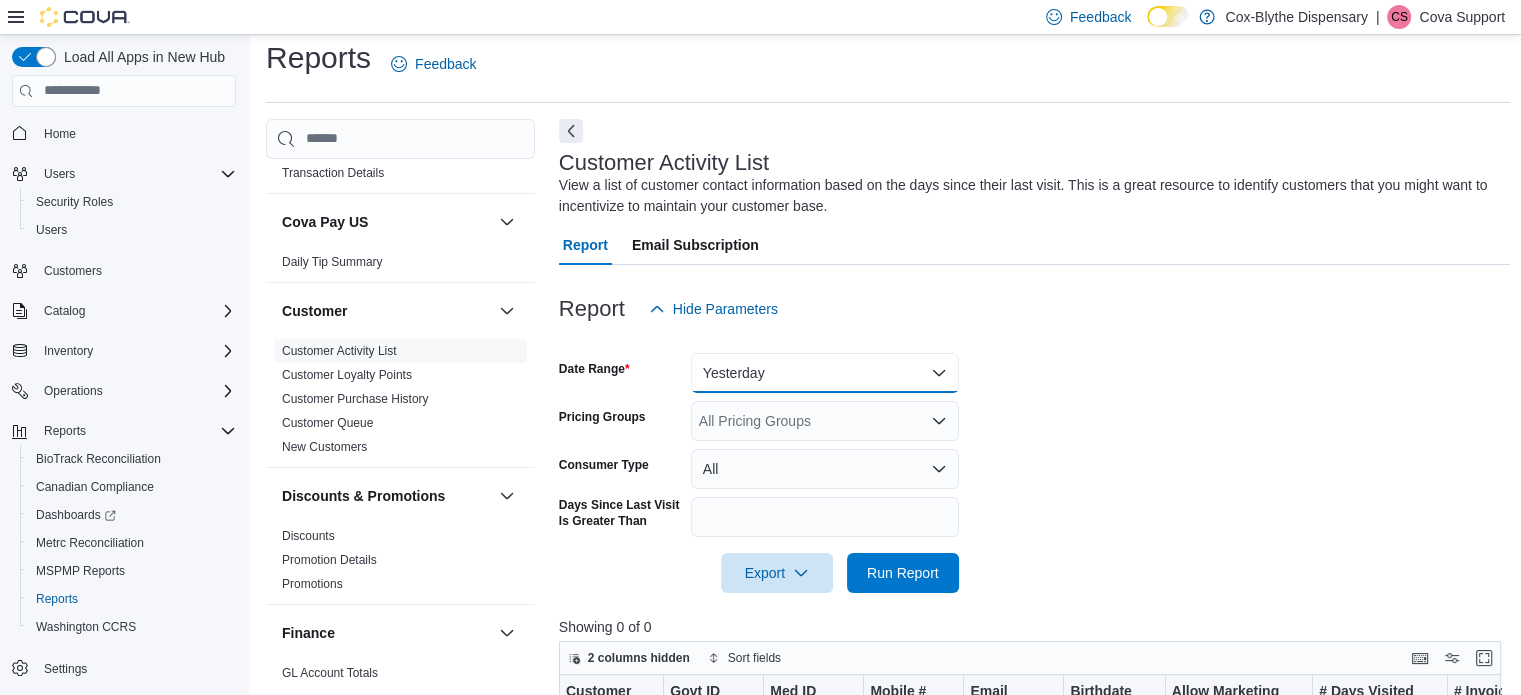 drag, startPoint x: 776, startPoint y: 367, endPoint x: 788, endPoint y: 376, distance: 15 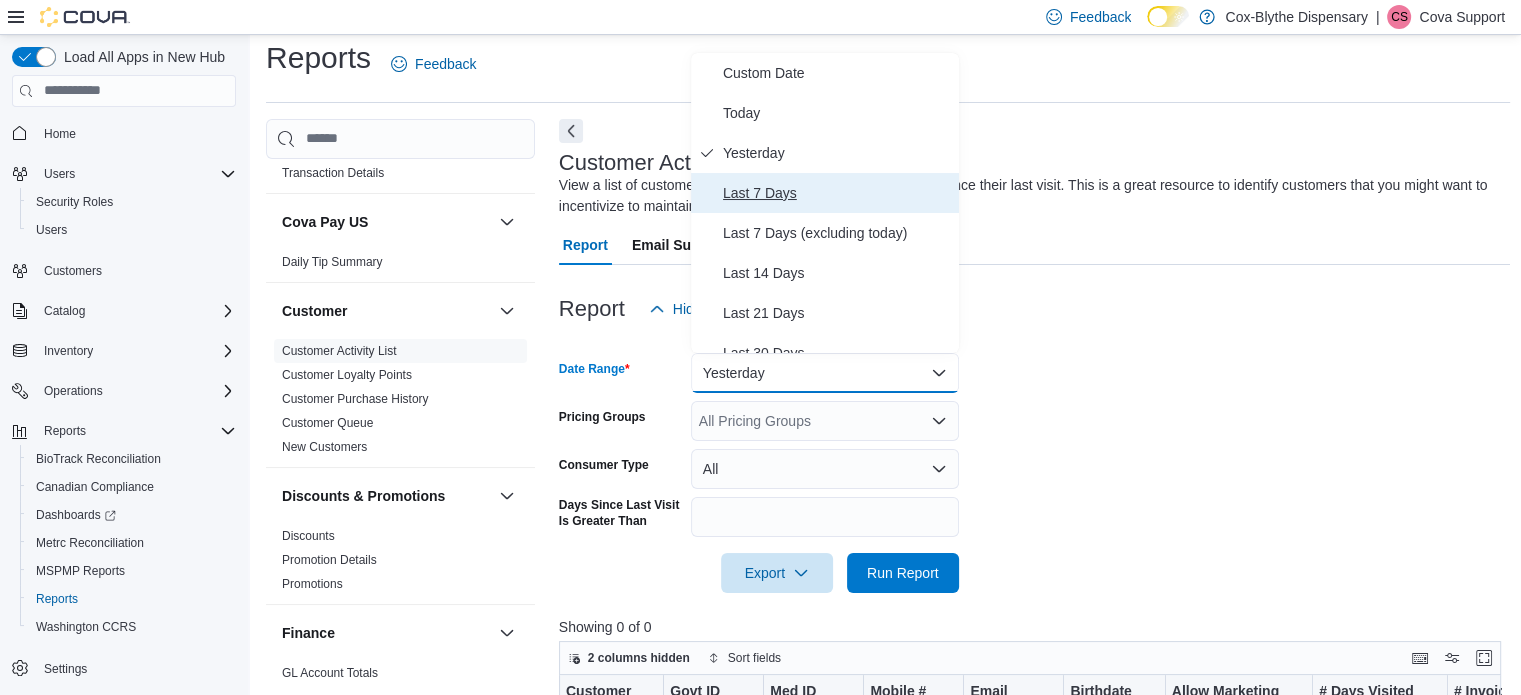 click on "Last 7 Days" at bounding box center [837, 193] 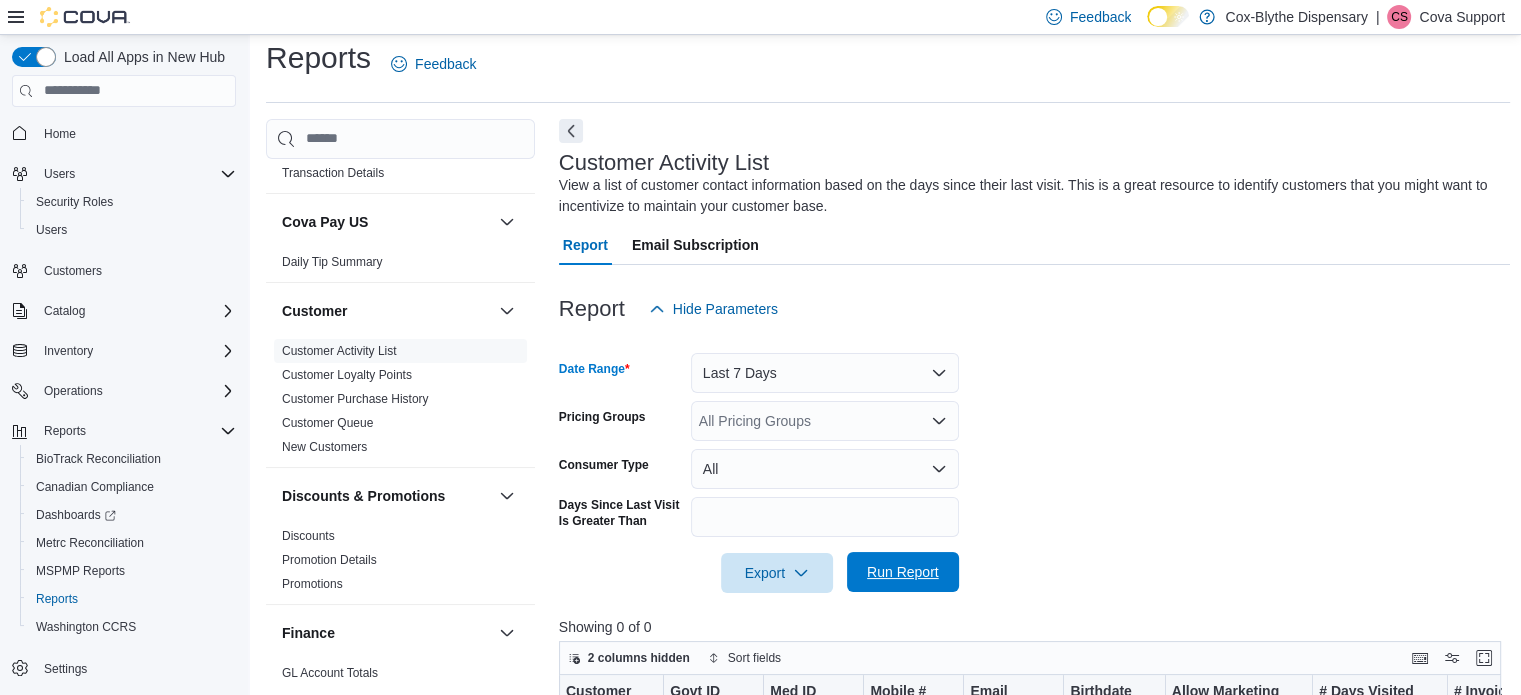click on "Run Report" at bounding box center (903, 572) 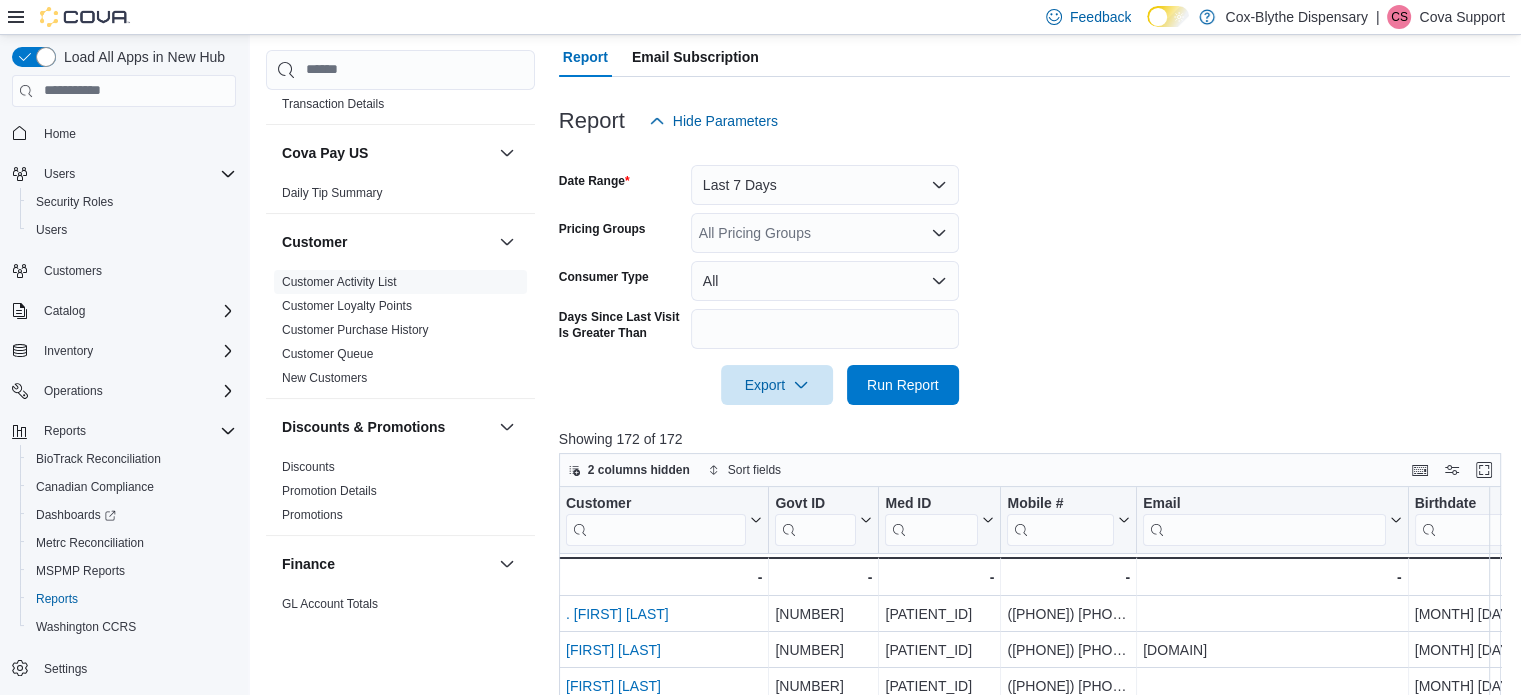 scroll, scrollTop: 213, scrollLeft: 0, axis: vertical 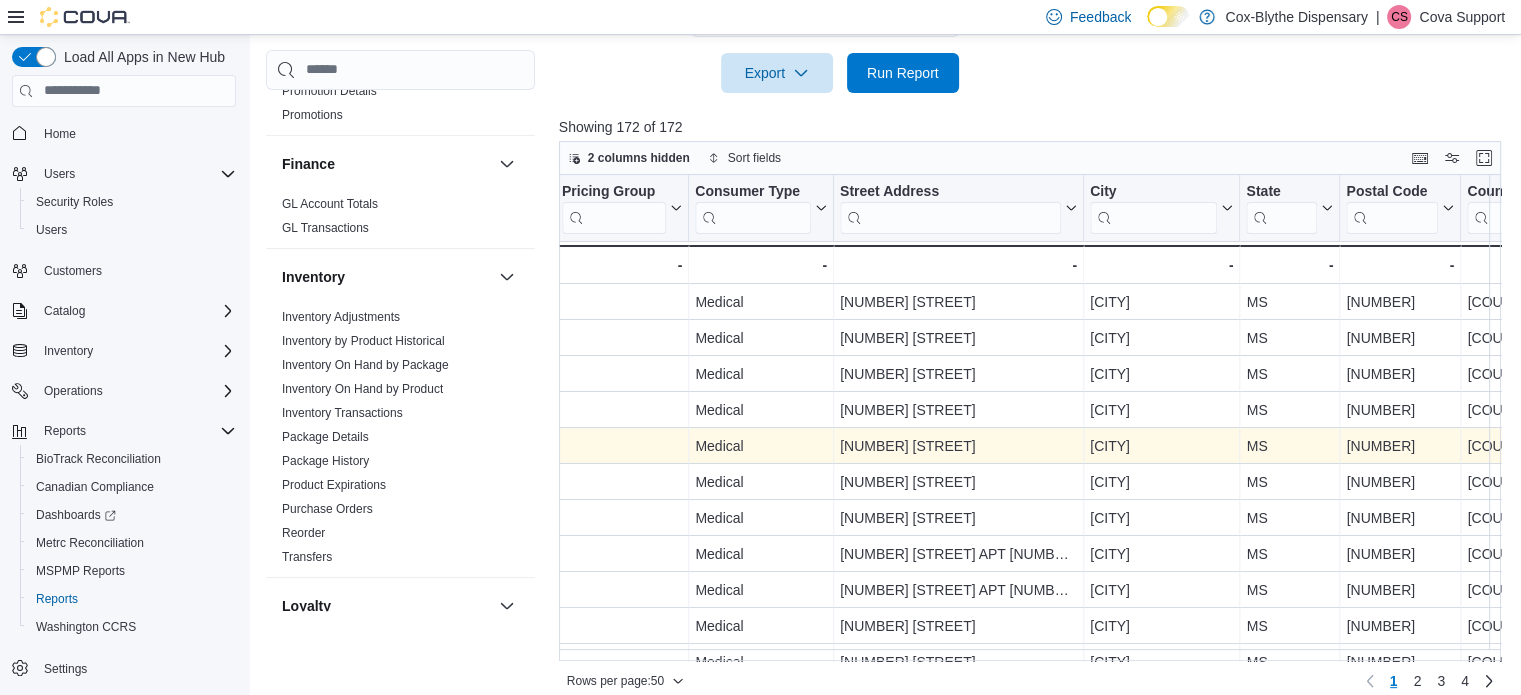 drag, startPoint x: 983, startPoint y: 451, endPoint x: 1176, endPoint y: 456, distance: 193.06476 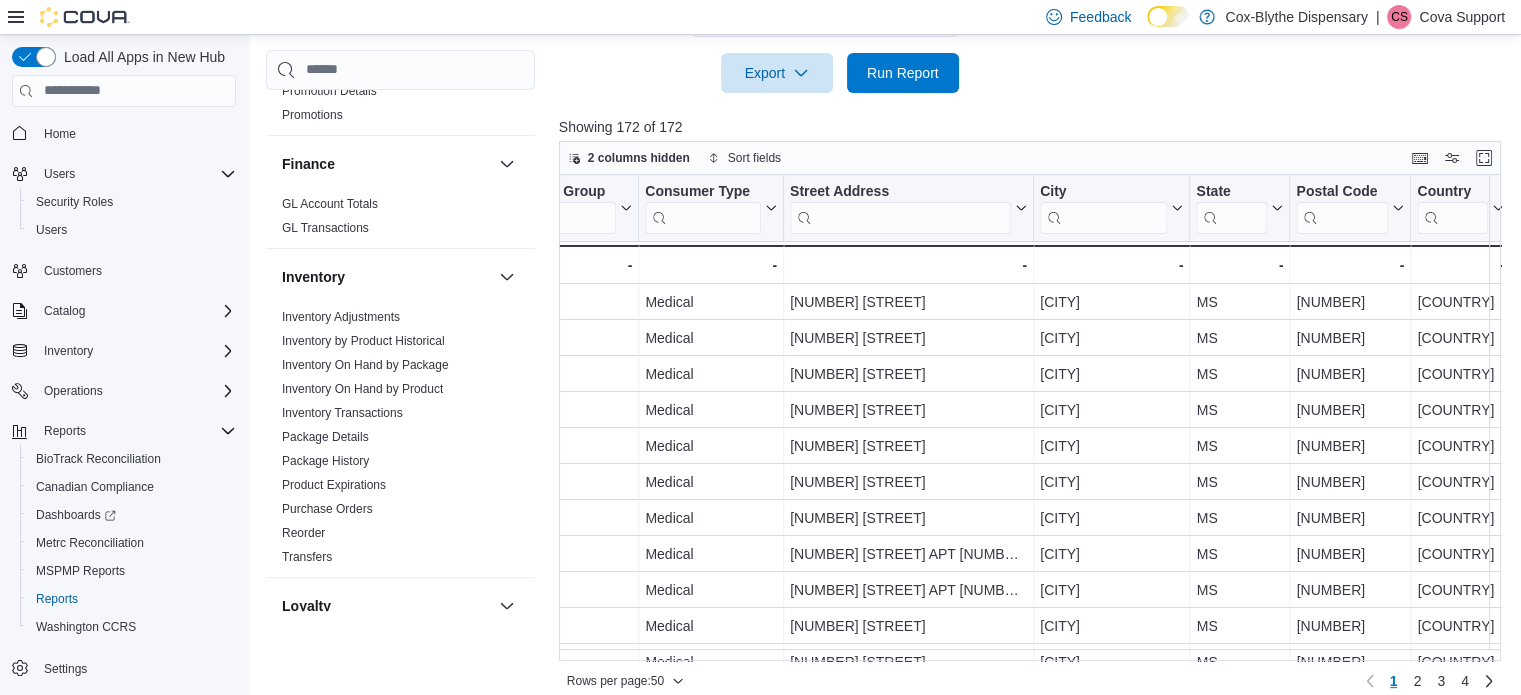 scroll, scrollTop: 0, scrollLeft: 0, axis: both 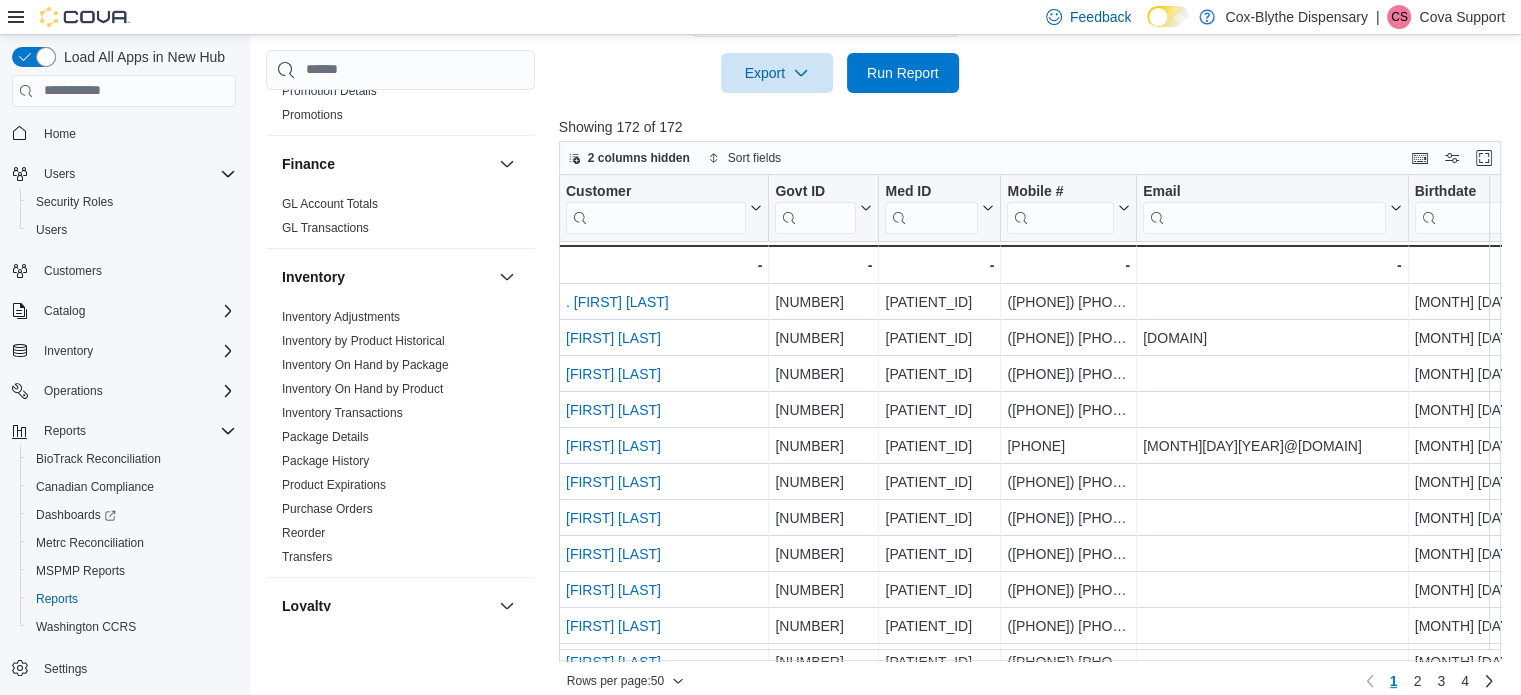 drag, startPoint x: 1038, startPoint y: 459, endPoint x: 611, endPoint y: 434, distance: 427.73123 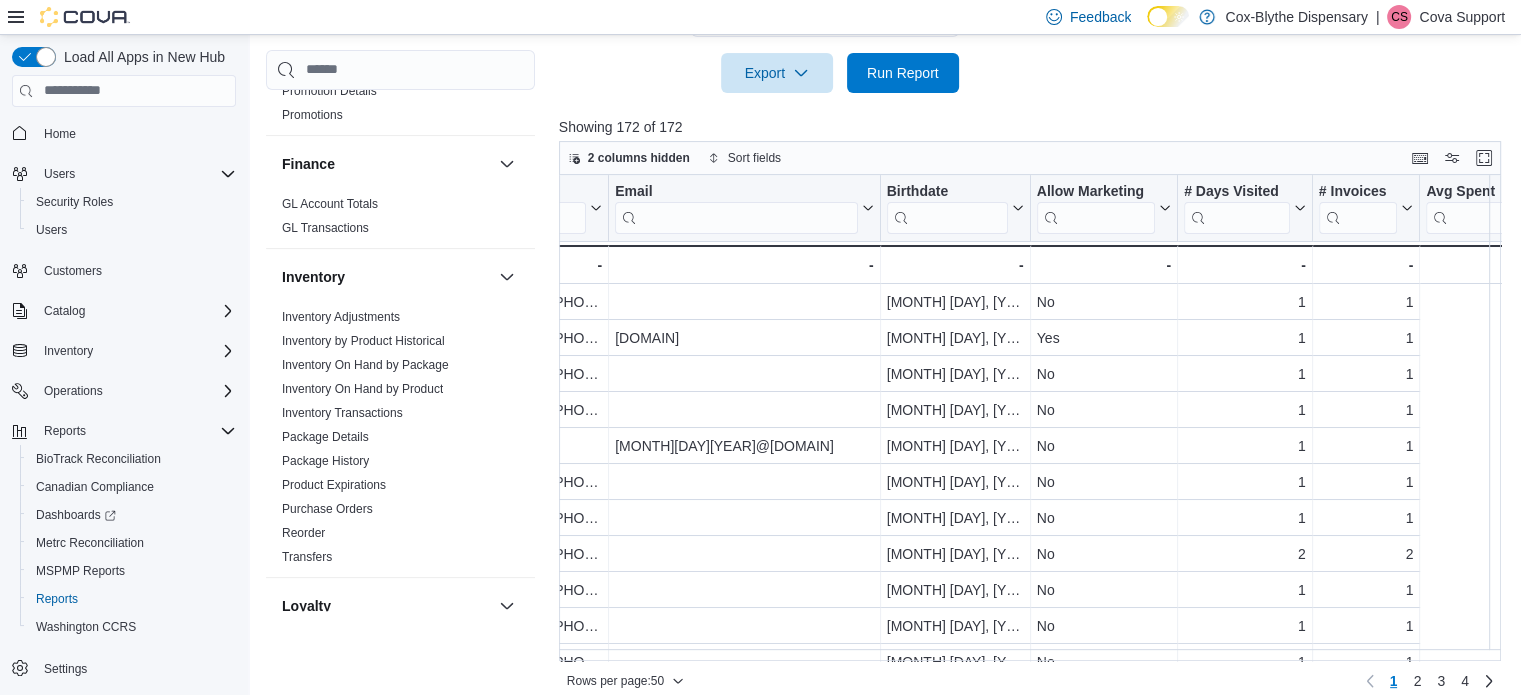drag, startPoint x: 775, startPoint y: 433, endPoint x: 790, endPoint y: 432, distance: 15.033297 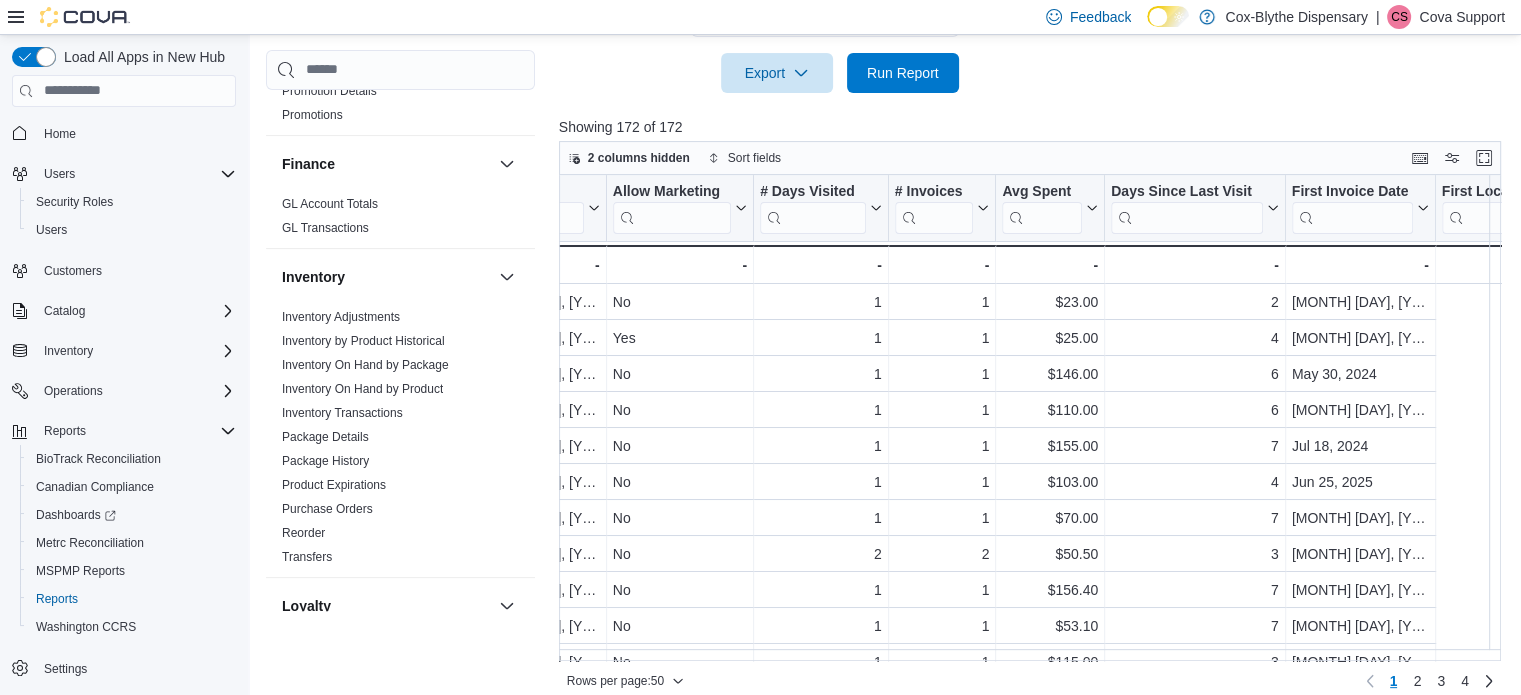 drag, startPoint x: 757, startPoint y: 425, endPoint x: 838, endPoint y: 433, distance: 81.394104 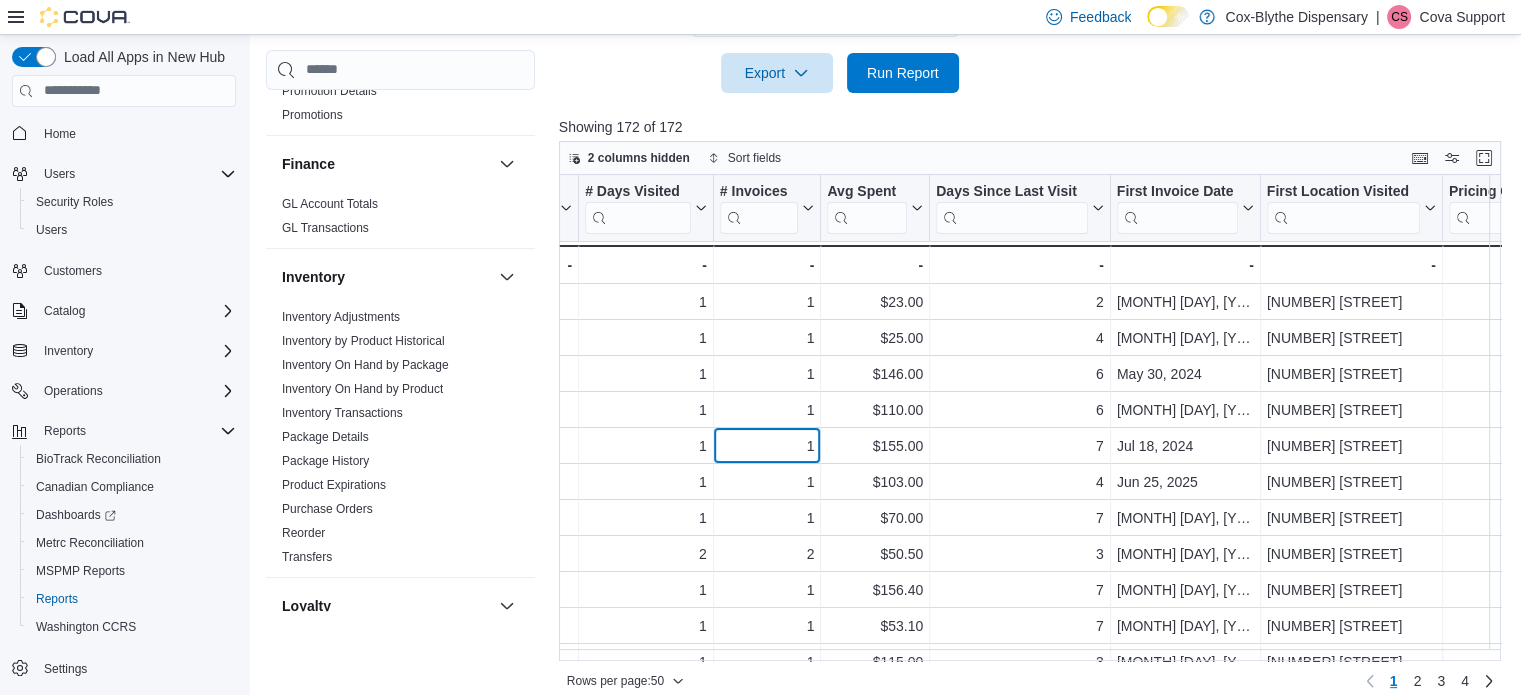 scroll, scrollTop: 0, scrollLeft: 1175, axis: horizontal 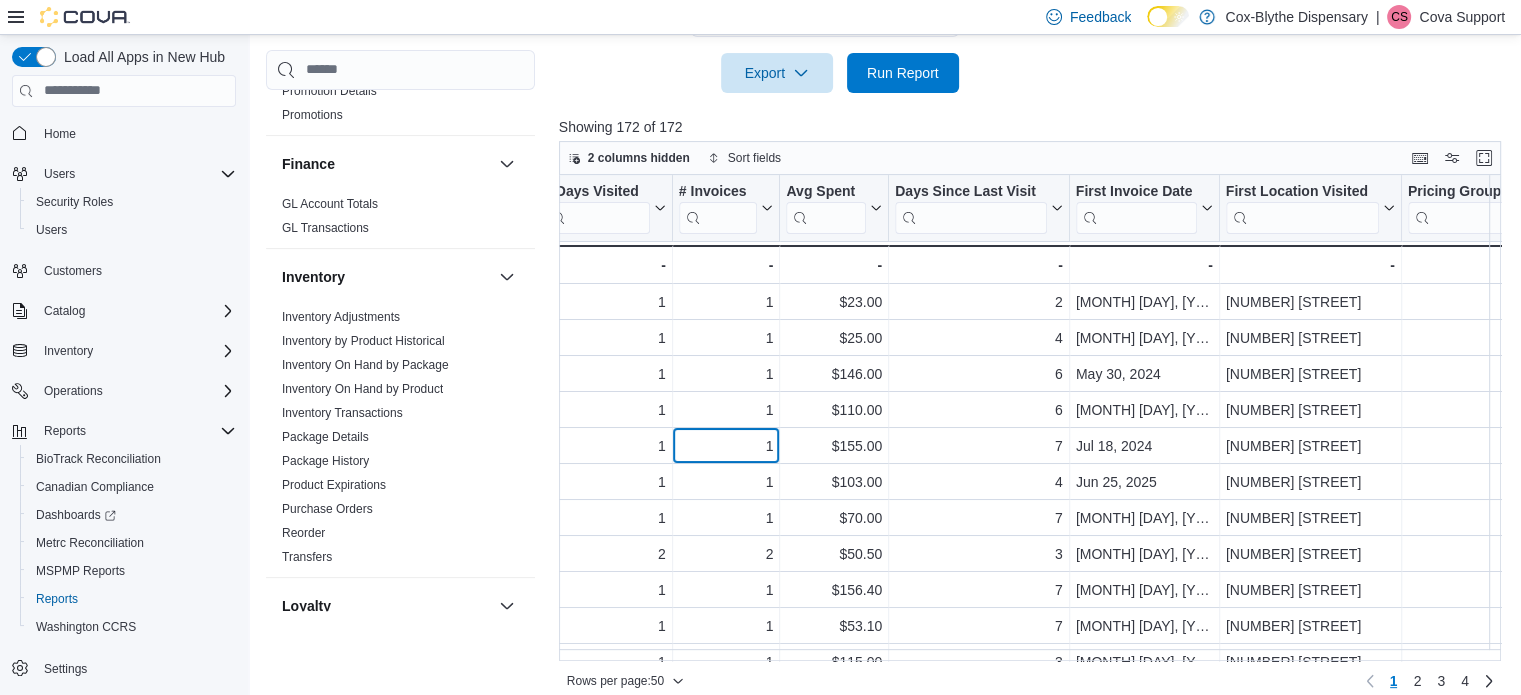 drag, startPoint x: 774, startPoint y: 430, endPoint x: 892, endPoint y: 438, distance: 118.270874 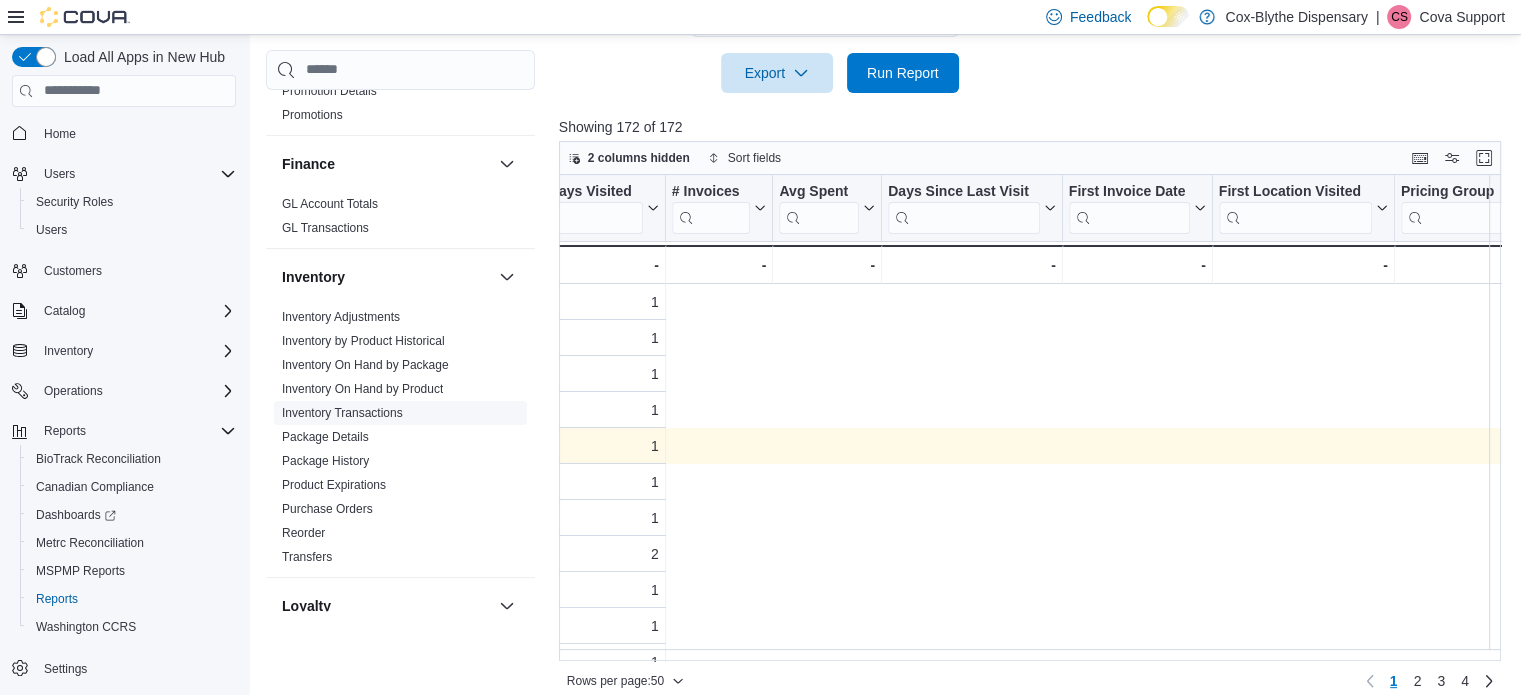 scroll, scrollTop: 0, scrollLeft: 0, axis: both 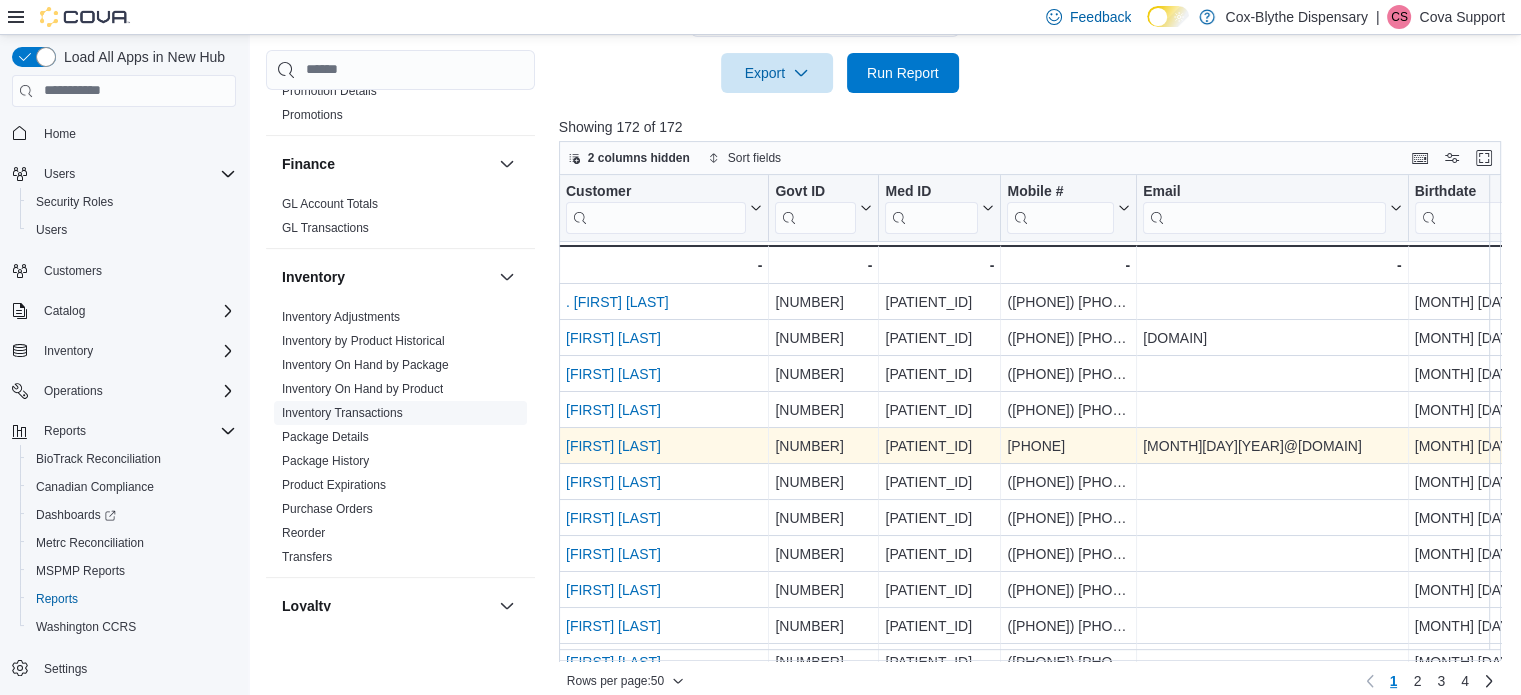 drag, startPoint x: 908, startPoint y: 439, endPoint x: 304, endPoint y: 402, distance: 605.1322 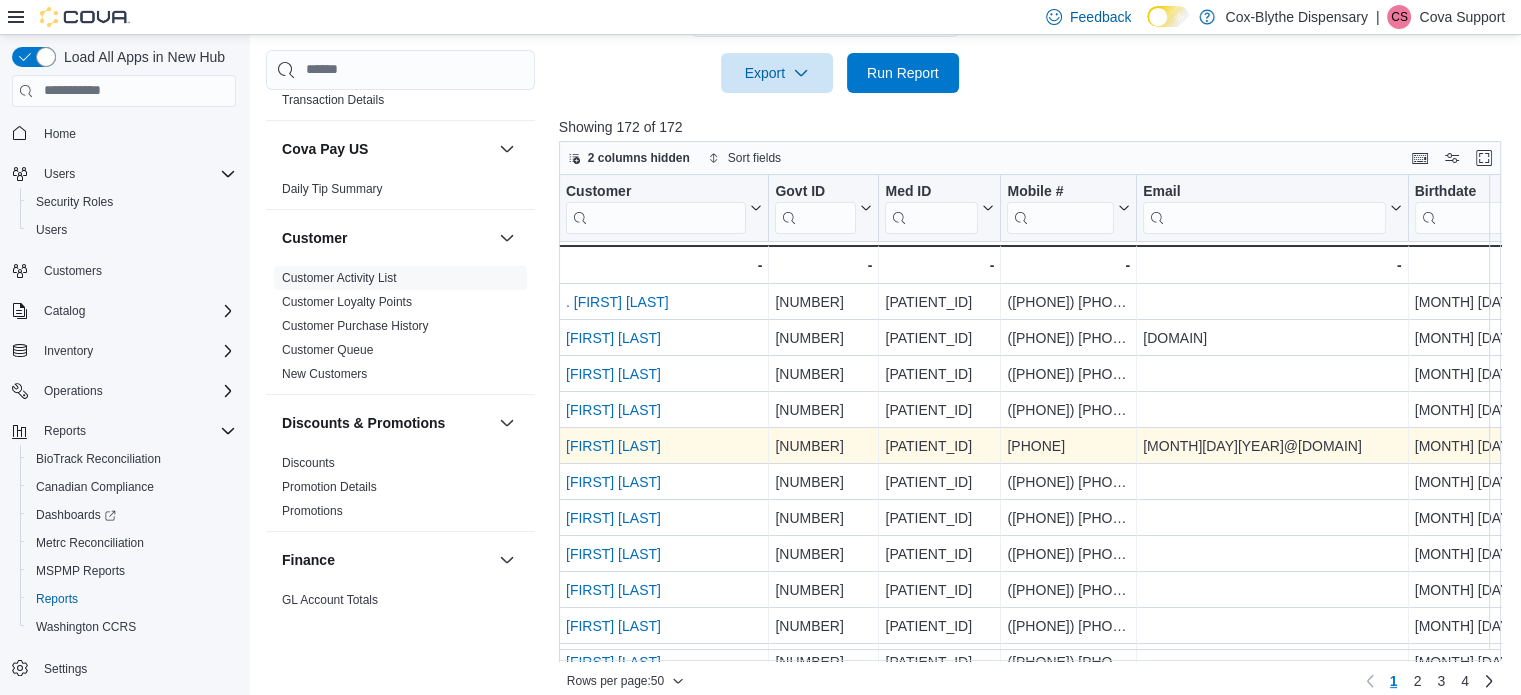 scroll, scrollTop: 400, scrollLeft: 0, axis: vertical 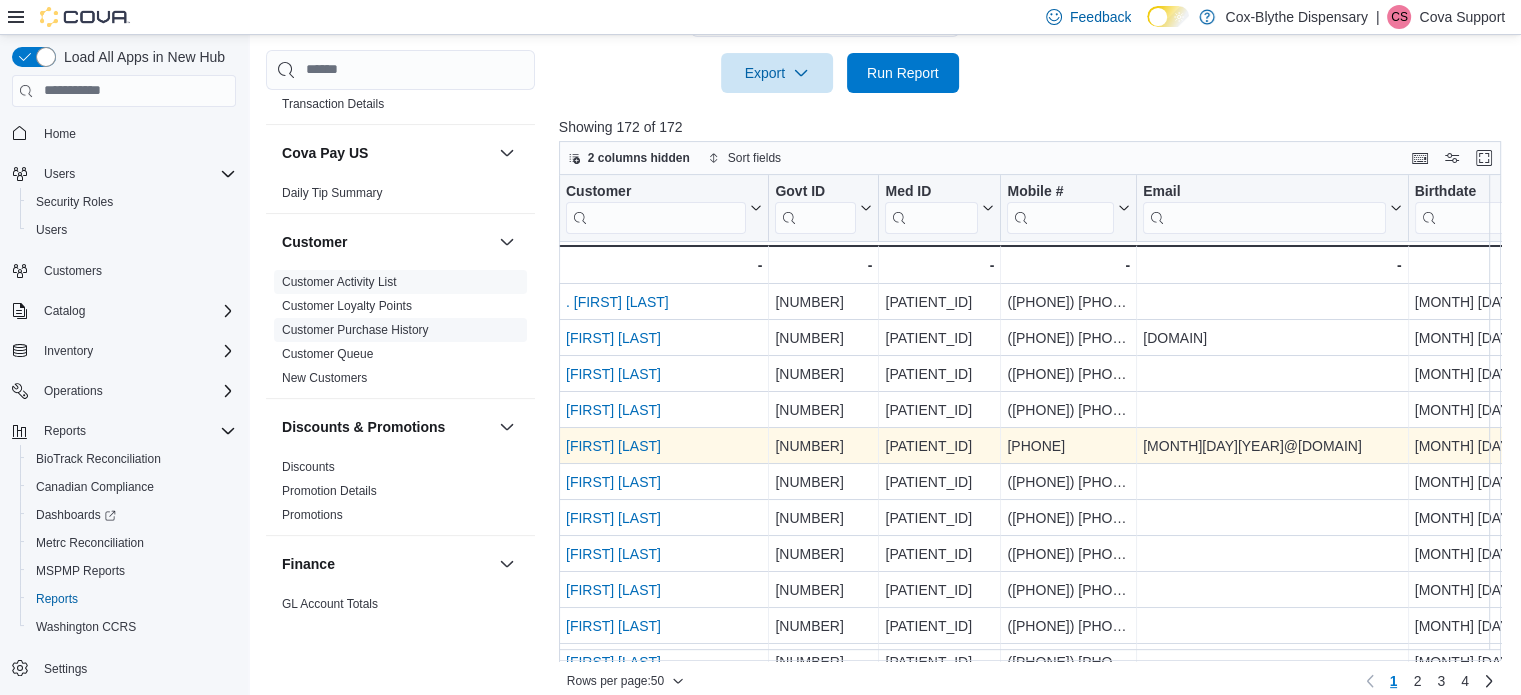 click on "Customer Purchase History" at bounding box center (355, 330) 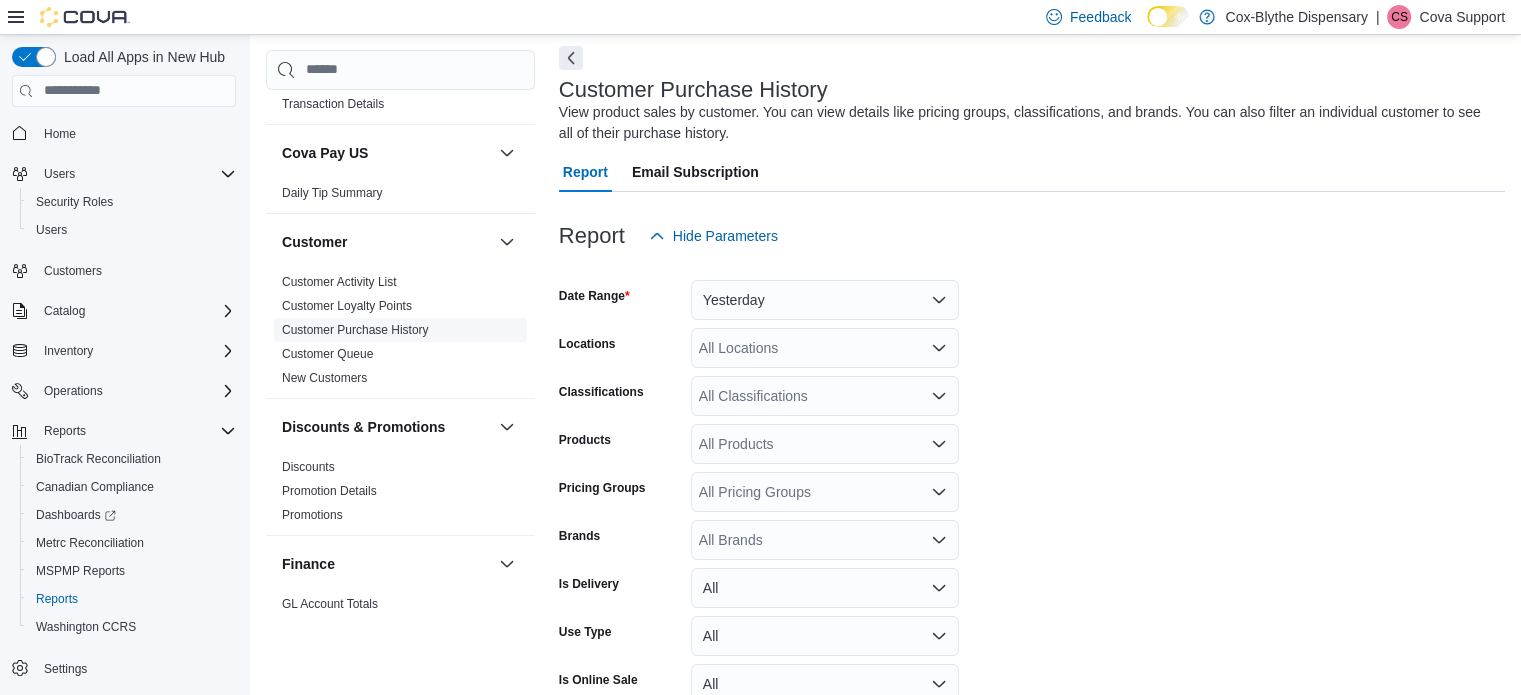 scroll, scrollTop: 67, scrollLeft: 0, axis: vertical 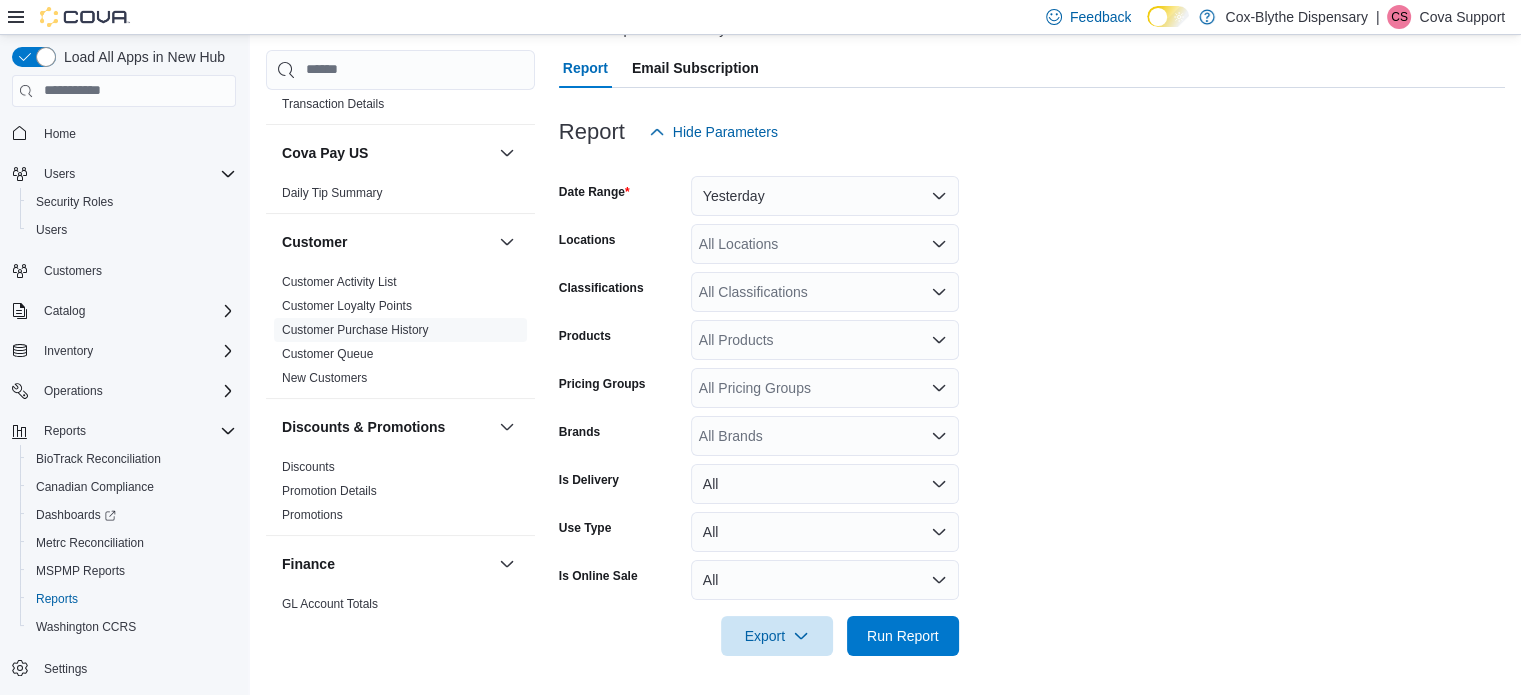 drag, startPoint x: 1134, startPoint y: 362, endPoint x: 1128, endPoint y: 402, distance: 40.4475 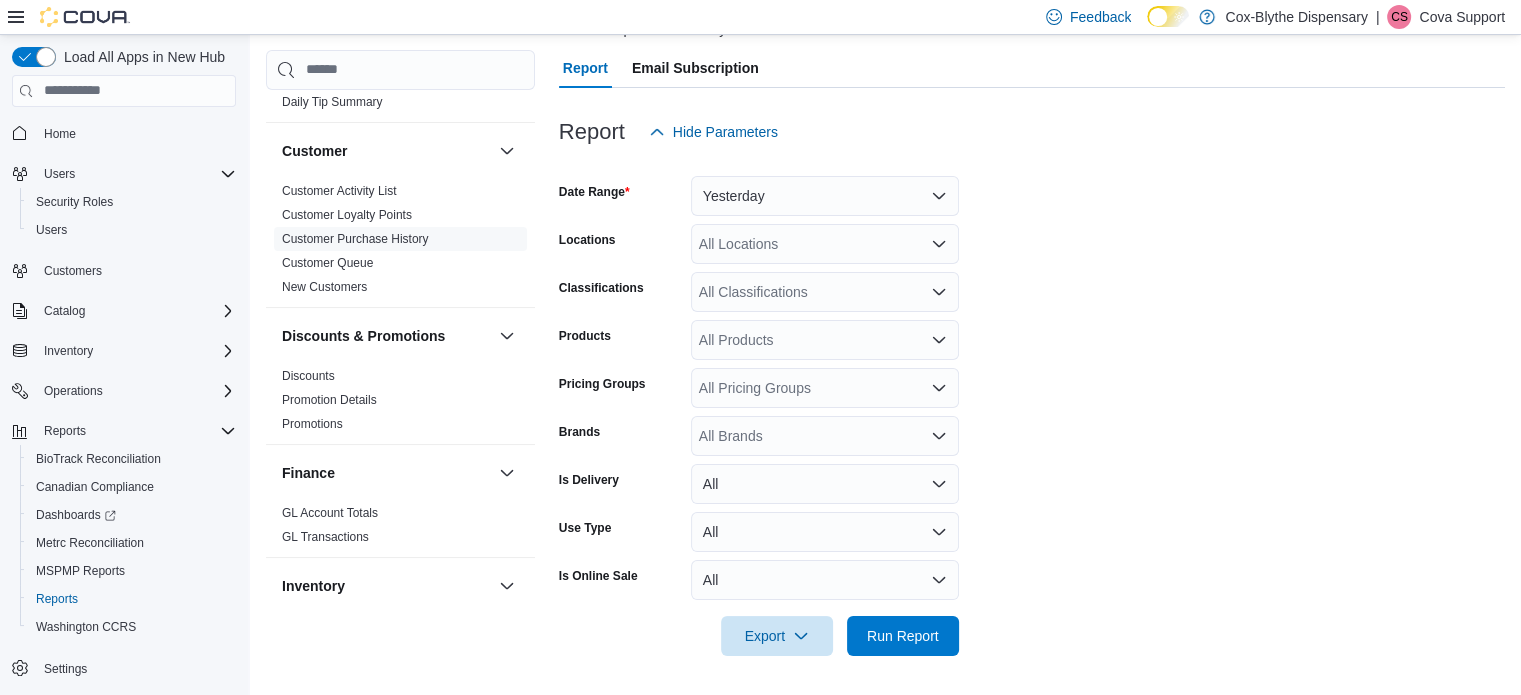 scroll, scrollTop: 0, scrollLeft: 0, axis: both 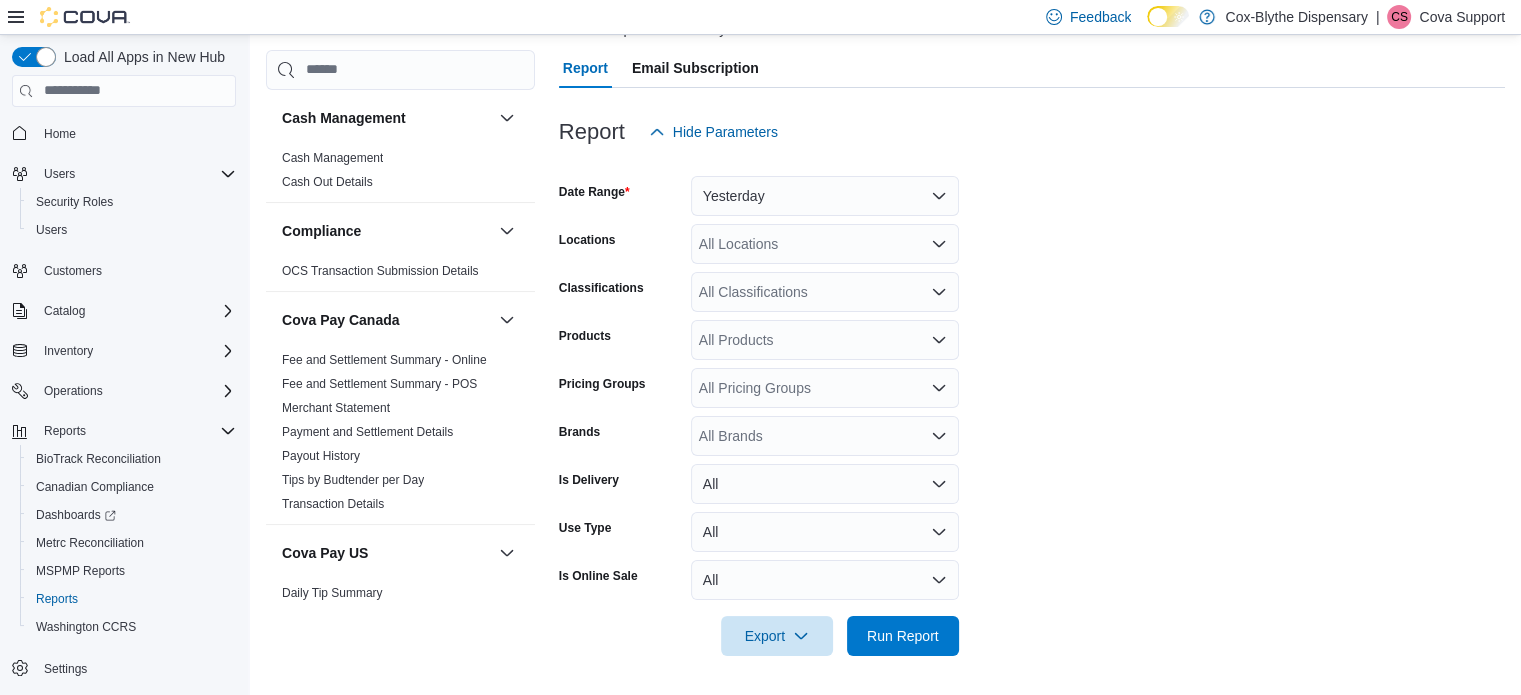 click on "Cova Support" at bounding box center [1462, 17] 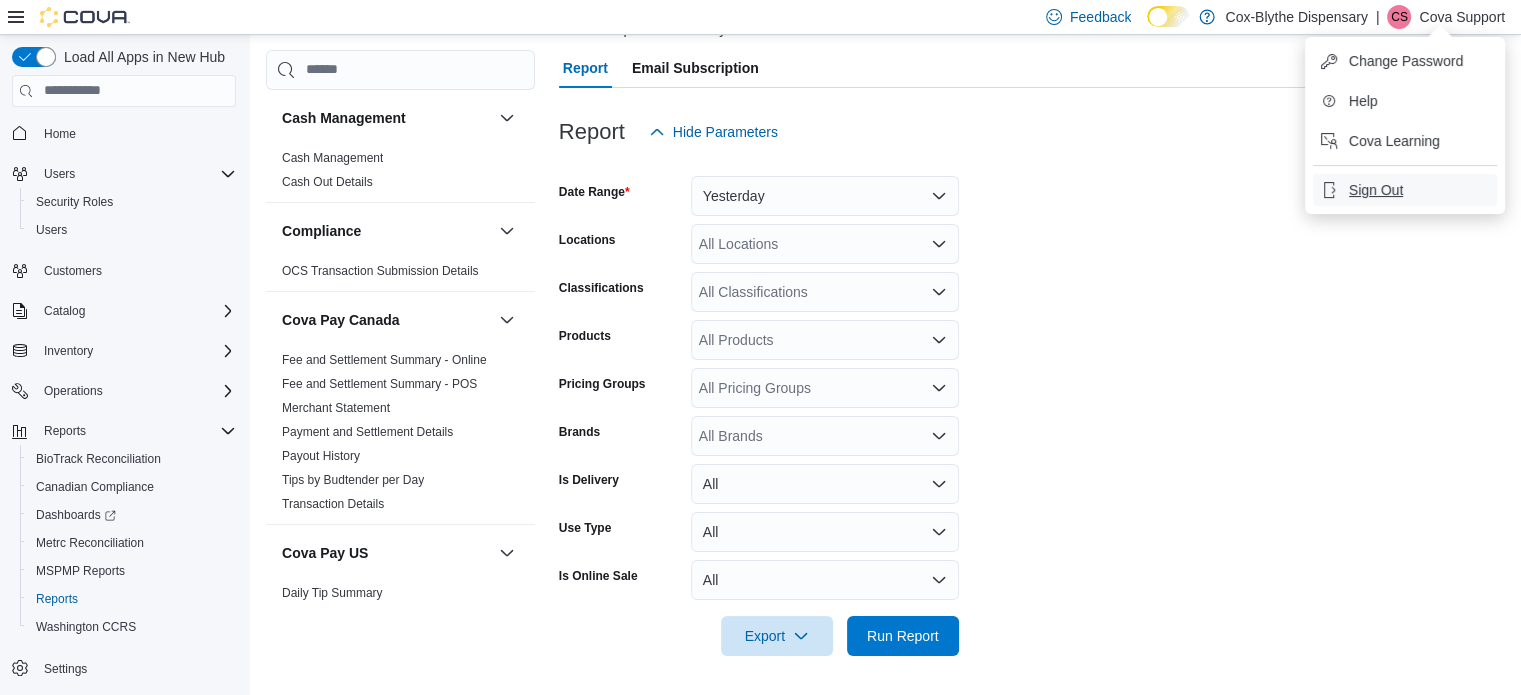 drag, startPoint x: 1384, startPoint y: 187, endPoint x: 1179, endPoint y: 130, distance: 212.77689 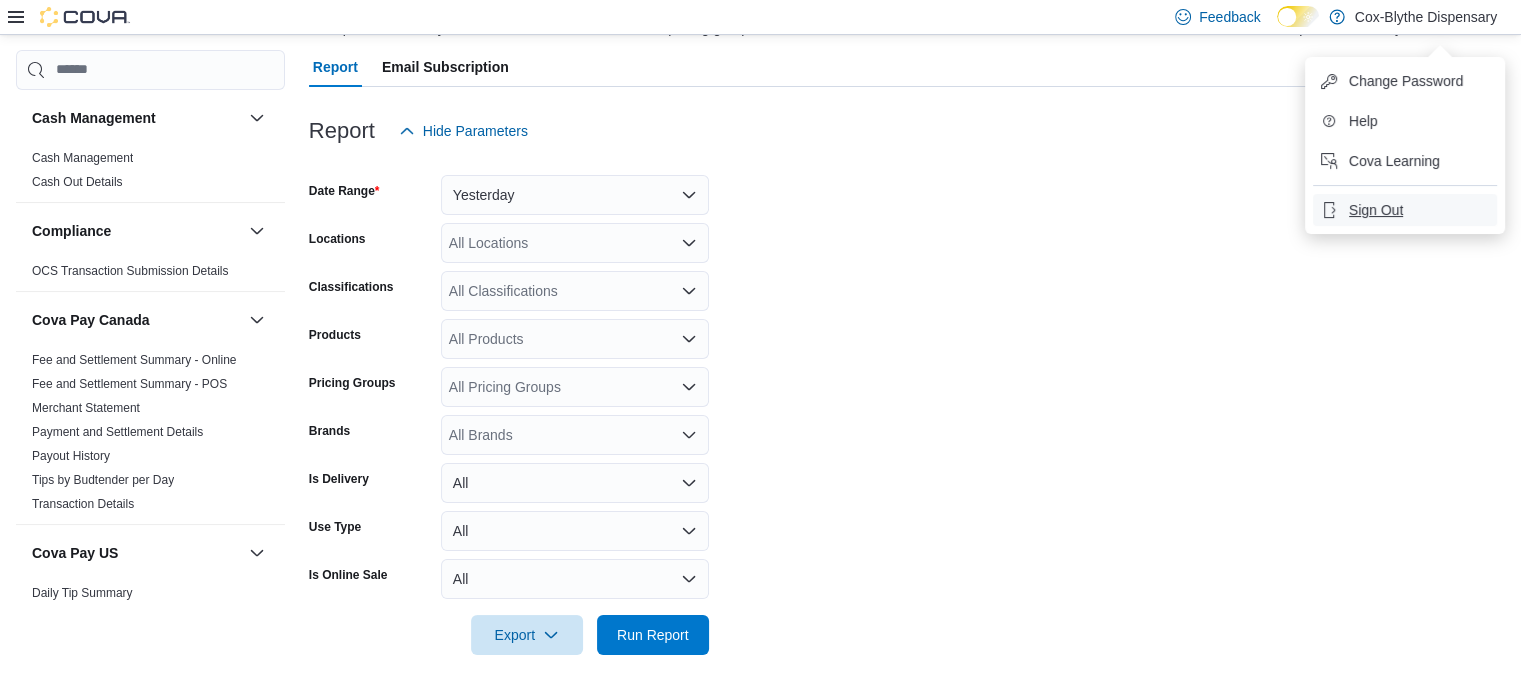 scroll, scrollTop: 169, scrollLeft: 0, axis: vertical 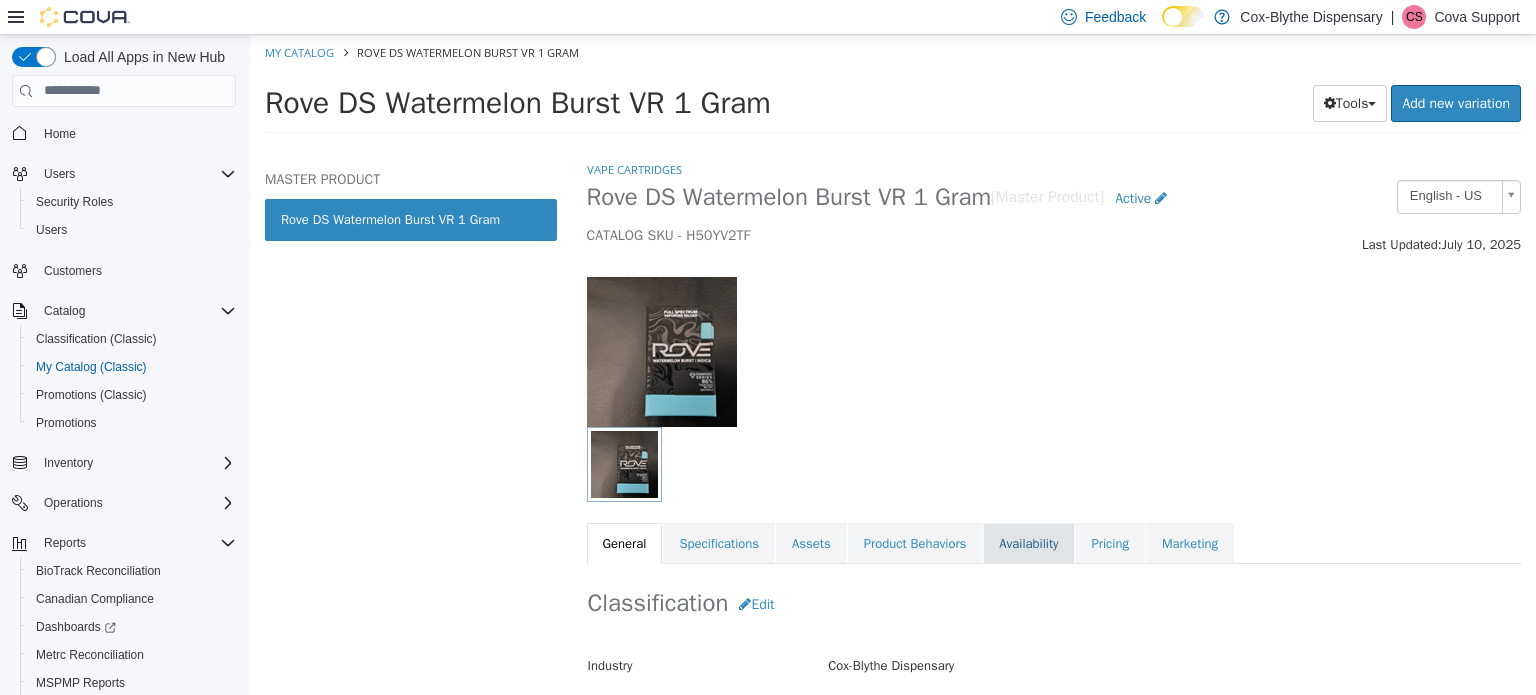 click on "Availability" at bounding box center (1028, 543) 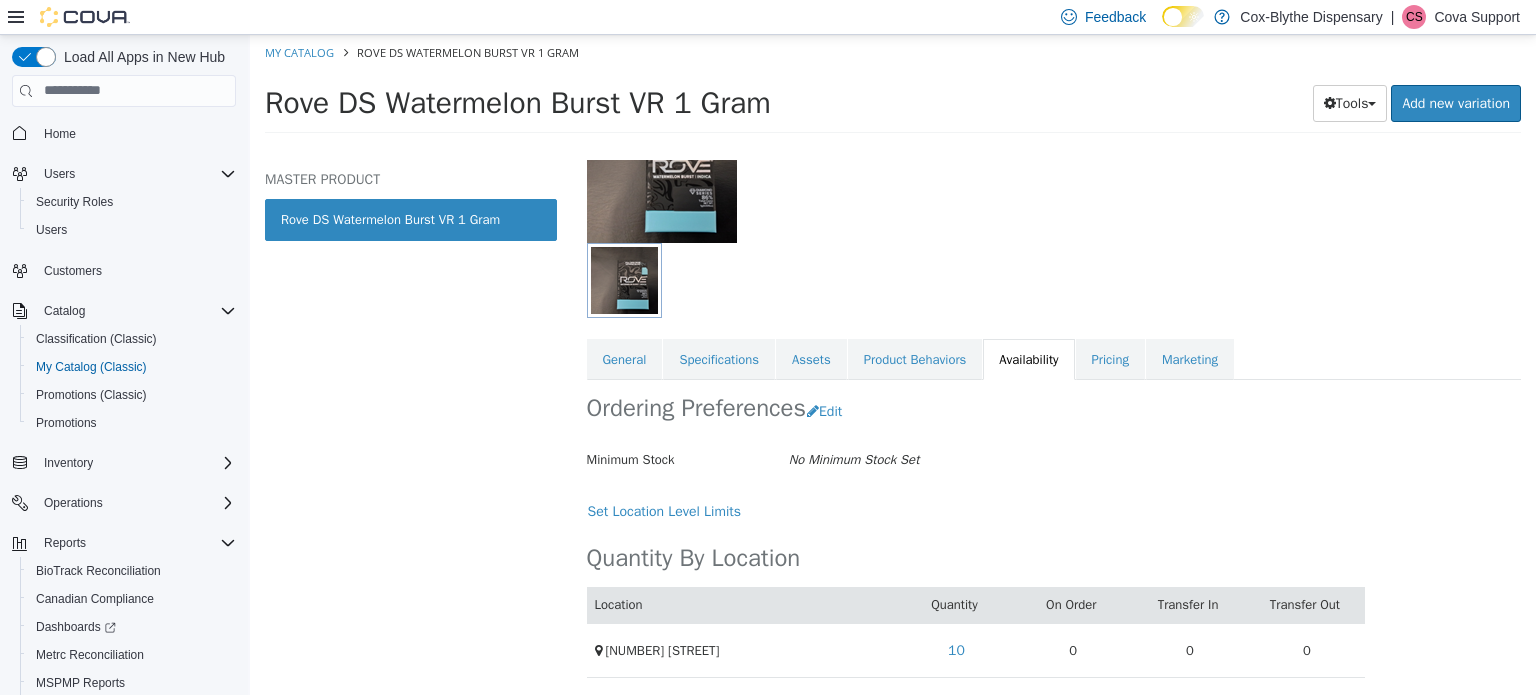scroll, scrollTop: 184, scrollLeft: 0, axis: vertical 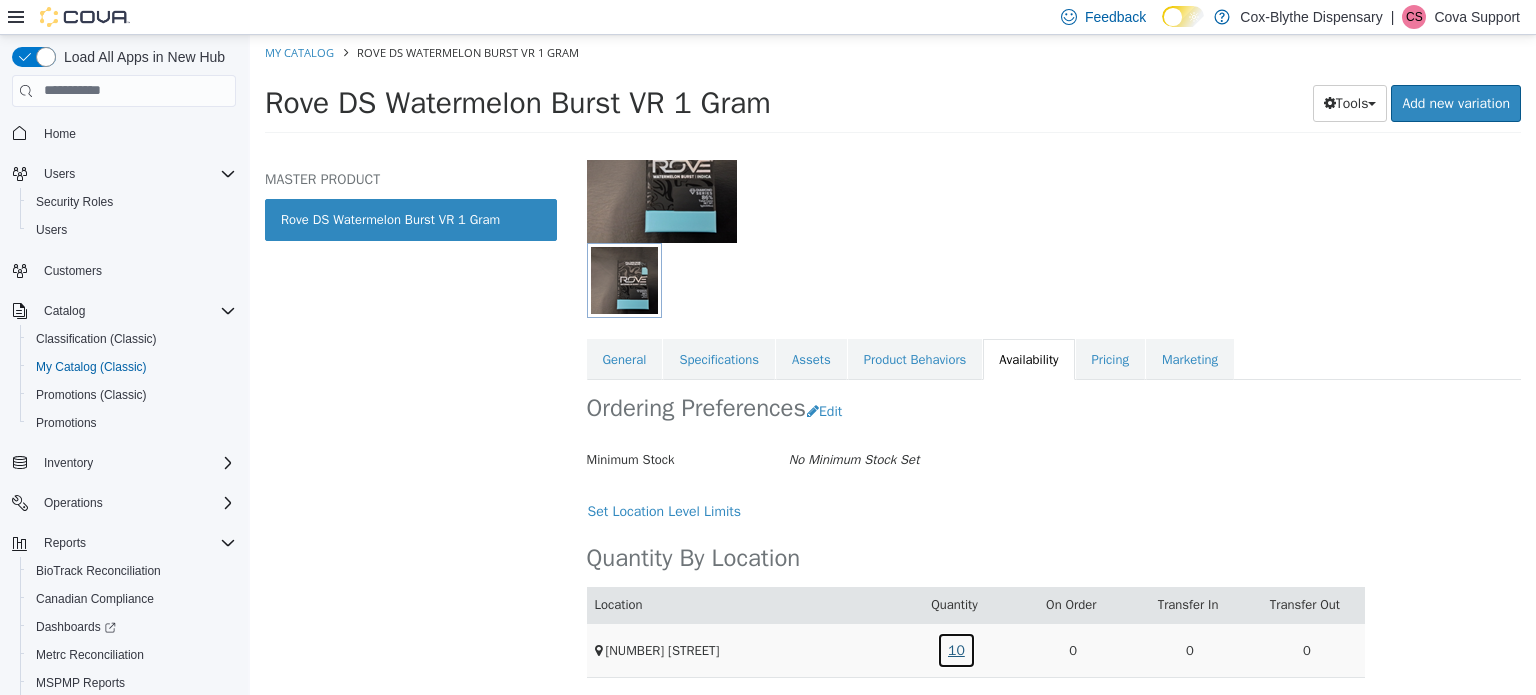 click on "10" at bounding box center [956, 649] 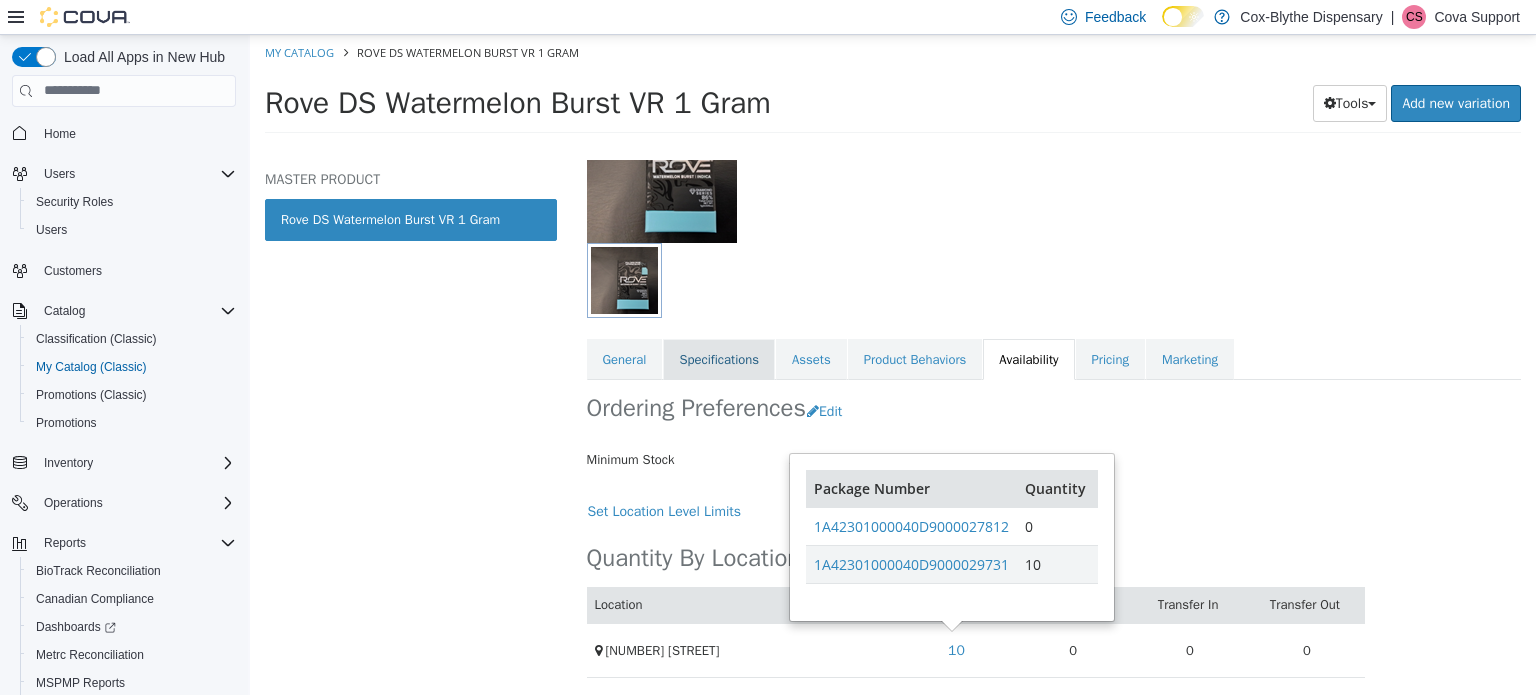 click on "Specifications" at bounding box center (719, 359) 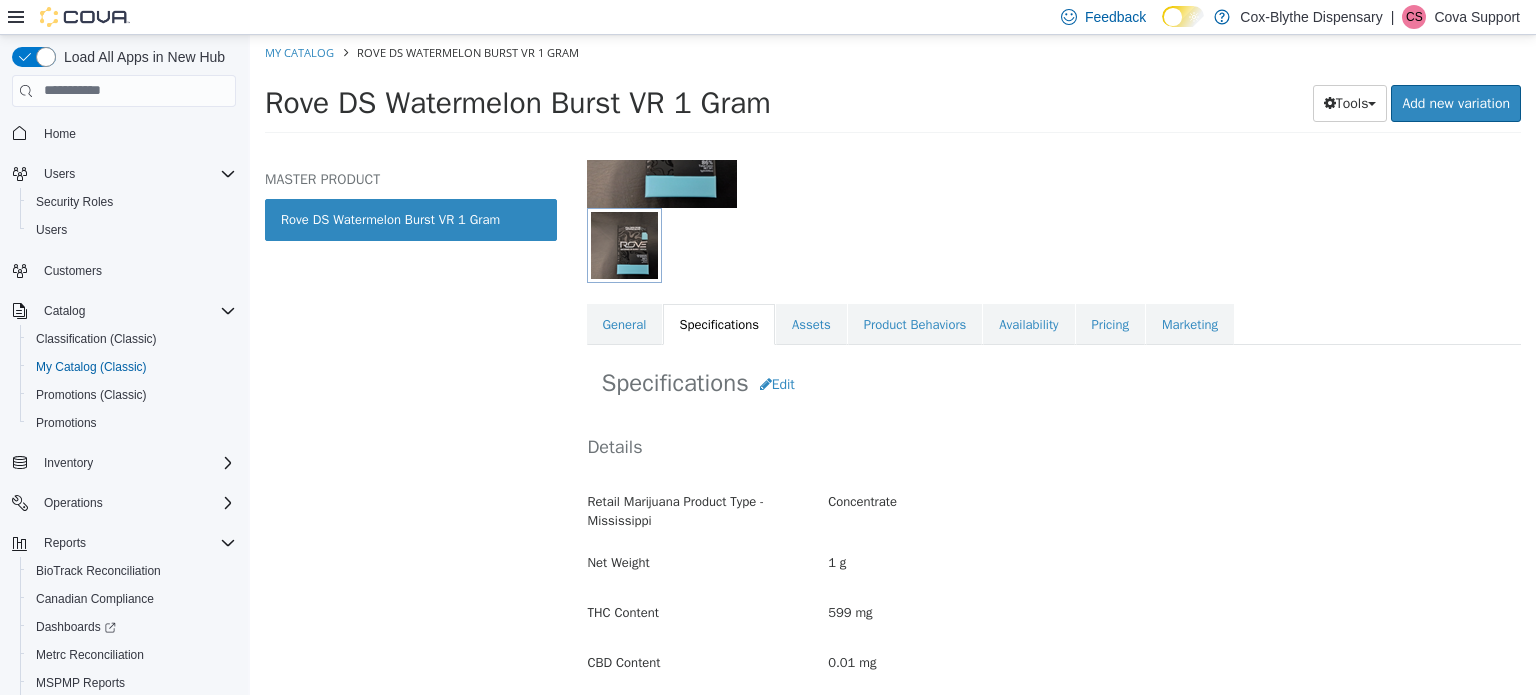 scroll, scrollTop: 184, scrollLeft: 0, axis: vertical 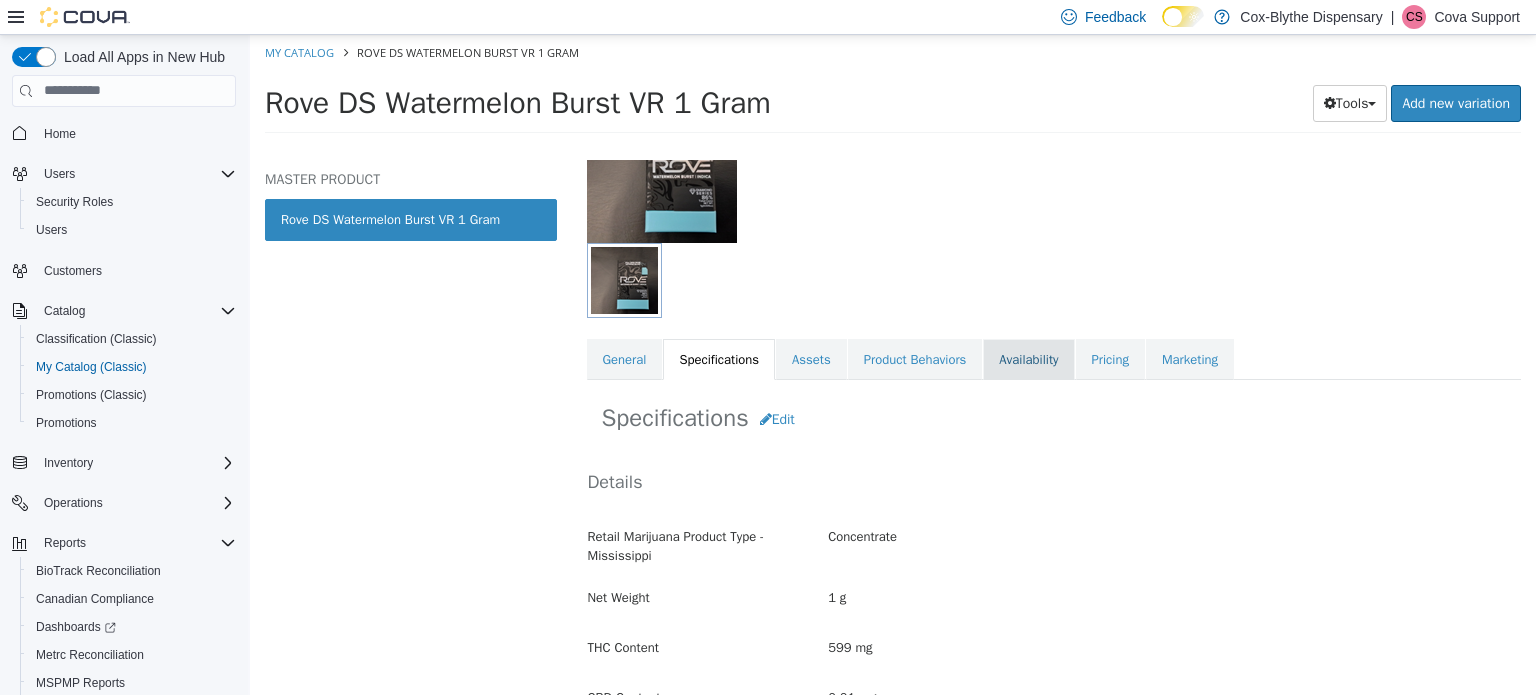 click on "Availability" at bounding box center [1028, 359] 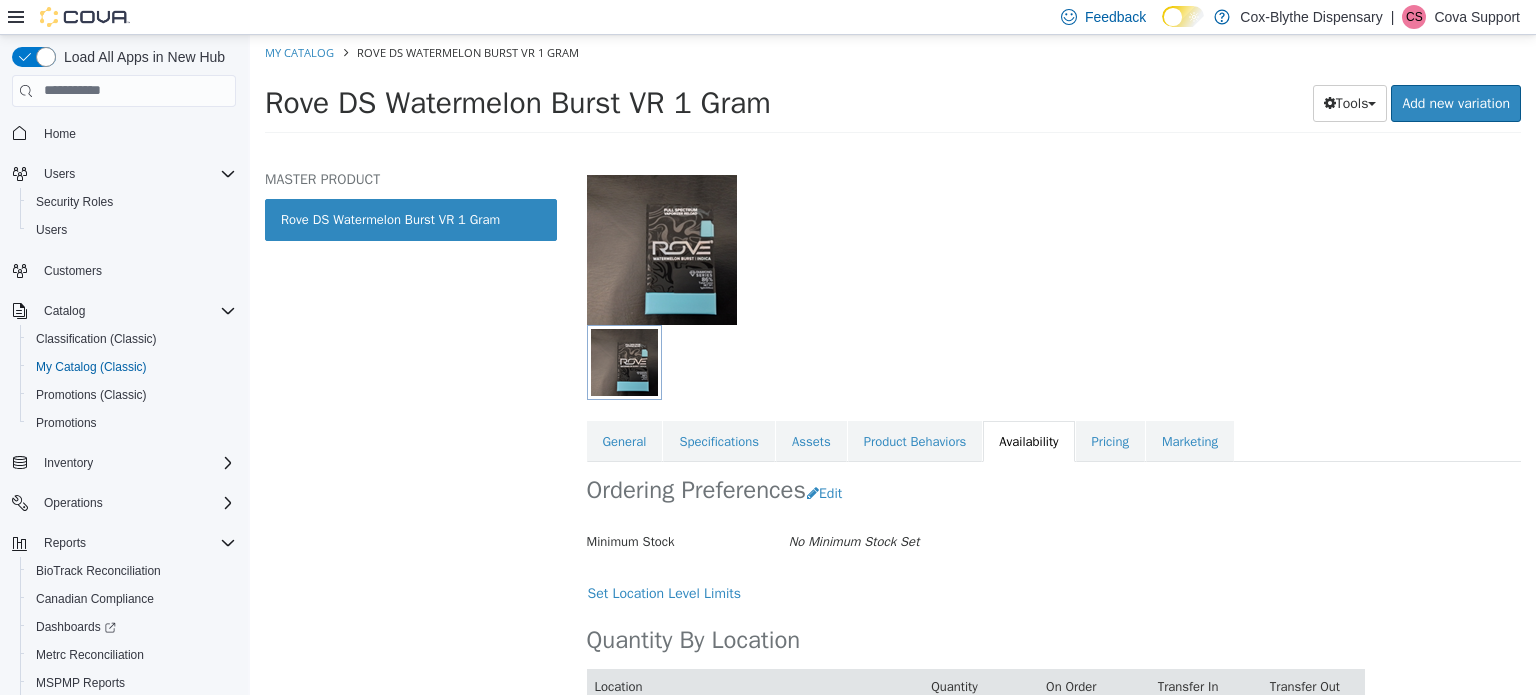 scroll, scrollTop: 184, scrollLeft: 0, axis: vertical 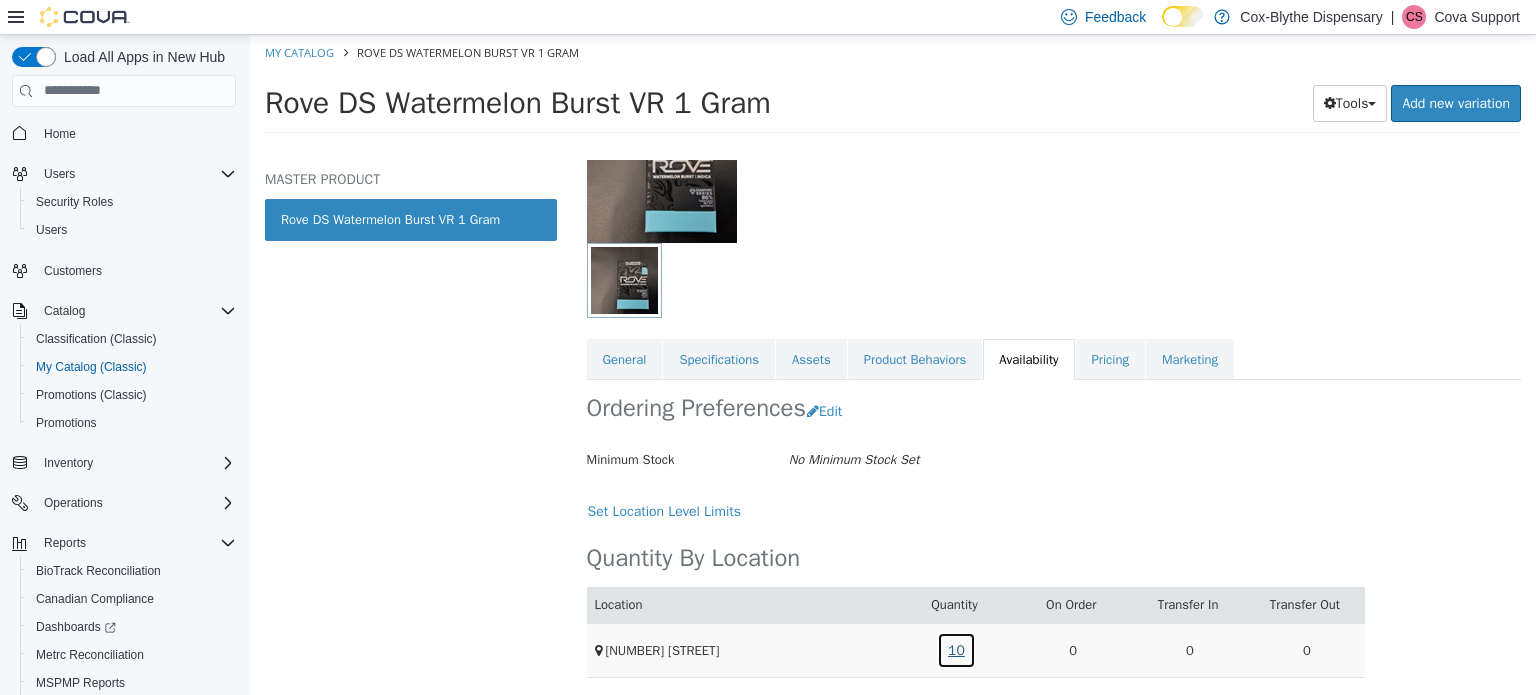 click on "10" at bounding box center [956, 649] 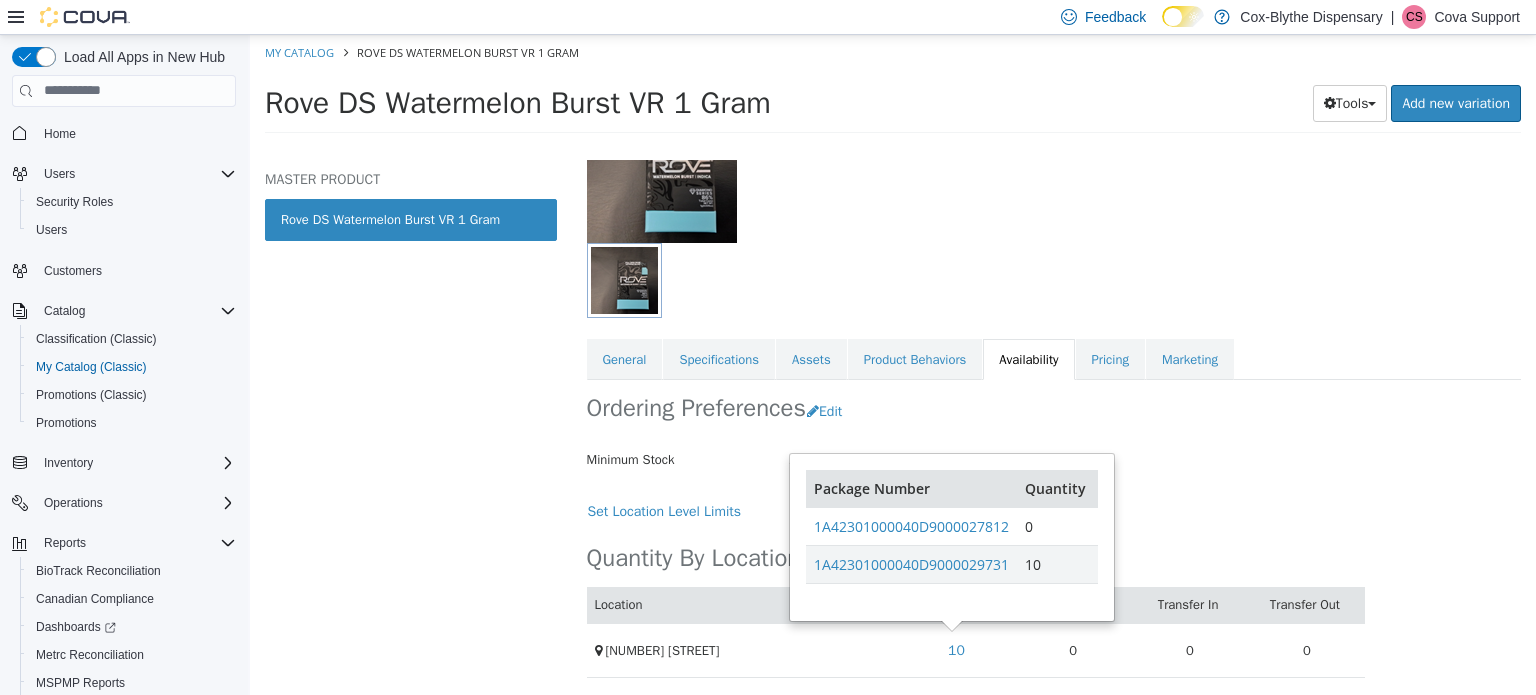 click on "Package Number Quantity 1A42301000040D9000027812 0 1A42301000040D9000029731 10" at bounding box center (952, 536) 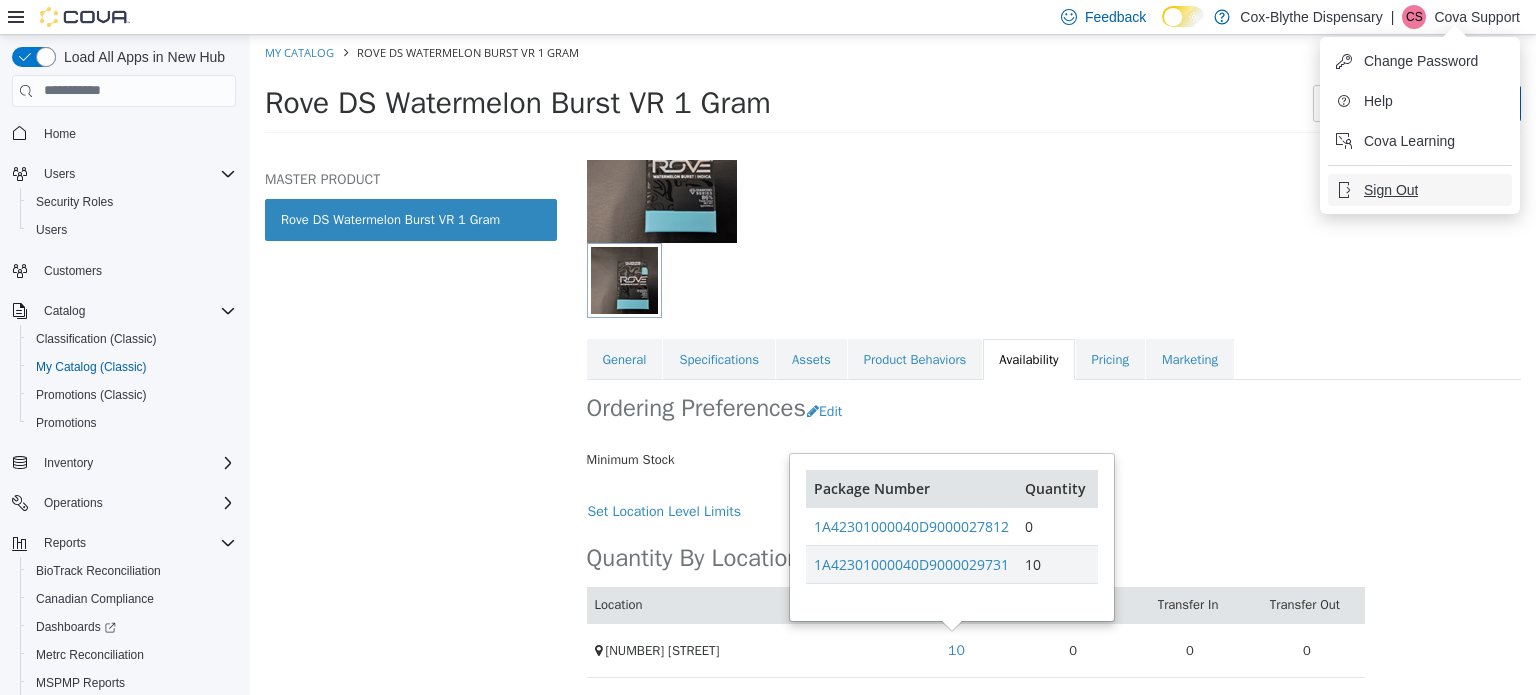 click on "Sign Out" at bounding box center (1391, 190) 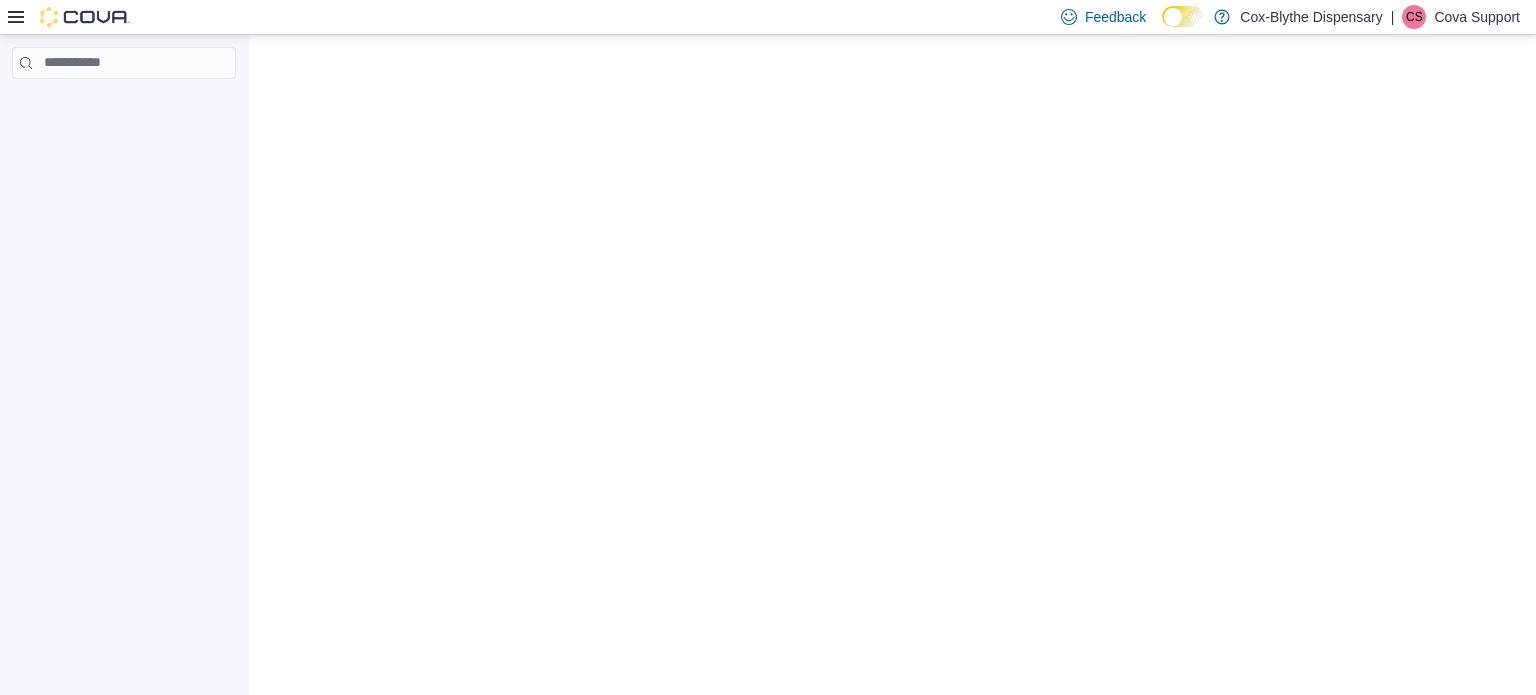 scroll, scrollTop: 0, scrollLeft: 0, axis: both 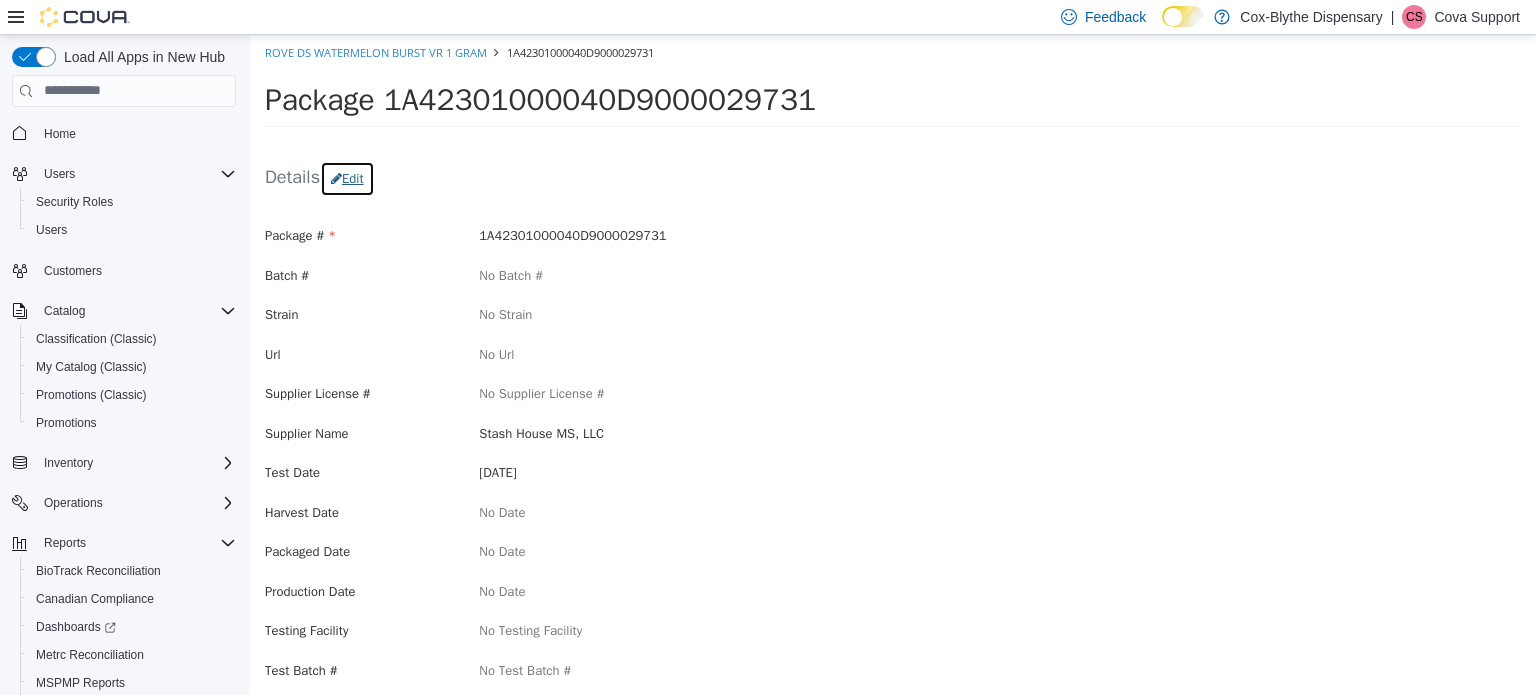 click on "Edit" at bounding box center [347, 178] 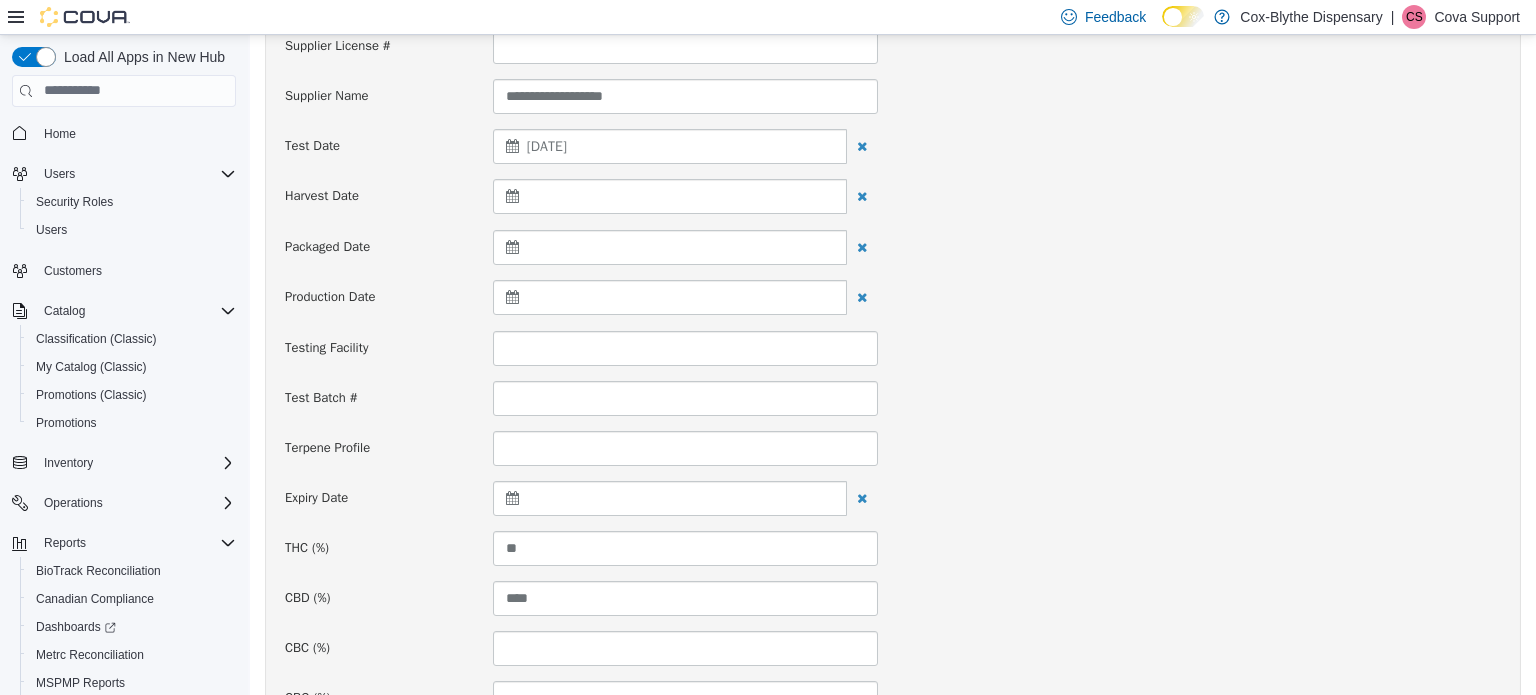drag, startPoint x: 996, startPoint y: 339, endPoint x: 1007, endPoint y: 371, distance: 33.83785 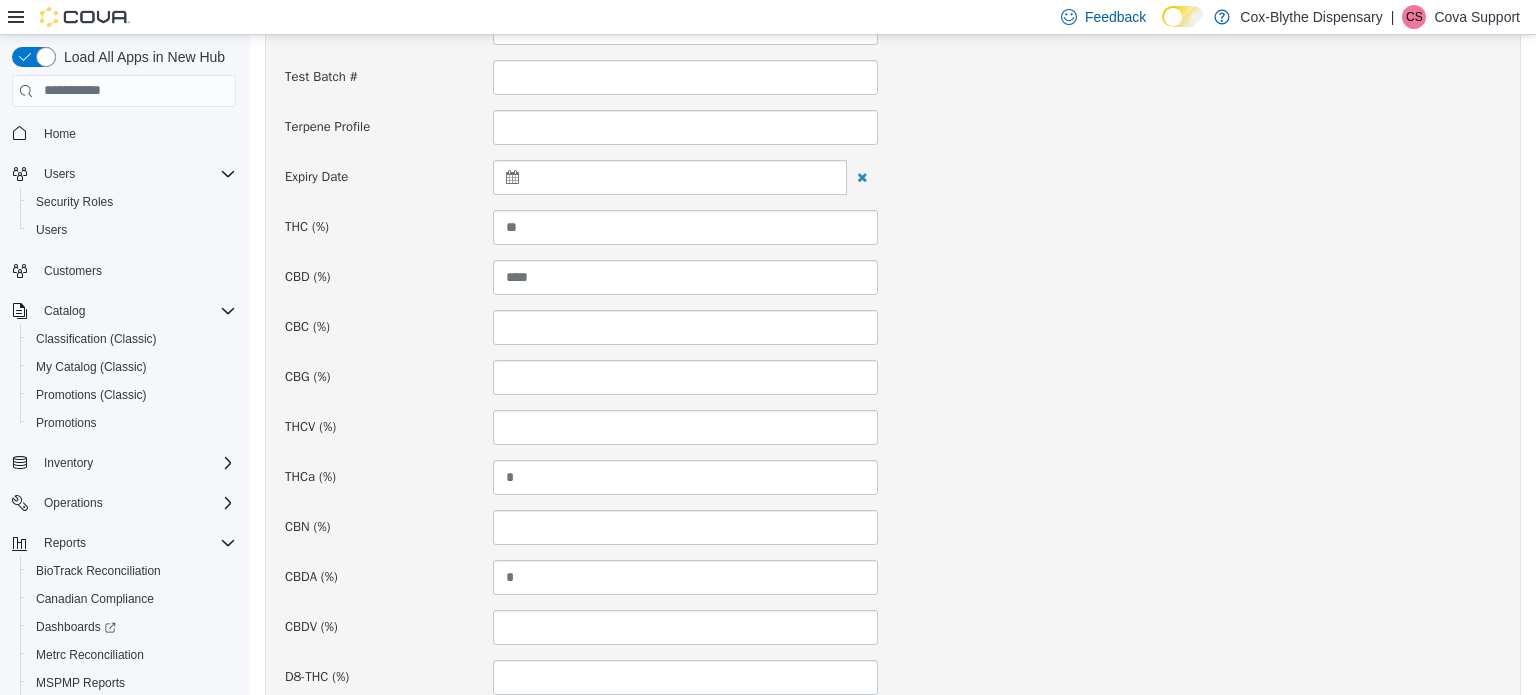 drag, startPoint x: 1092, startPoint y: 310, endPoint x: 1103, endPoint y: 383, distance: 73.82411 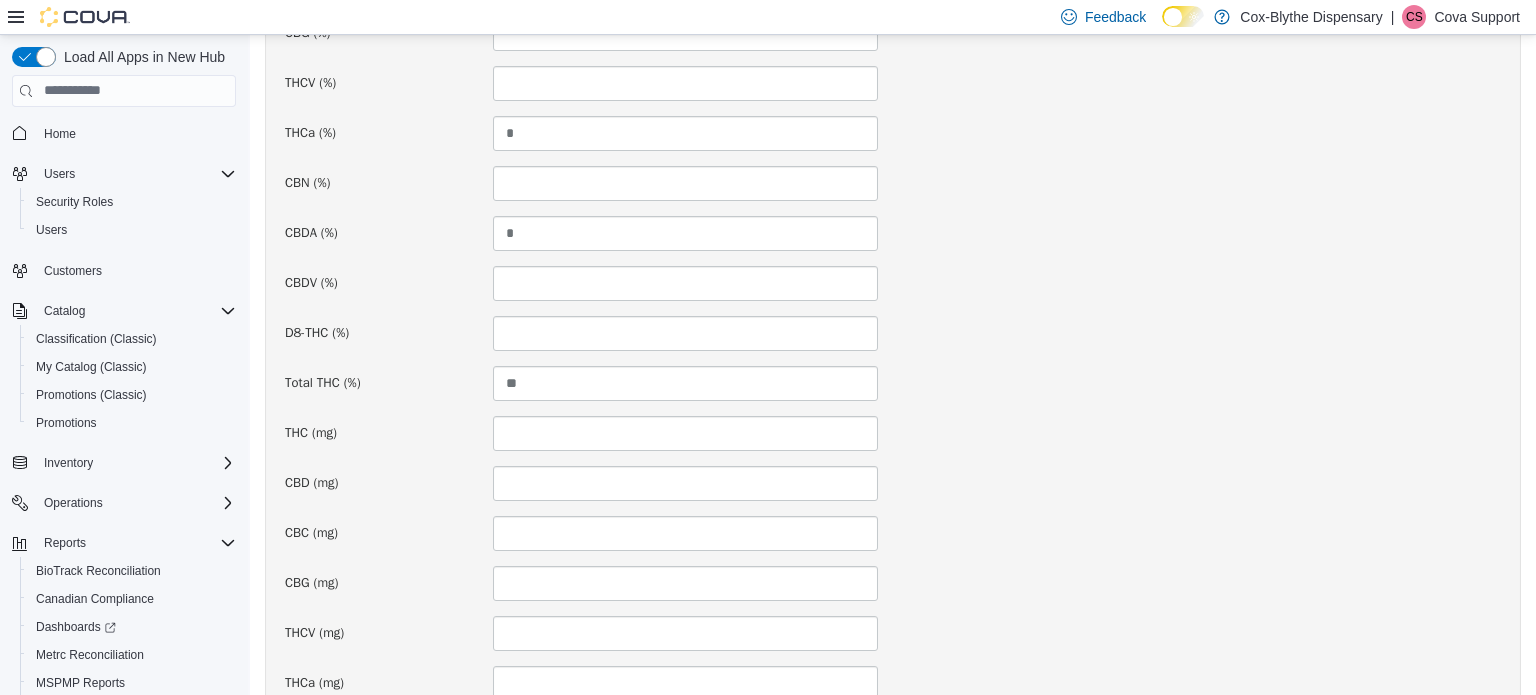 drag, startPoint x: 1089, startPoint y: 331, endPoint x: 1081, endPoint y: 384, distance: 53.600372 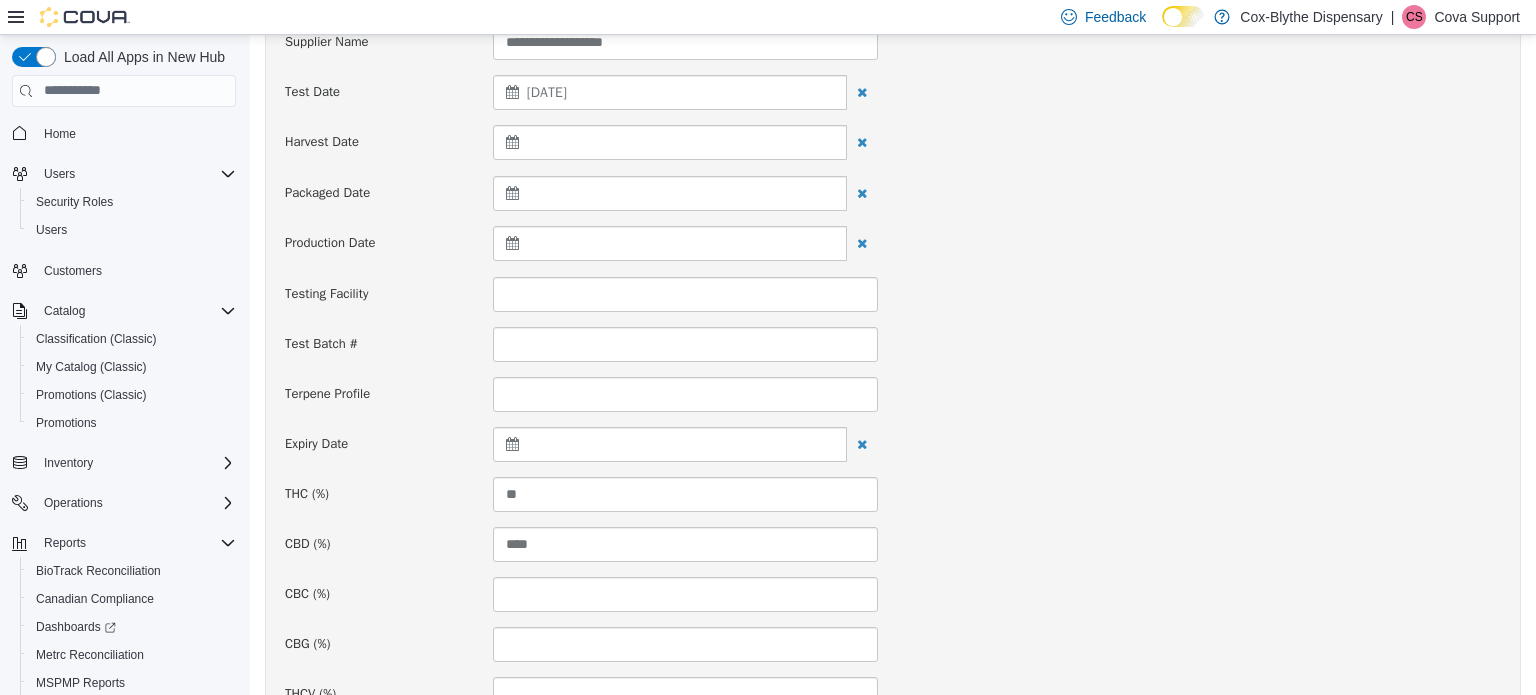 scroll, scrollTop: 0, scrollLeft: 0, axis: both 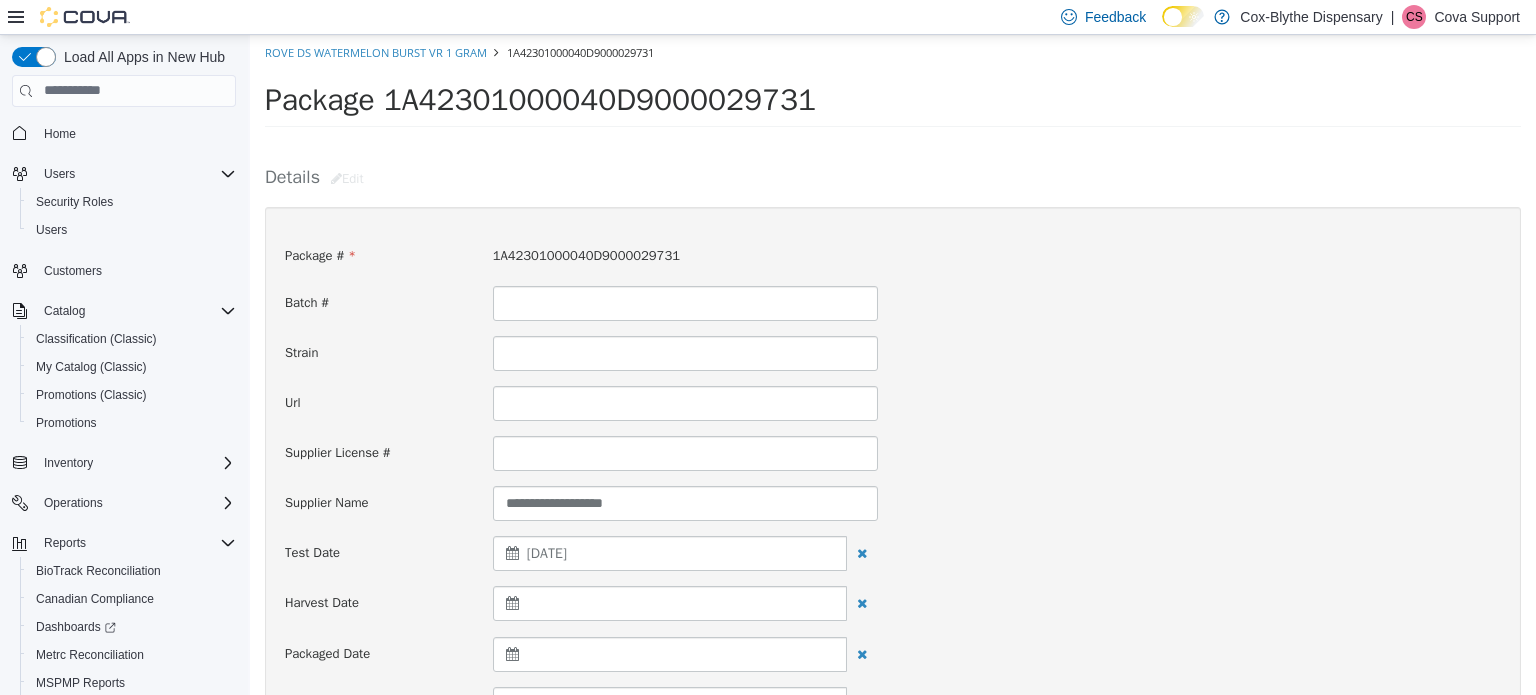 drag, startPoint x: 1063, startPoint y: 406, endPoint x: 1047, endPoint y: 109, distance: 297.43066 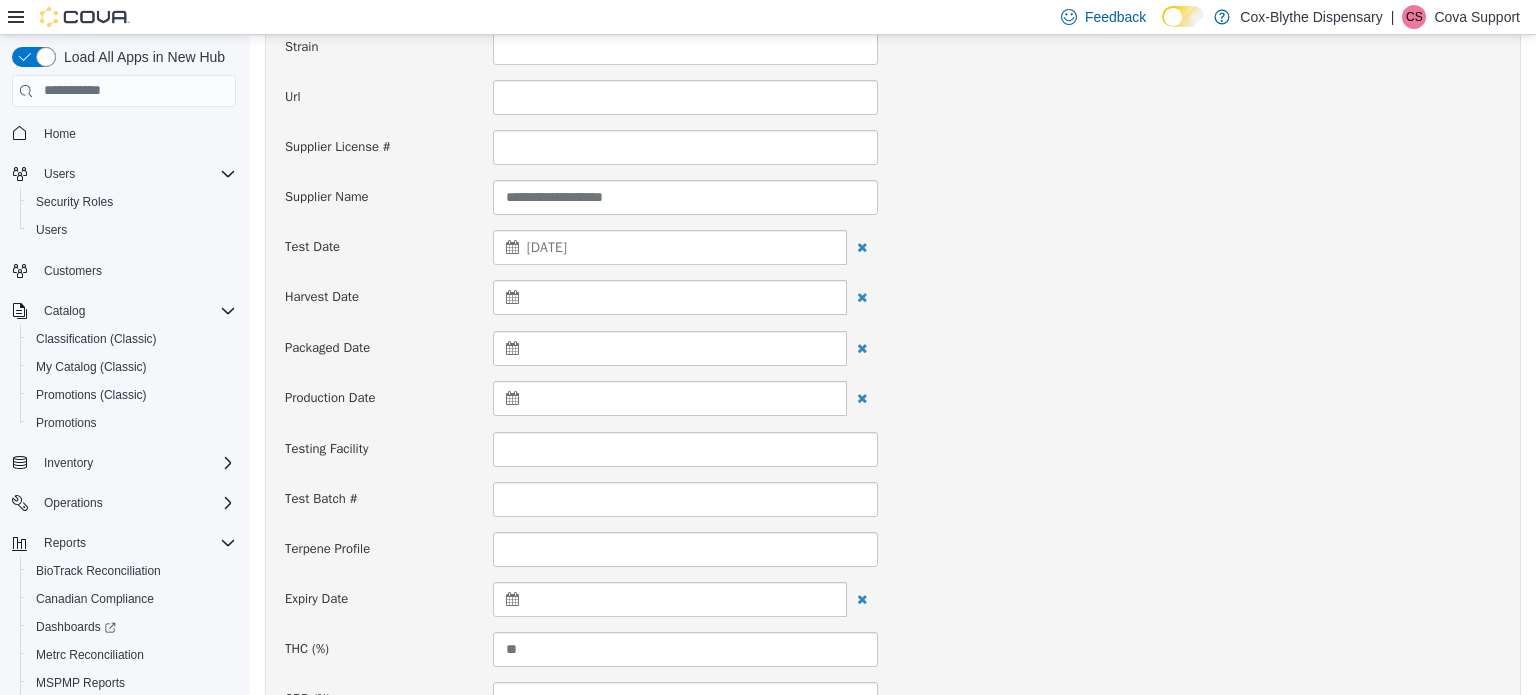 drag, startPoint x: 1032, startPoint y: 318, endPoint x: 1020, endPoint y: 388, distance: 71.021126 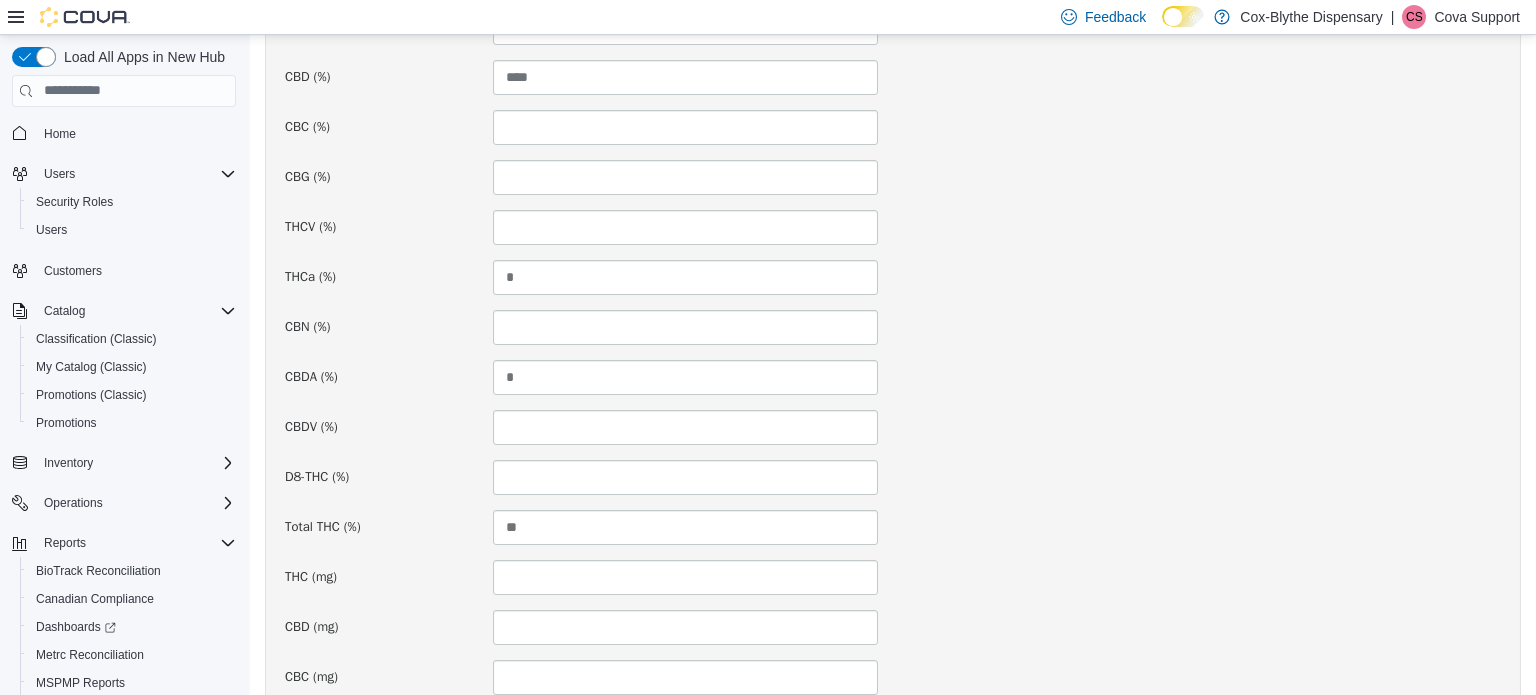 drag, startPoint x: 1011, startPoint y: 351, endPoint x: 1022, endPoint y: 440, distance: 89.6772 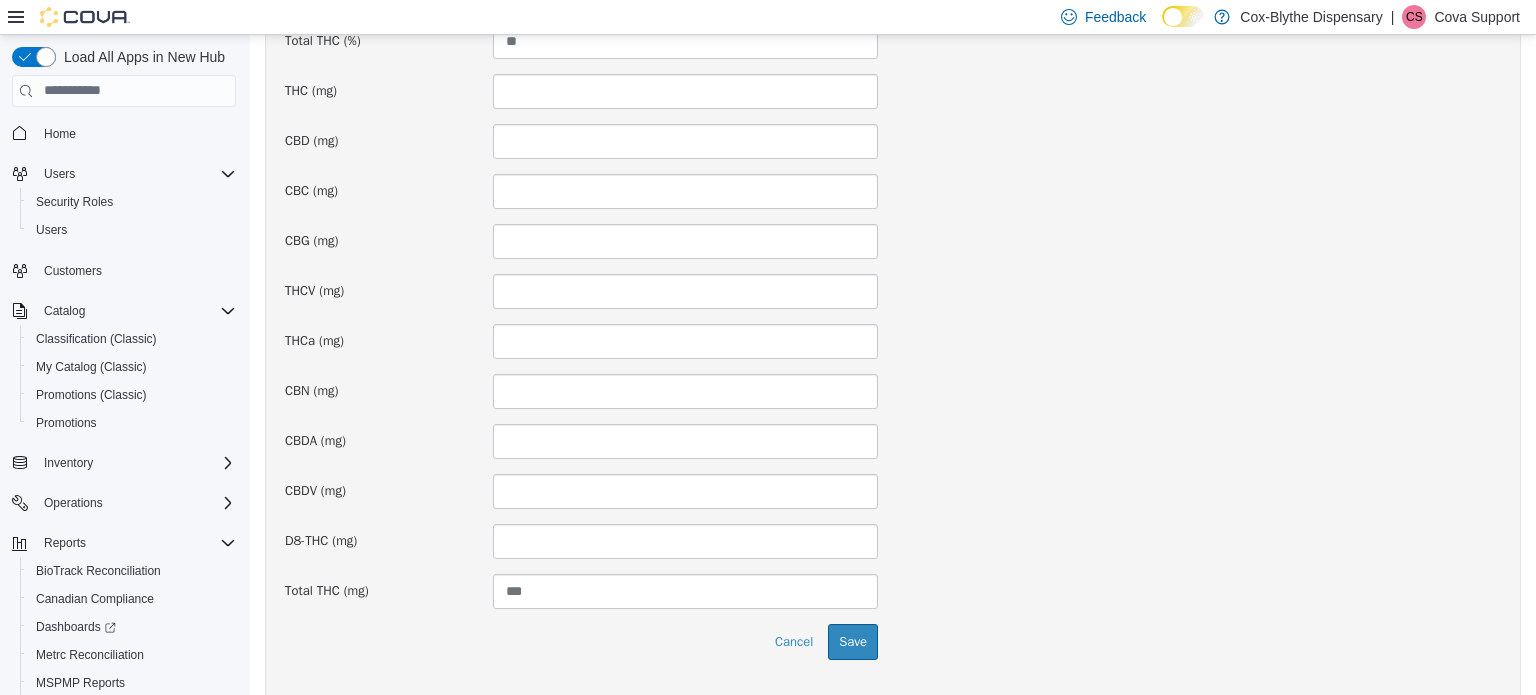 scroll, scrollTop: 1426, scrollLeft: 0, axis: vertical 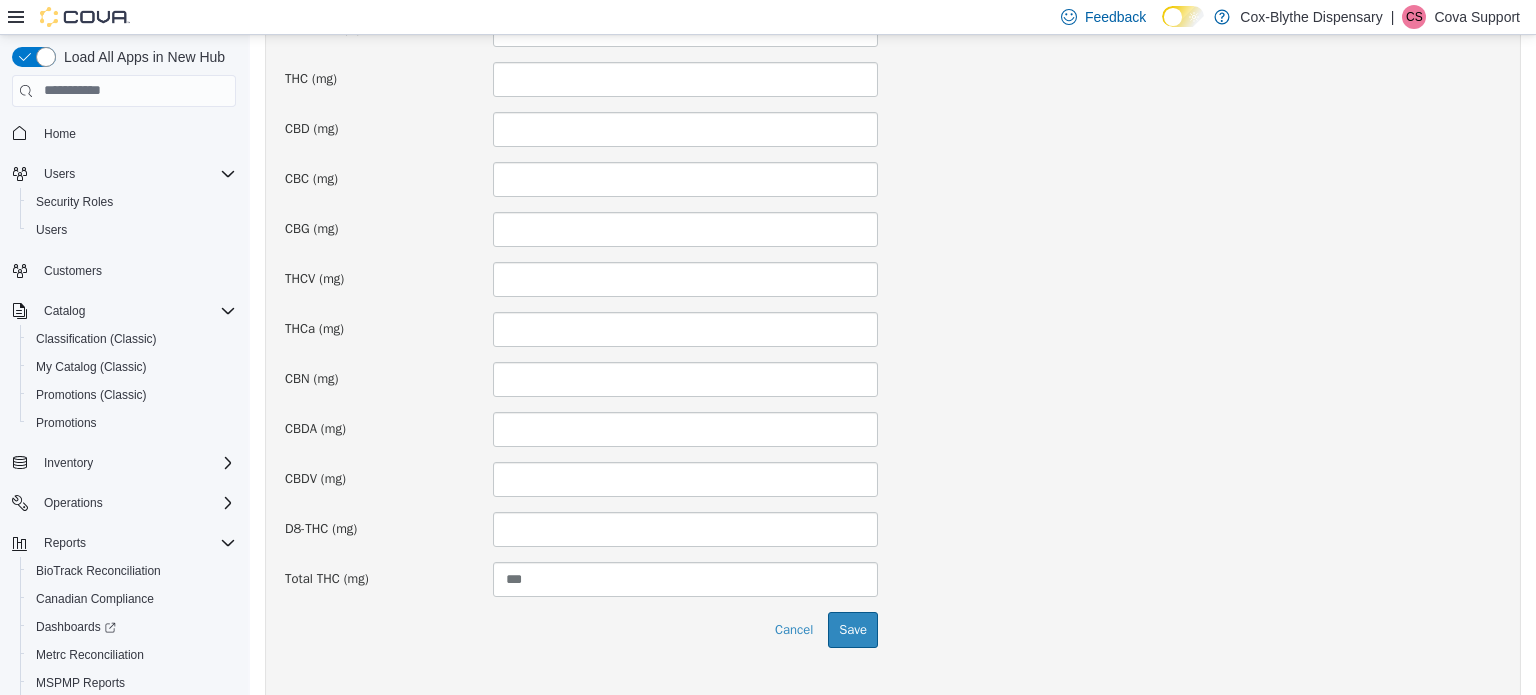 drag, startPoint x: 1013, startPoint y: 362, endPoint x: 1006, endPoint y: 419, distance: 57.428215 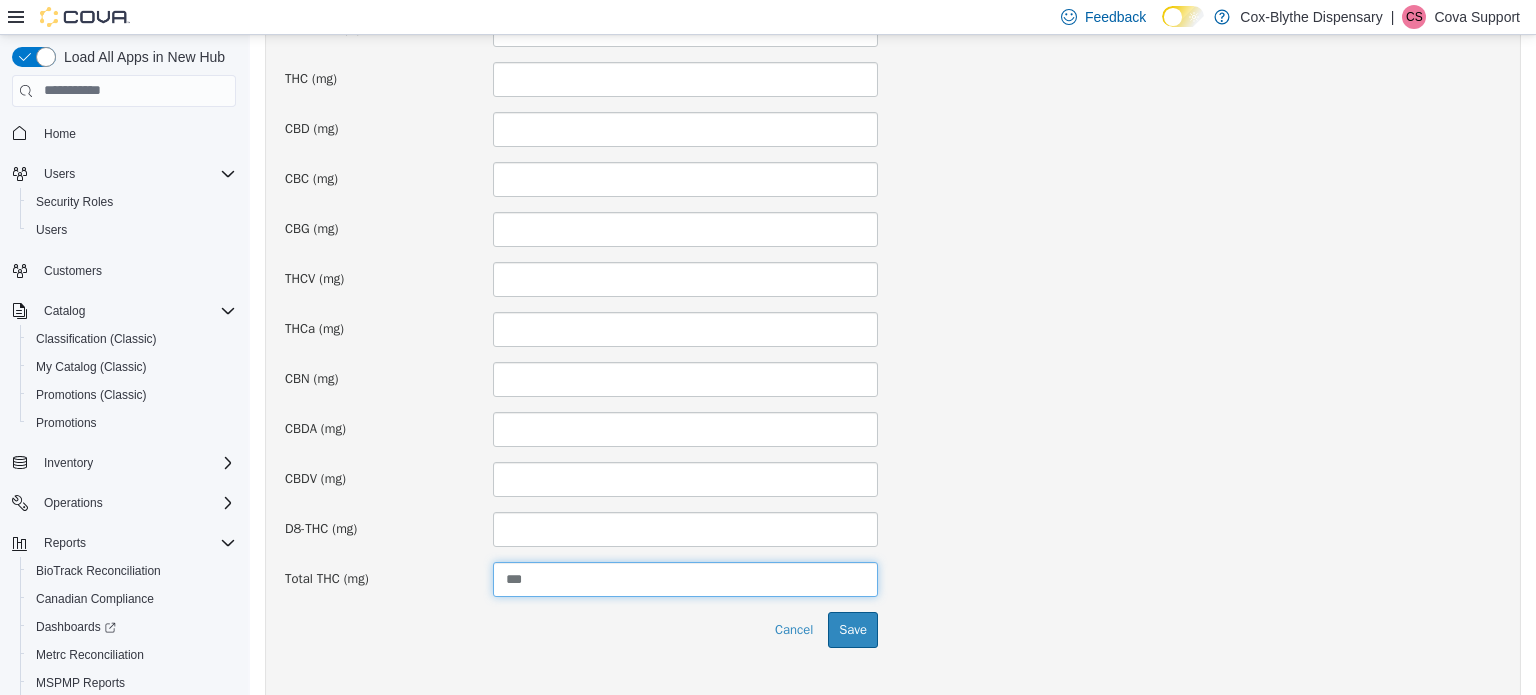 drag, startPoint x: 566, startPoint y: 571, endPoint x: 352, endPoint y: 572, distance: 214.00233 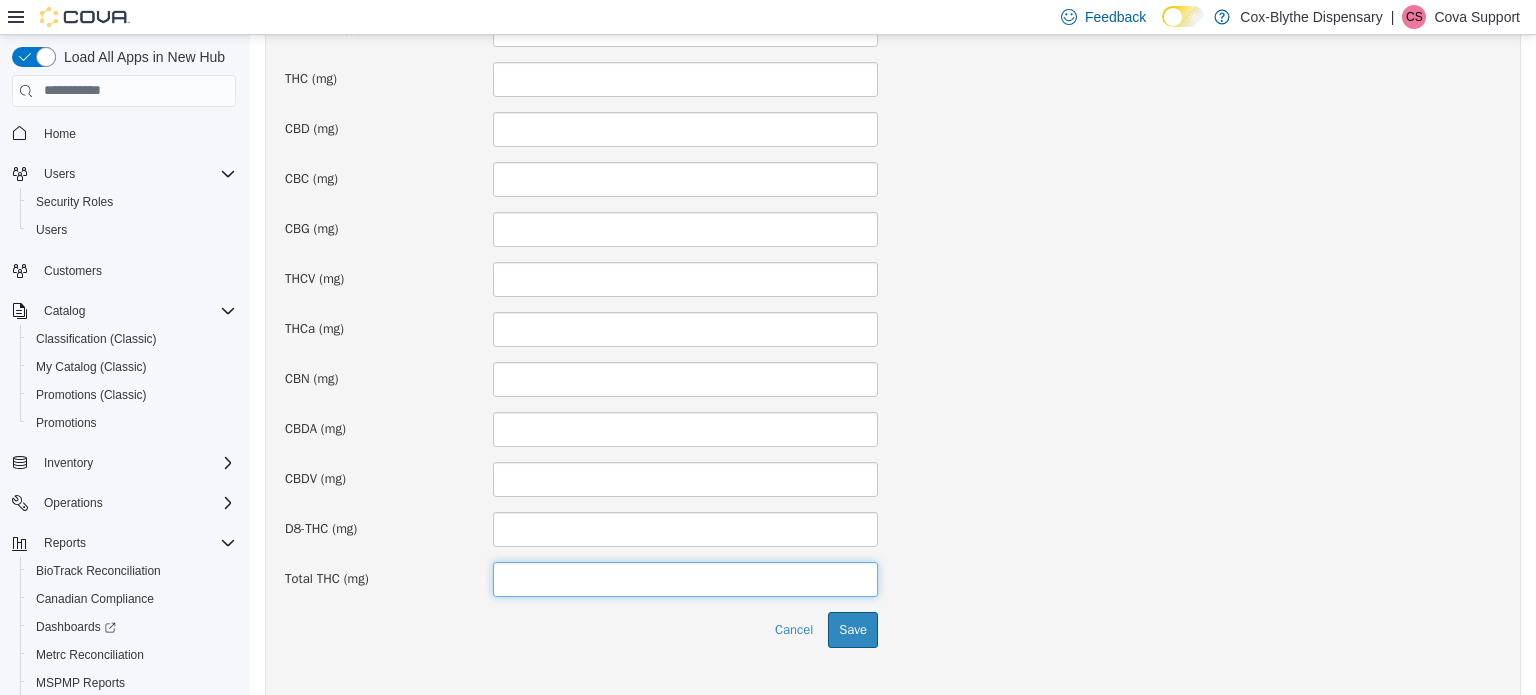 type 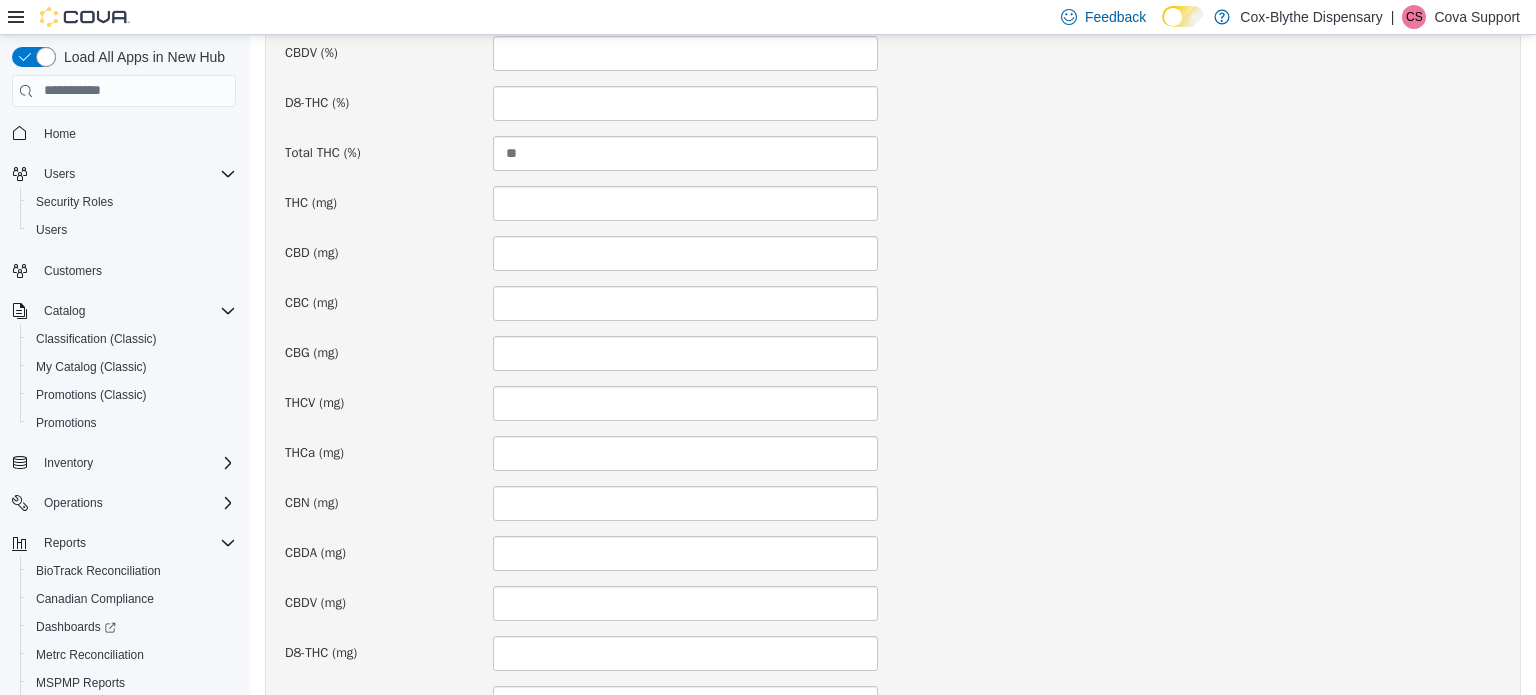 scroll, scrollTop: 1262, scrollLeft: 0, axis: vertical 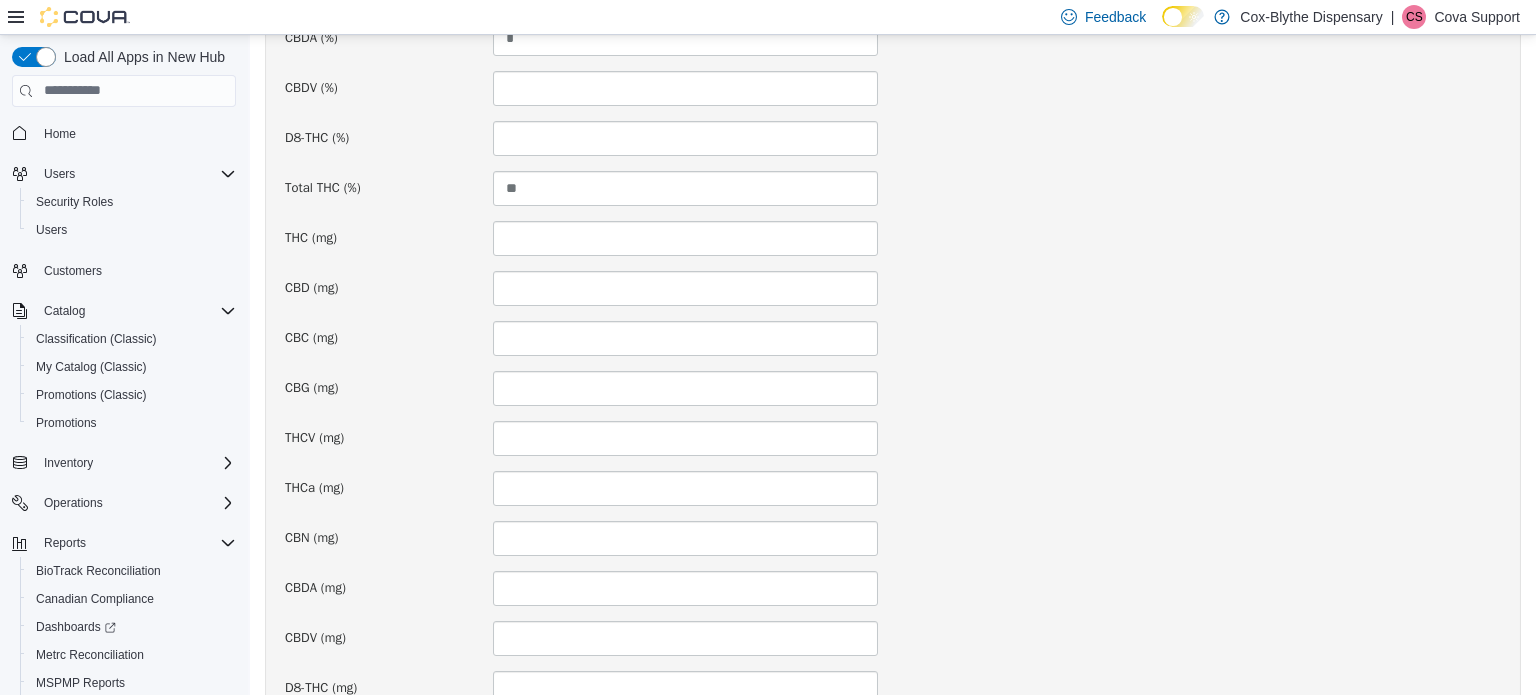 drag, startPoint x: 448, startPoint y: 493, endPoint x: 460, endPoint y: 432, distance: 62.169125 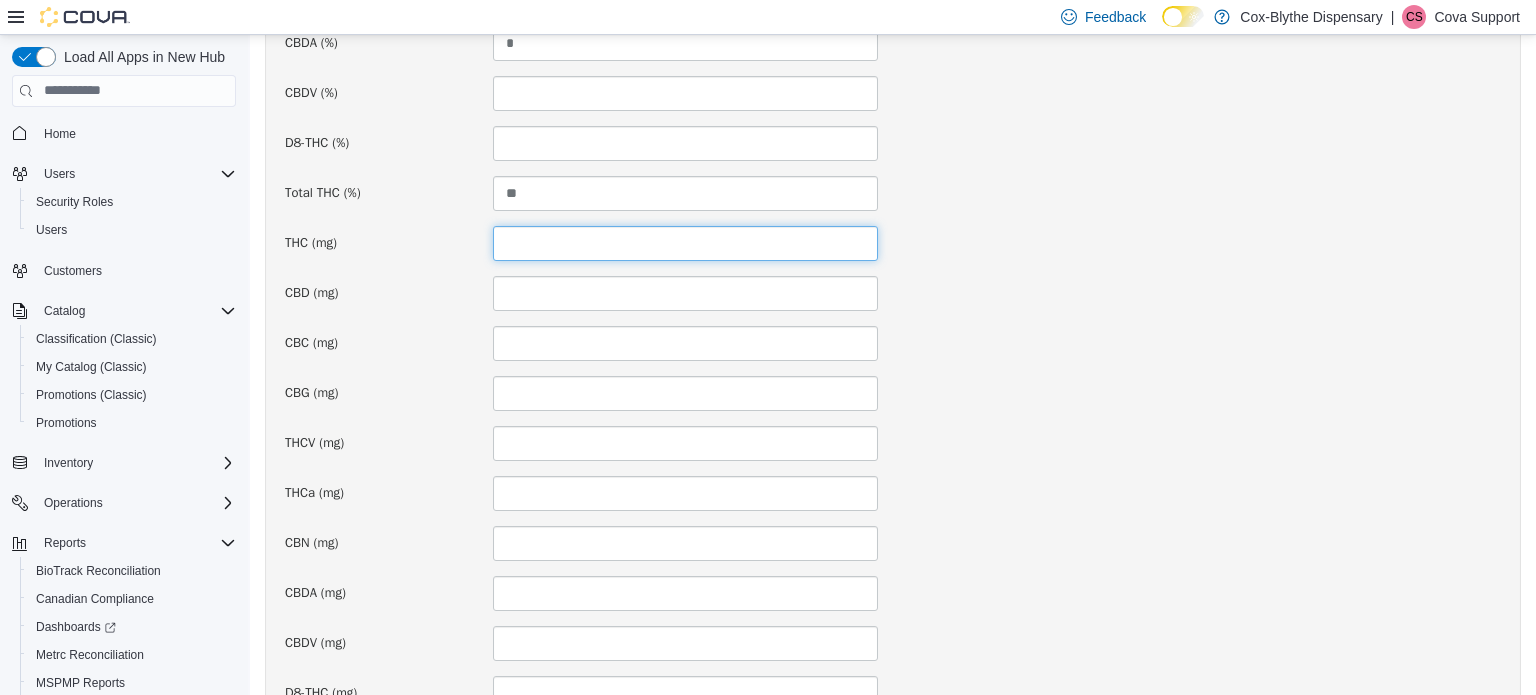 click at bounding box center (685, 242) 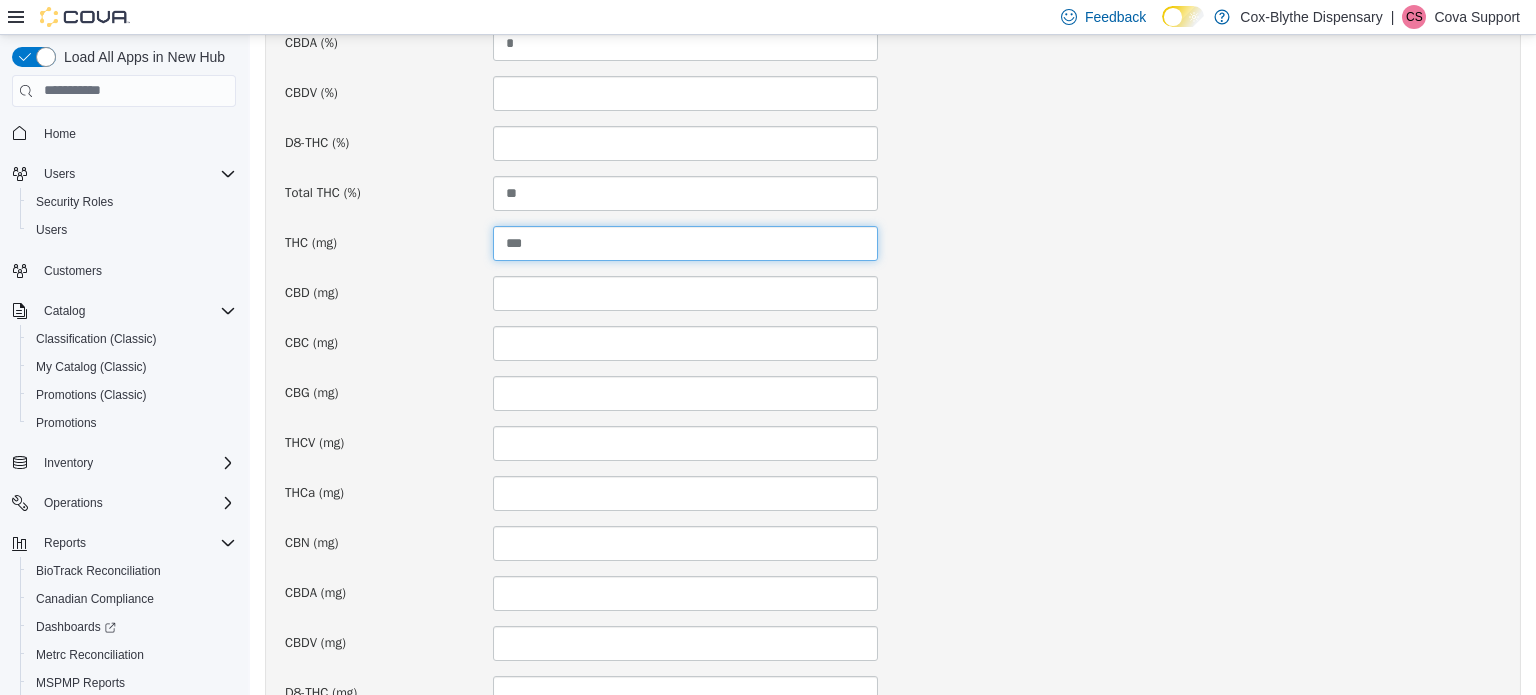 type on "***" 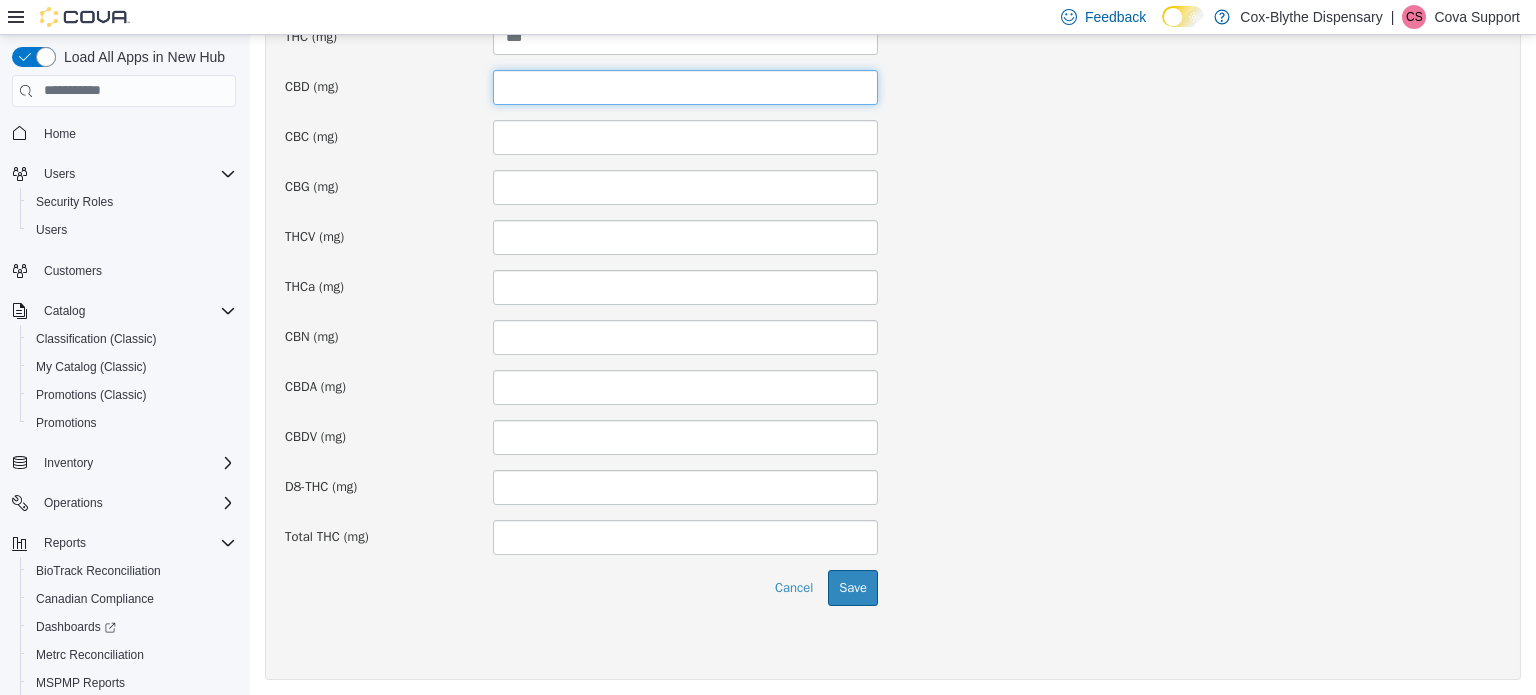 drag, startPoint x: 528, startPoint y: 311, endPoint x: 543, endPoint y: 403, distance: 93.214806 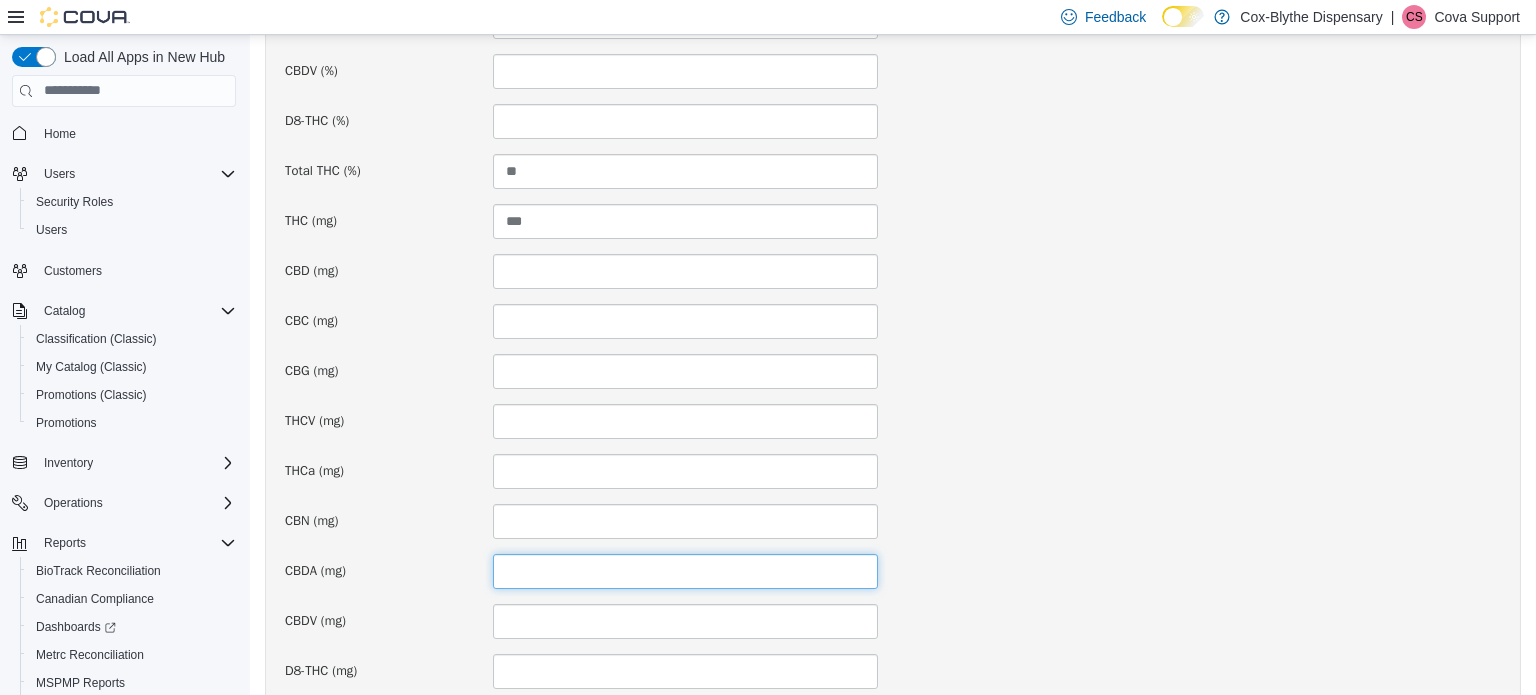 scroll, scrollTop: 1239, scrollLeft: 0, axis: vertical 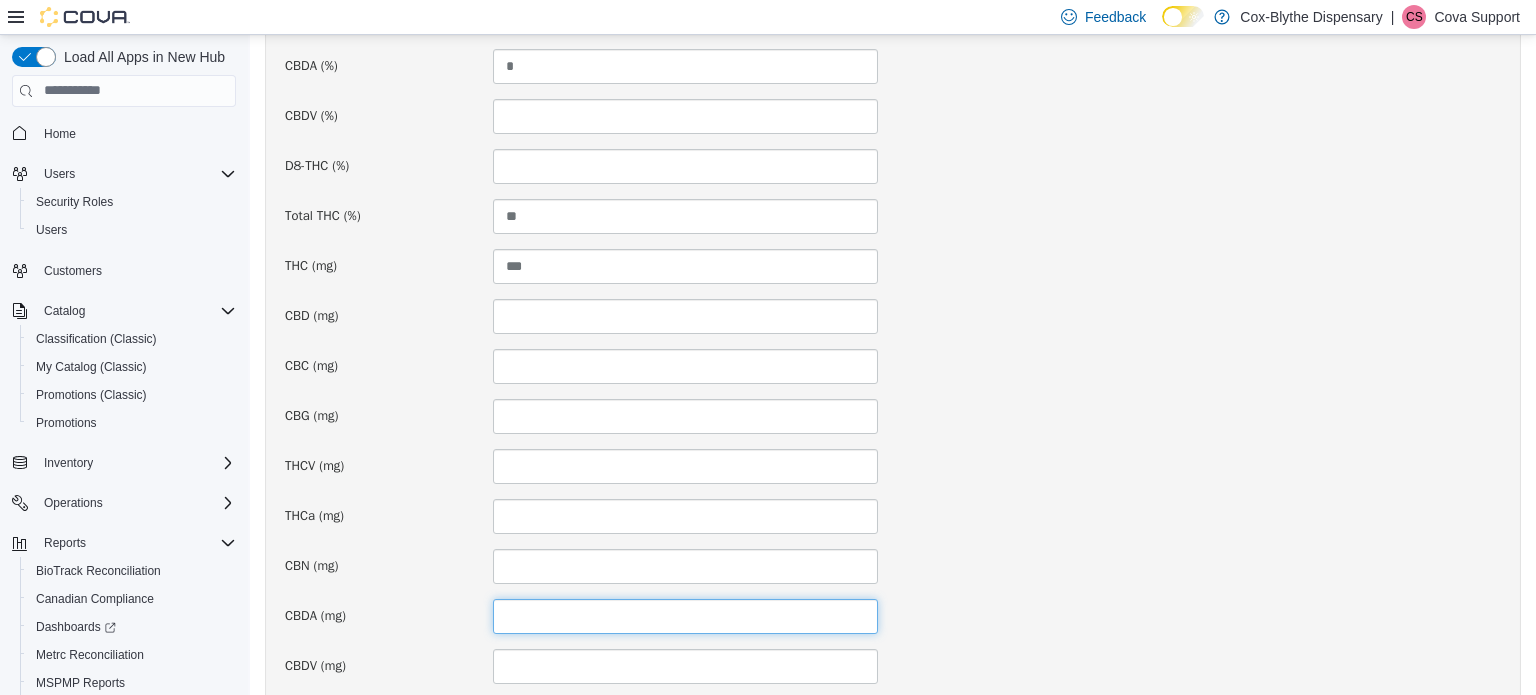 drag, startPoint x: 556, startPoint y: 356, endPoint x: 558, endPoint y: 319, distance: 37.054016 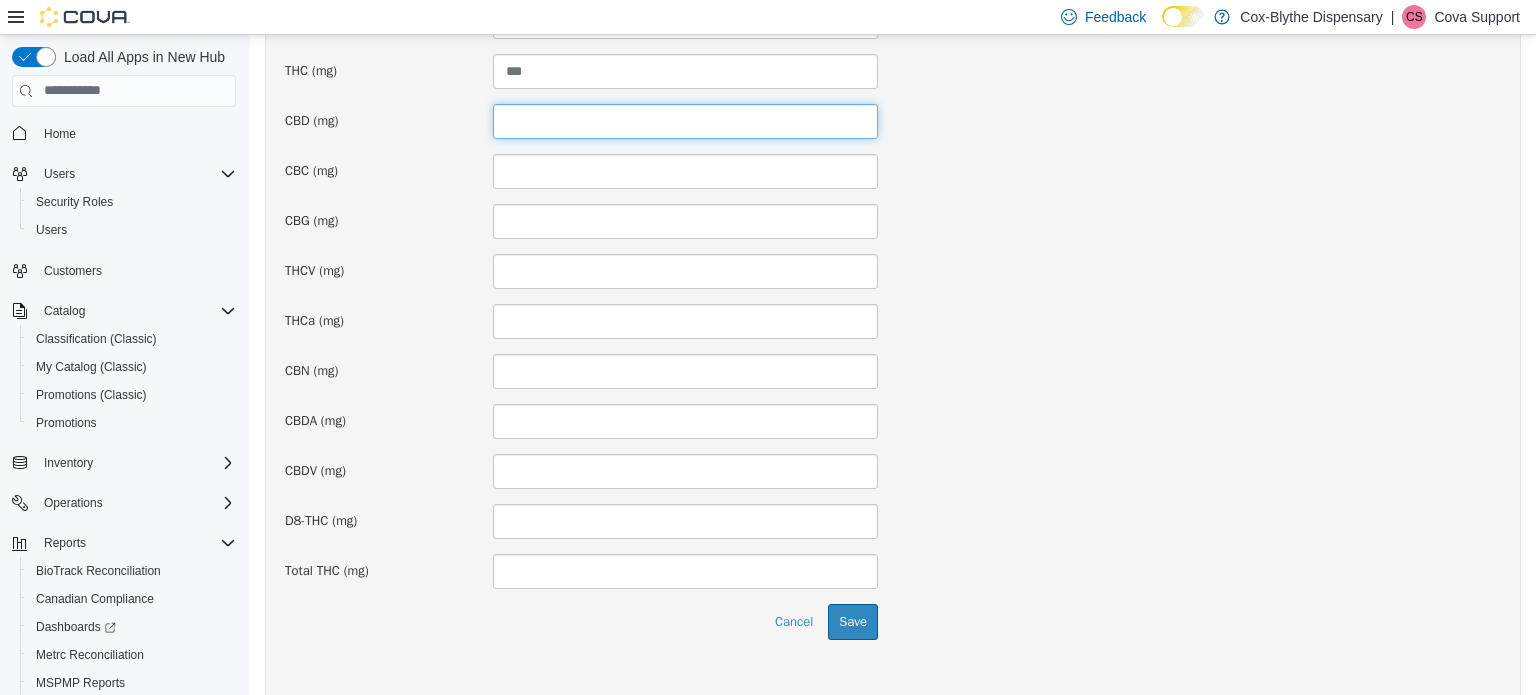 scroll, scrollTop: 1468, scrollLeft: 0, axis: vertical 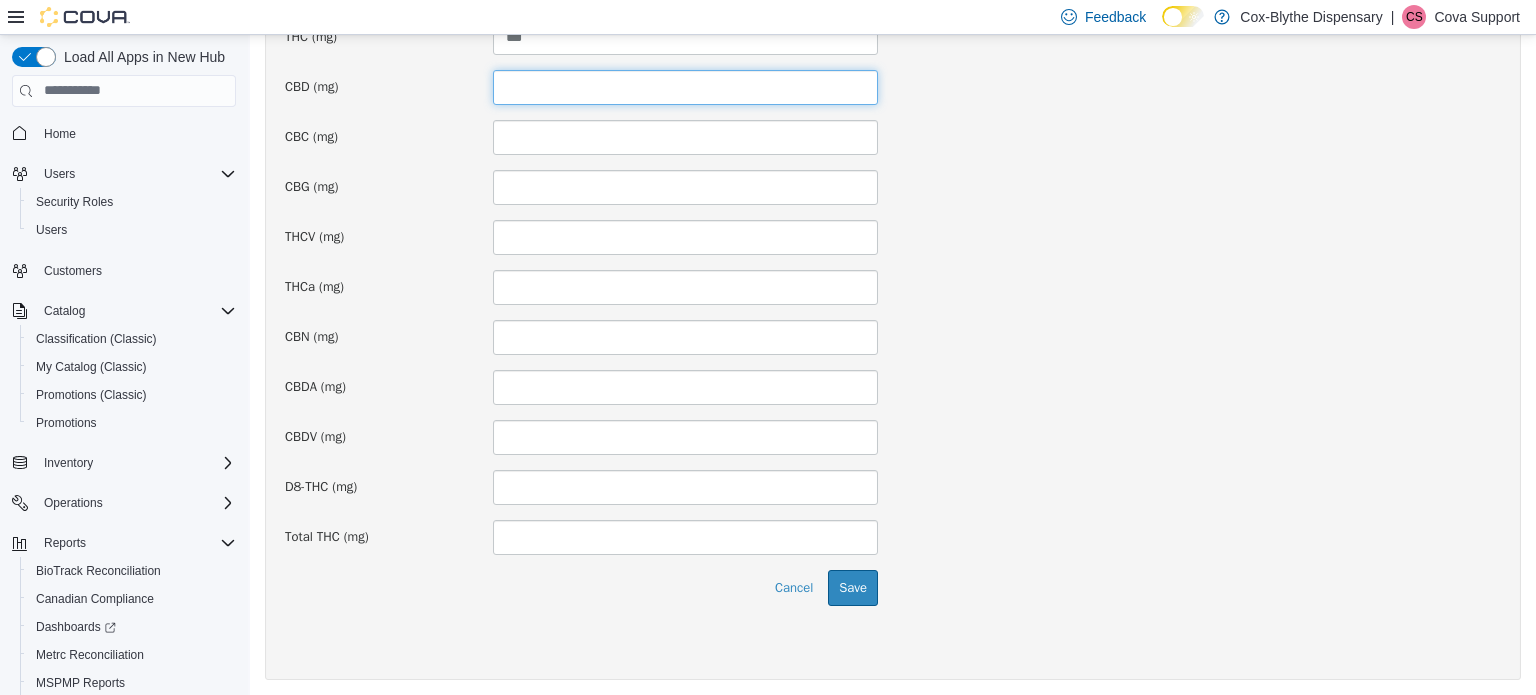 drag, startPoint x: 593, startPoint y: 367, endPoint x: 597, endPoint y: 403, distance: 36.221542 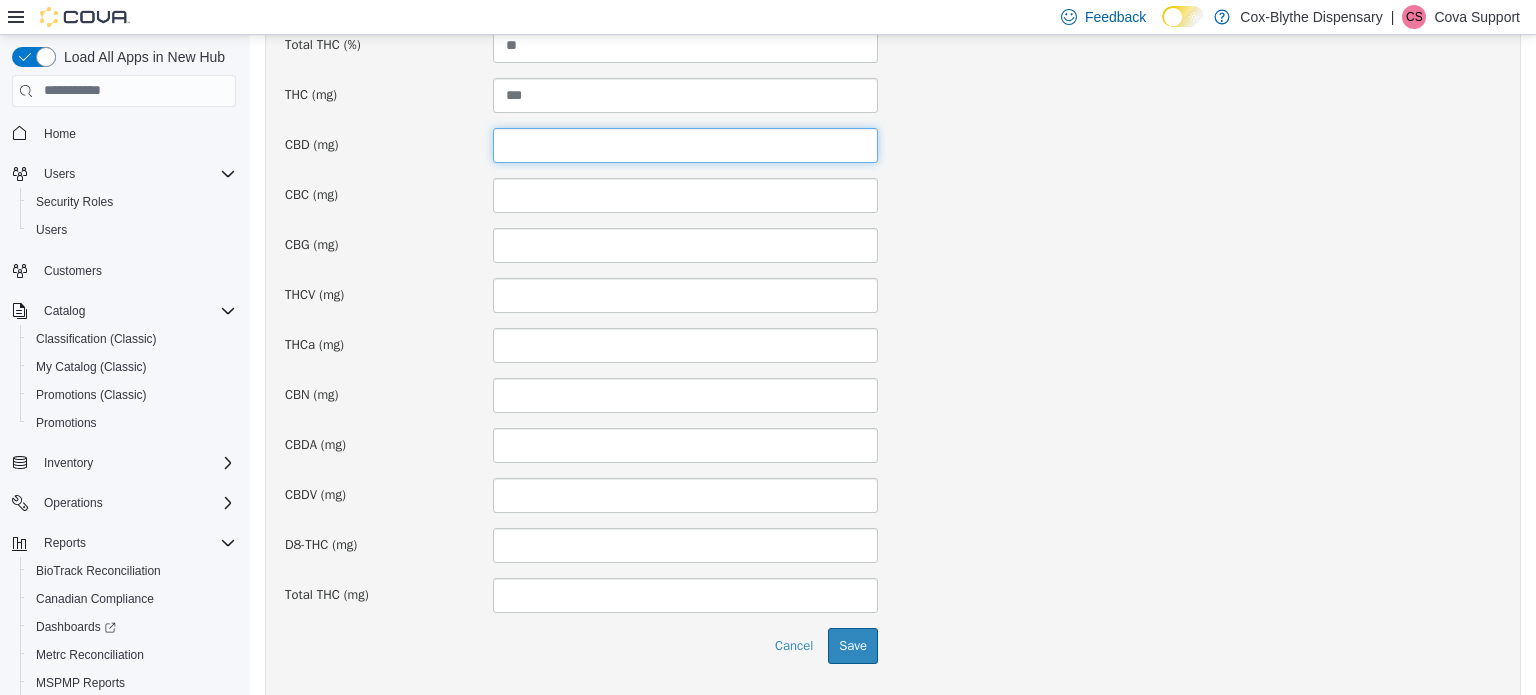 scroll, scrollTop: 1468, scrollLeft: 0, axis: vertical 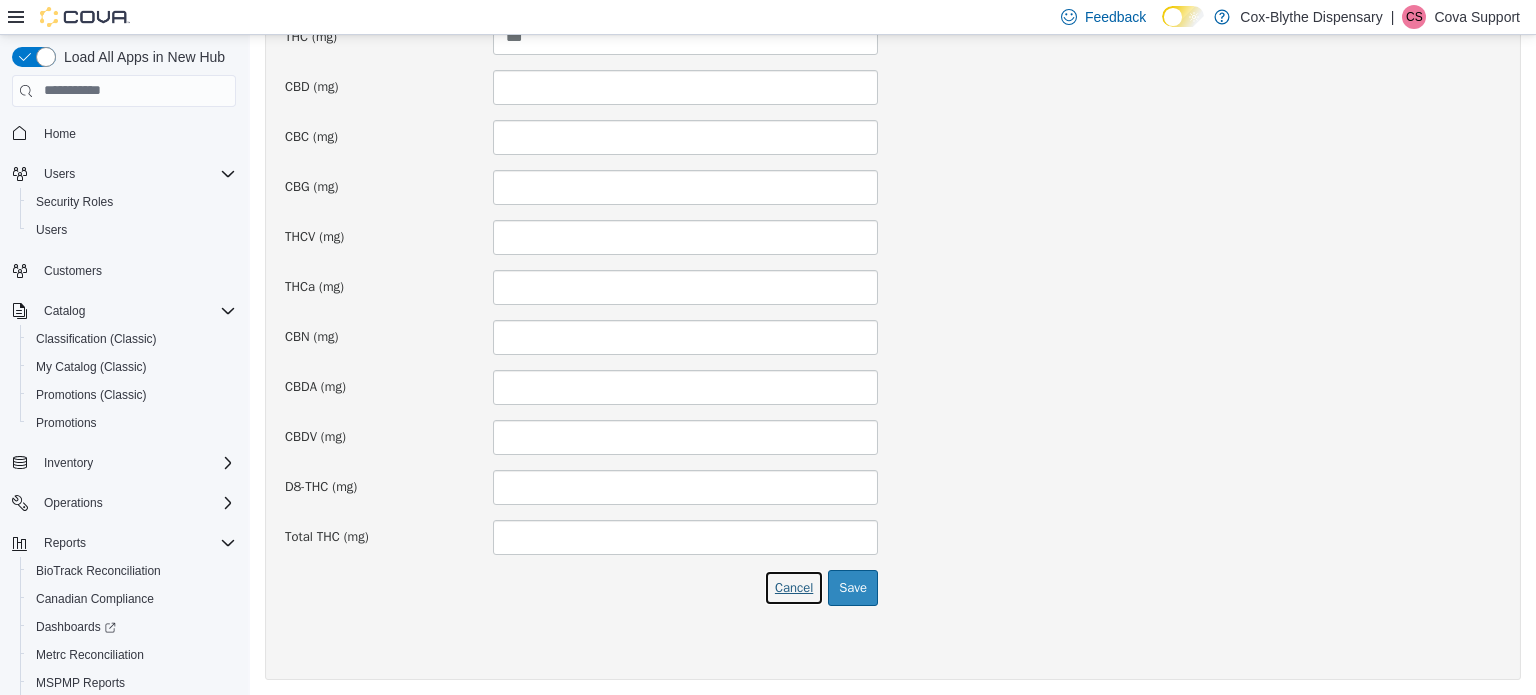 click on "Cancel" at bounding box center (794, 587) 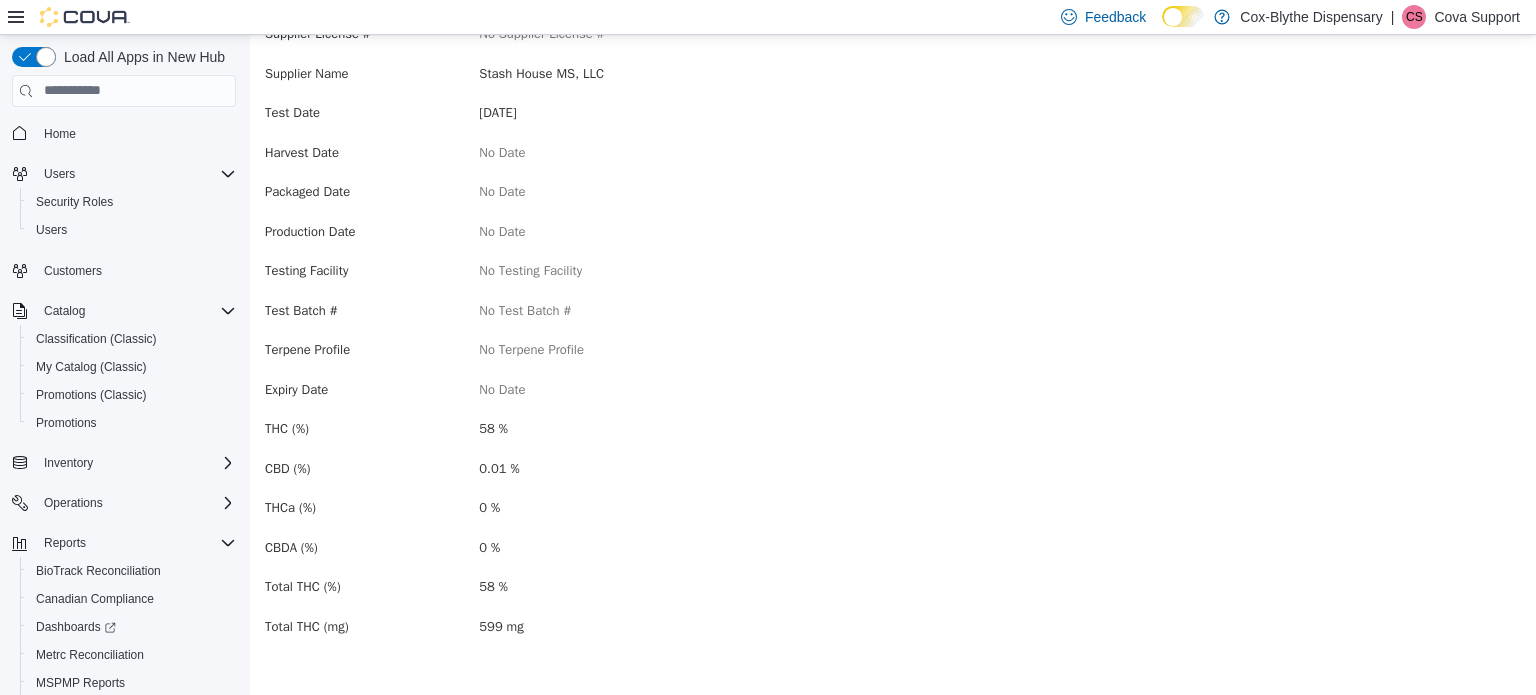 scroll, scrollTop: 358, scrollLeft: 0, axis: vertical 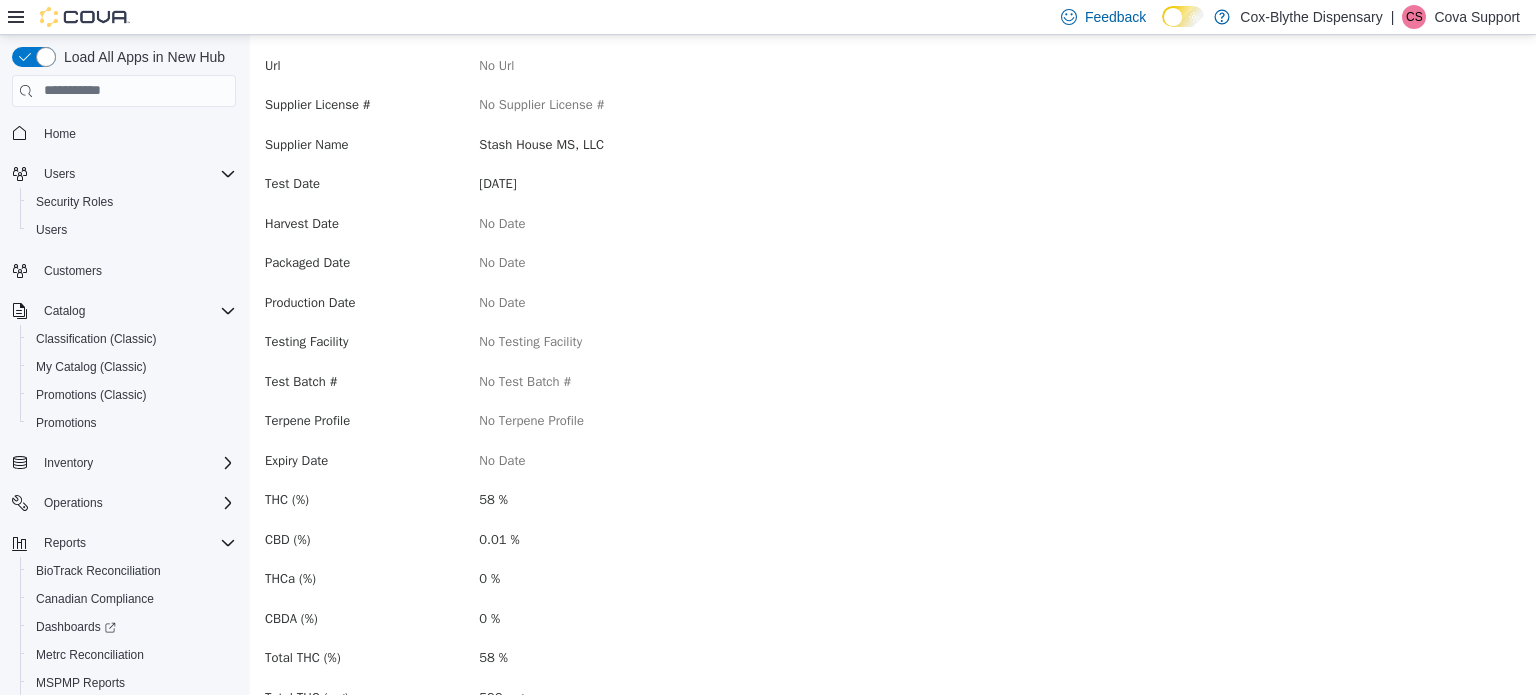 drag, startPoint x: 940, startPoint y: 339, endPoint x: 941, endPoint y: 266, distance: 73.00685 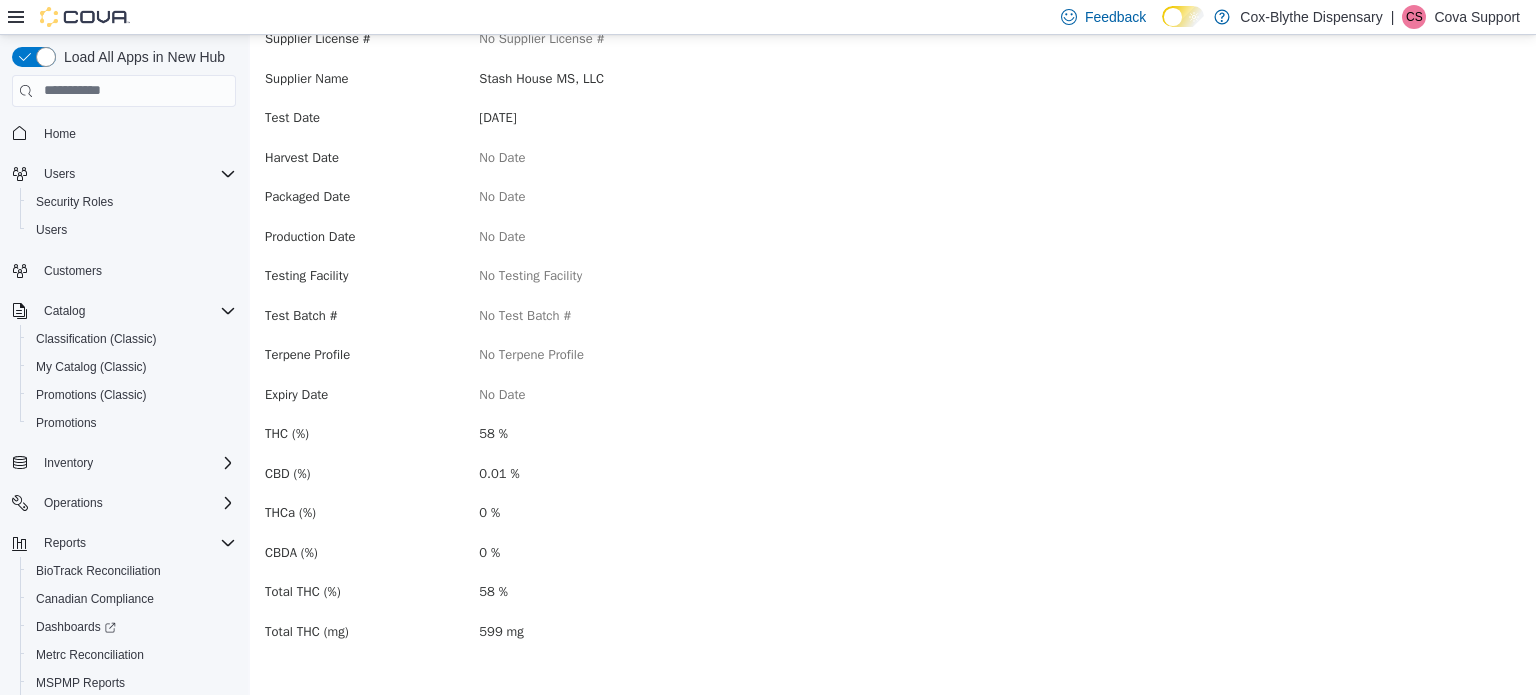 scroll, scrollTop: 358, scrollLeft: 0, axis: vertical 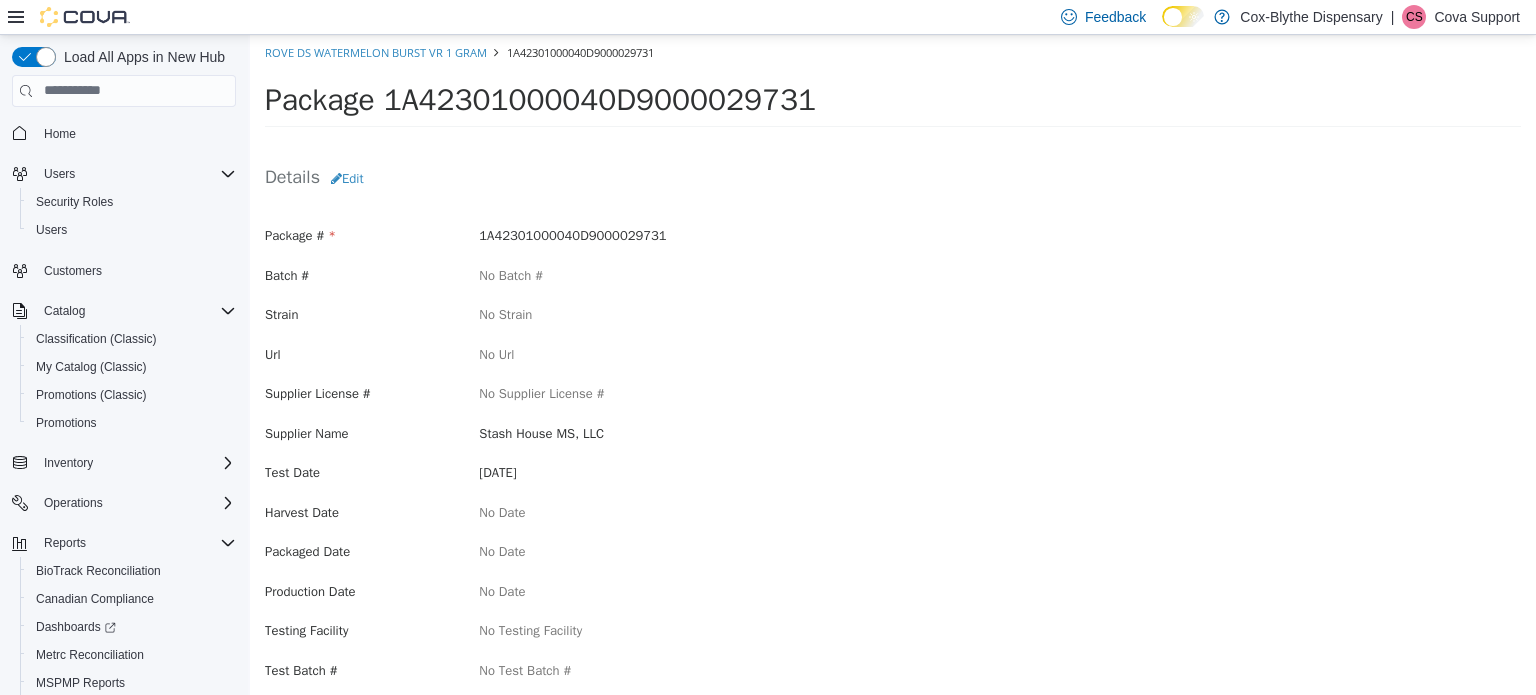 drag, startPoint x: 816, startPoint y: 222, endPoint x: 812, endPoint y: 104, distance: 118.06778 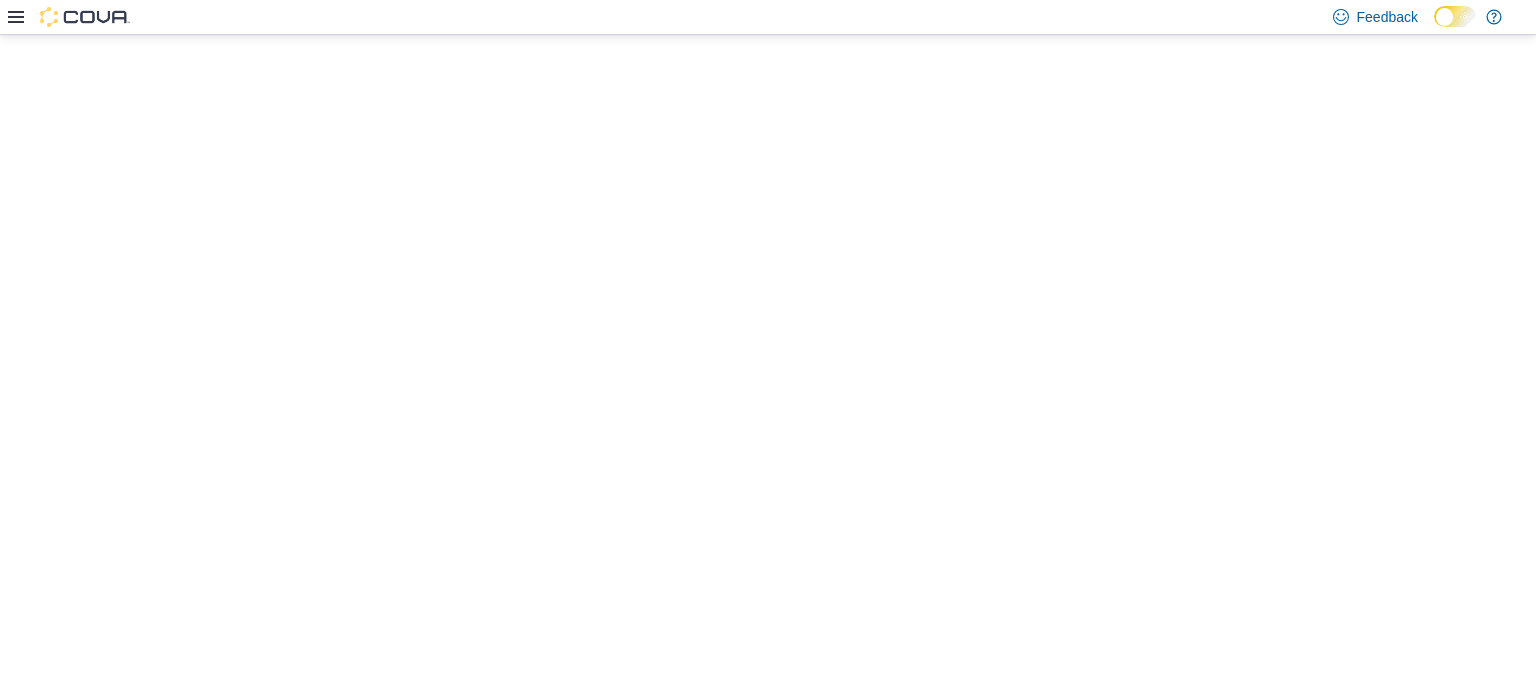 scroll, scrollTop: 0, scrollLeft: 0, axis: both 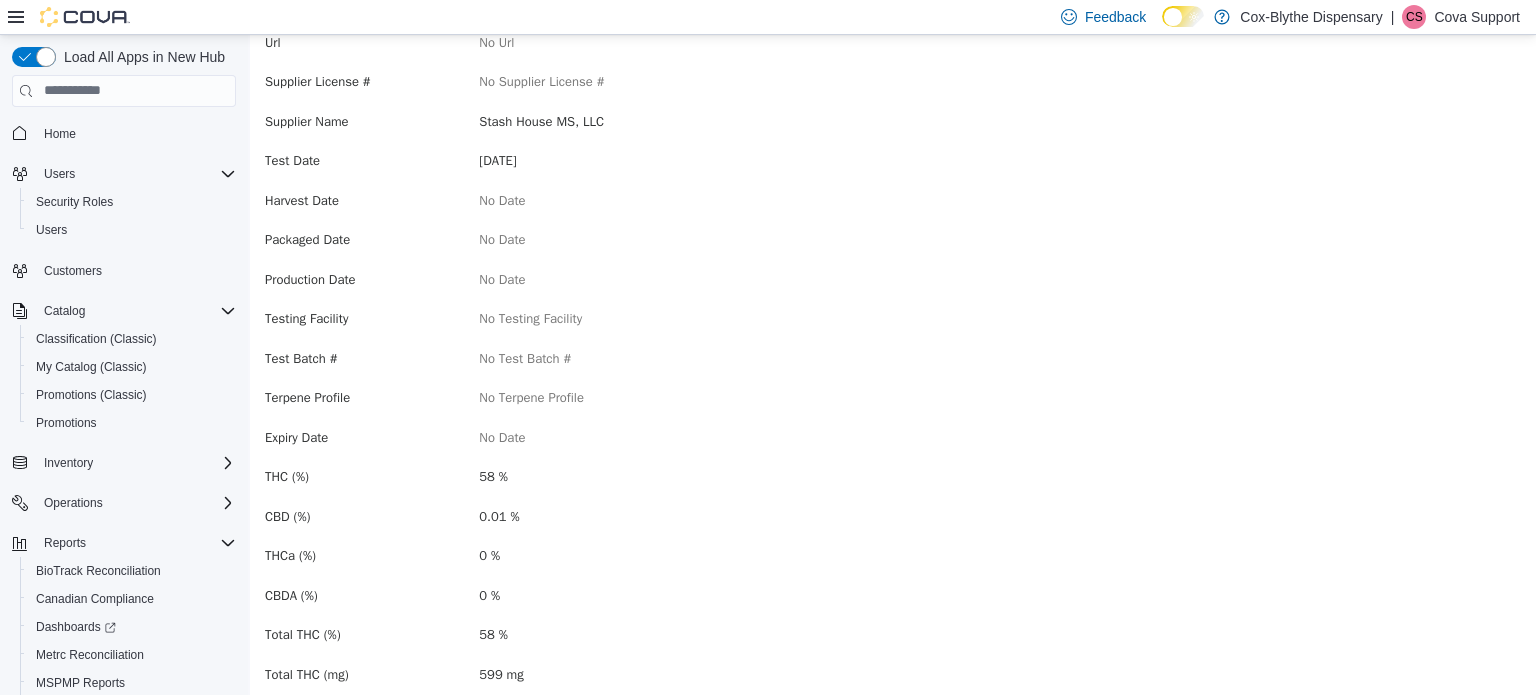 drag, startPoint x: 951, startPoint y: 155, endPoint x: 944, endPoint y: 212, distance: 57.428215 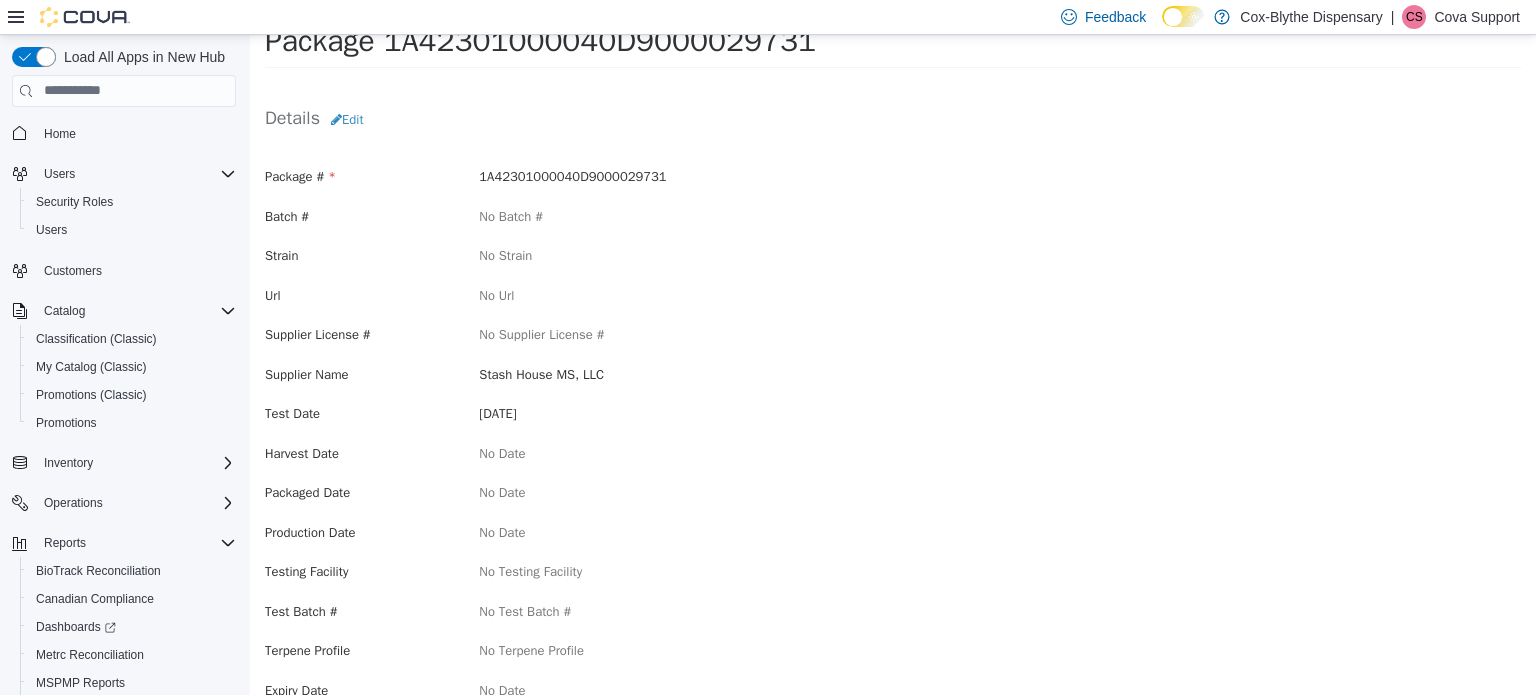 scroll, scrollTop: 24, scrollLeft: 0, axis: vertical 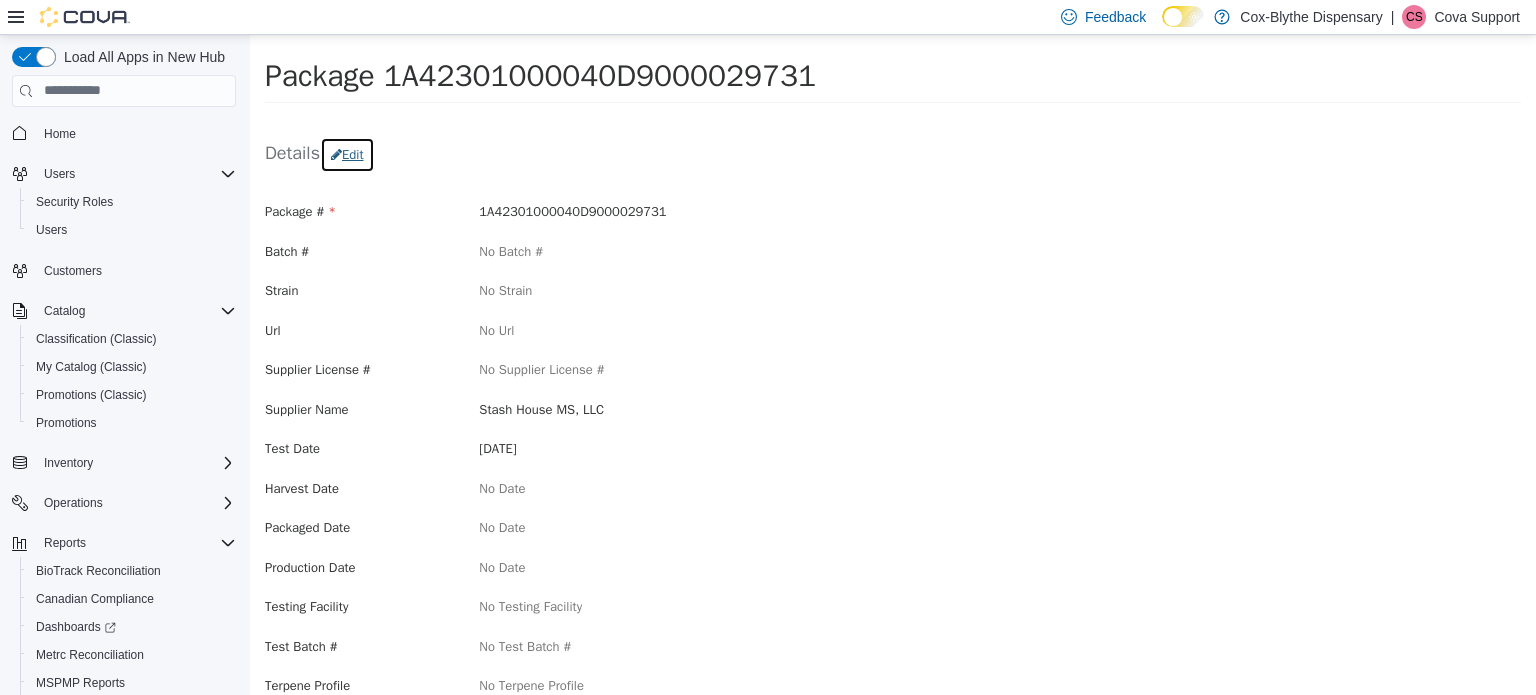 click on "Edit" at bounding box center (347, 154) 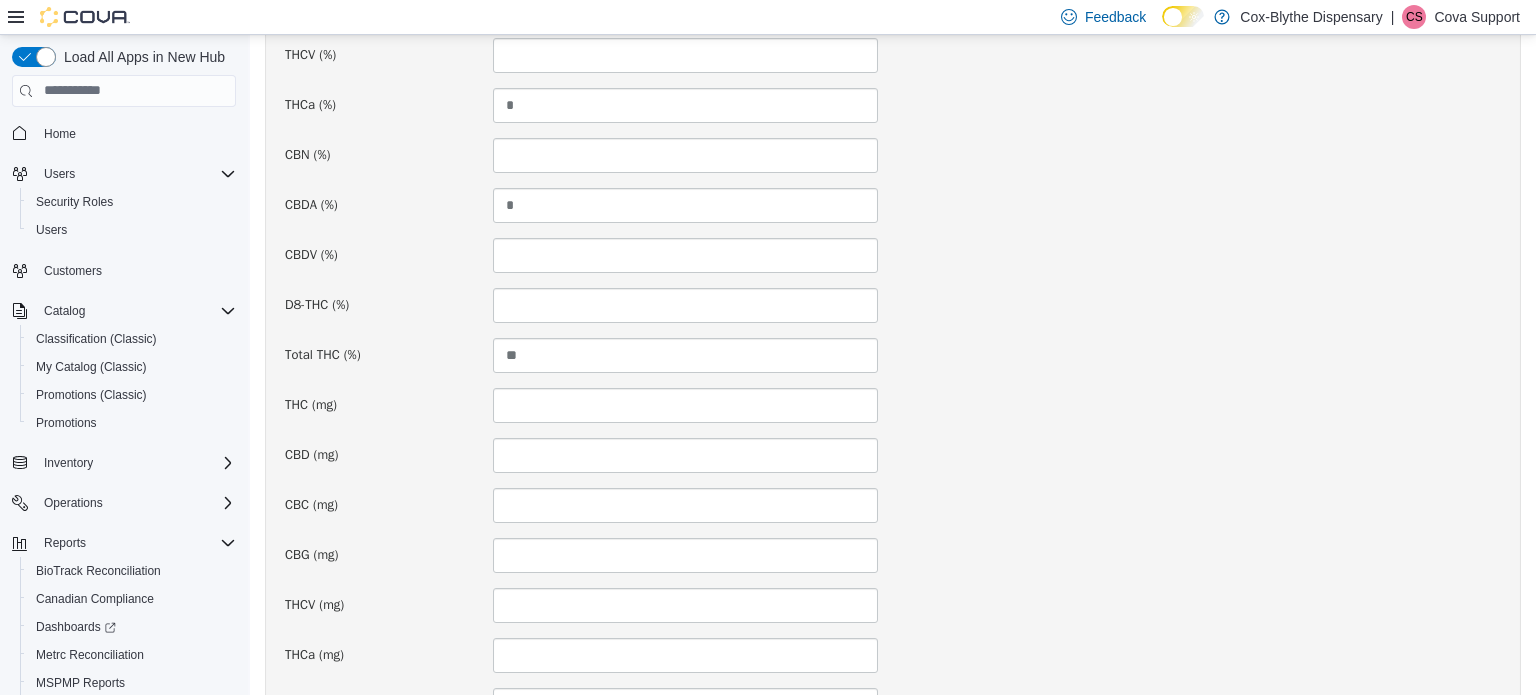 scroll, scrollTop: 1124, scrollLeft: 0, axis: vertical 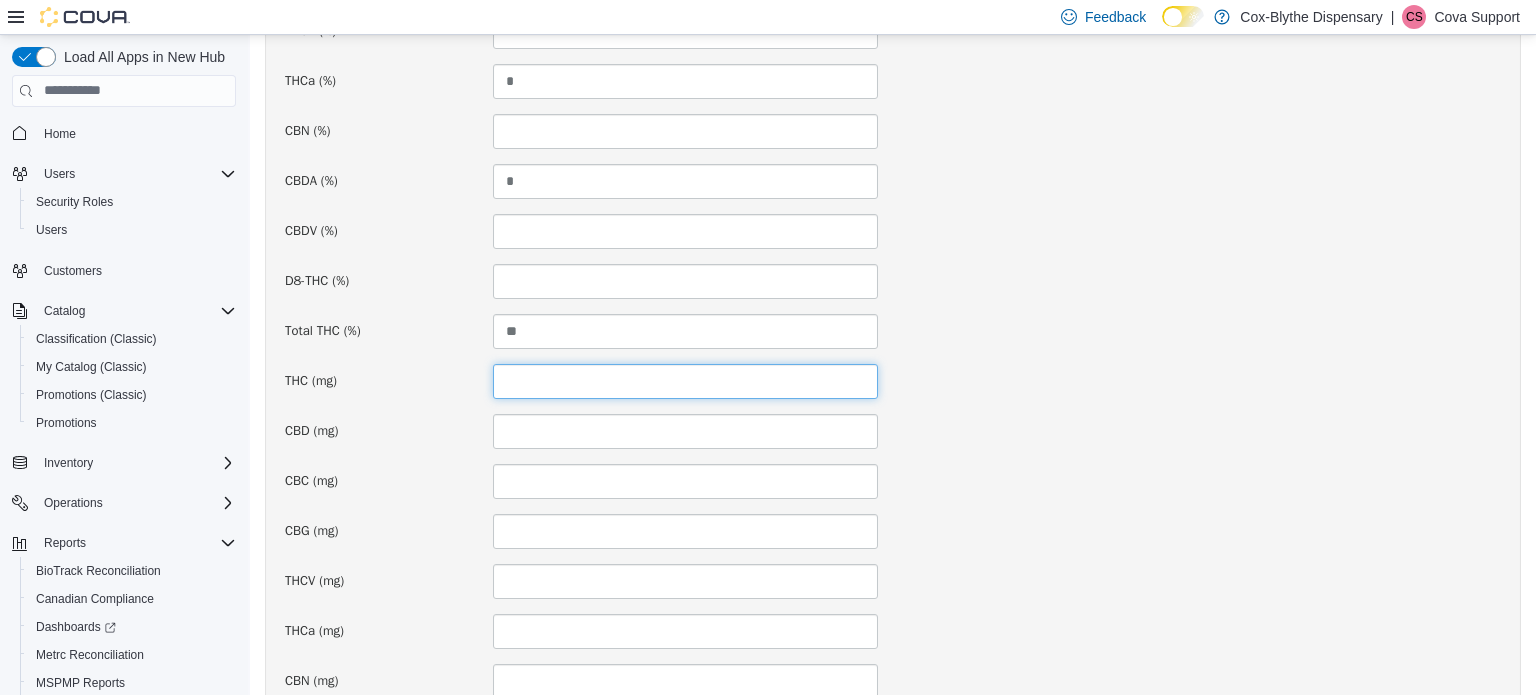 click at bounding box center (685, 380) 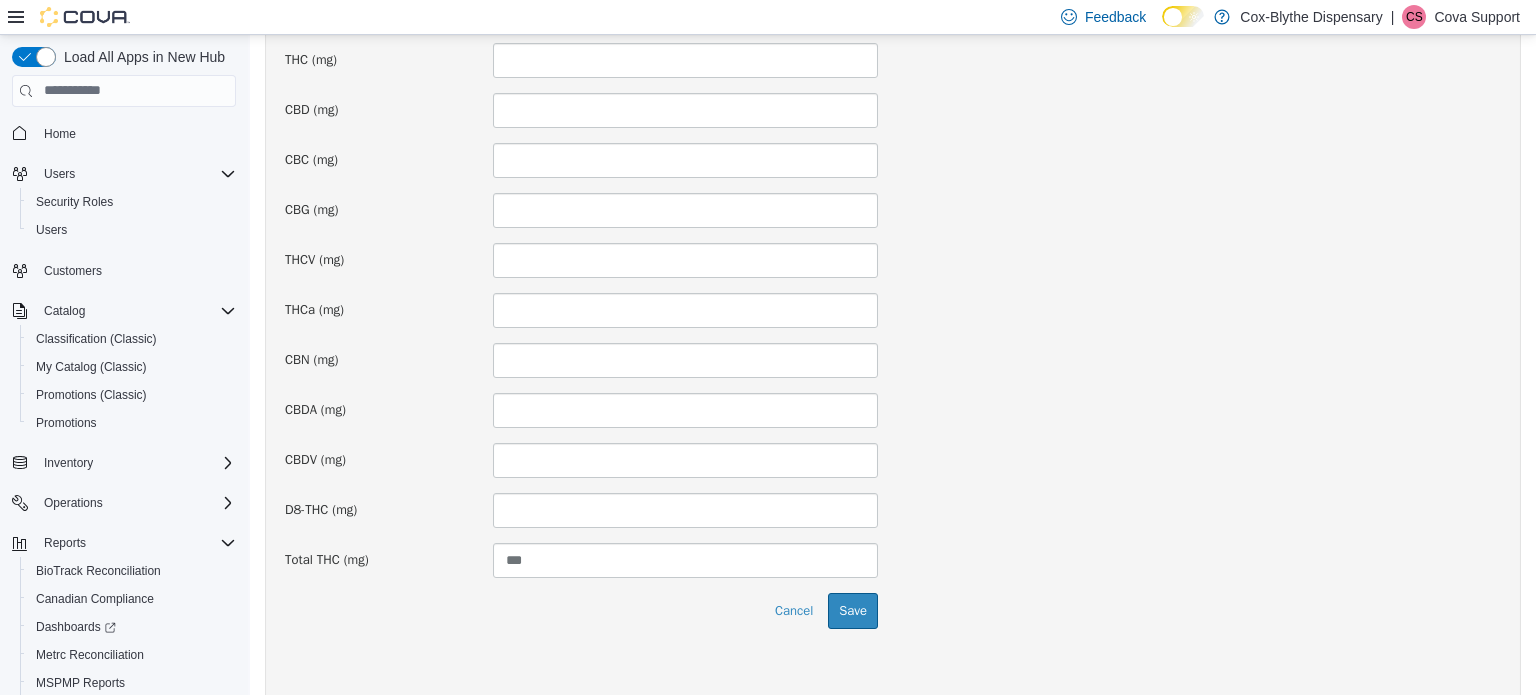 scroll, scrollTop: 1468, scrollLeft: 0, axis: vertical 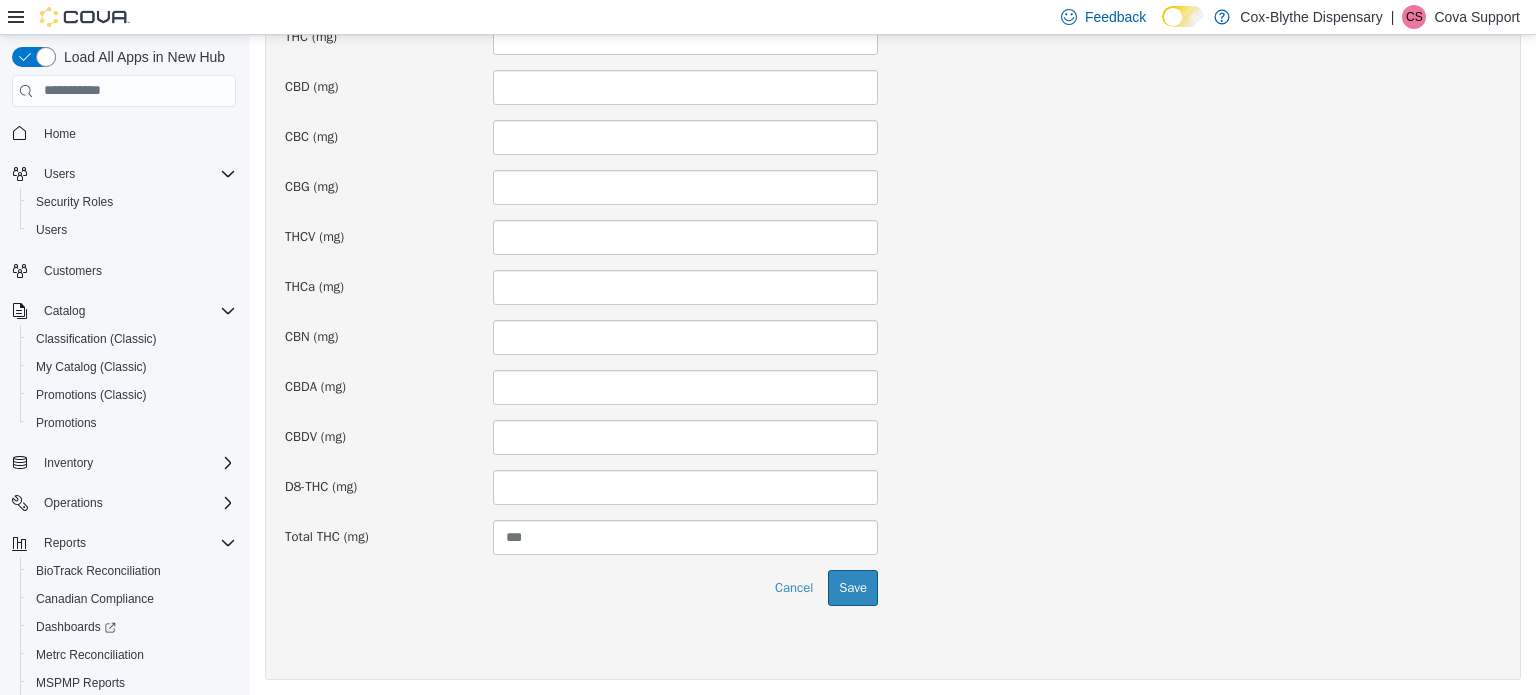 drag, startPoint x: 1149, startPoint y: 350, endPoint x: 1147, endPoint y: 436, distance: 86.023254 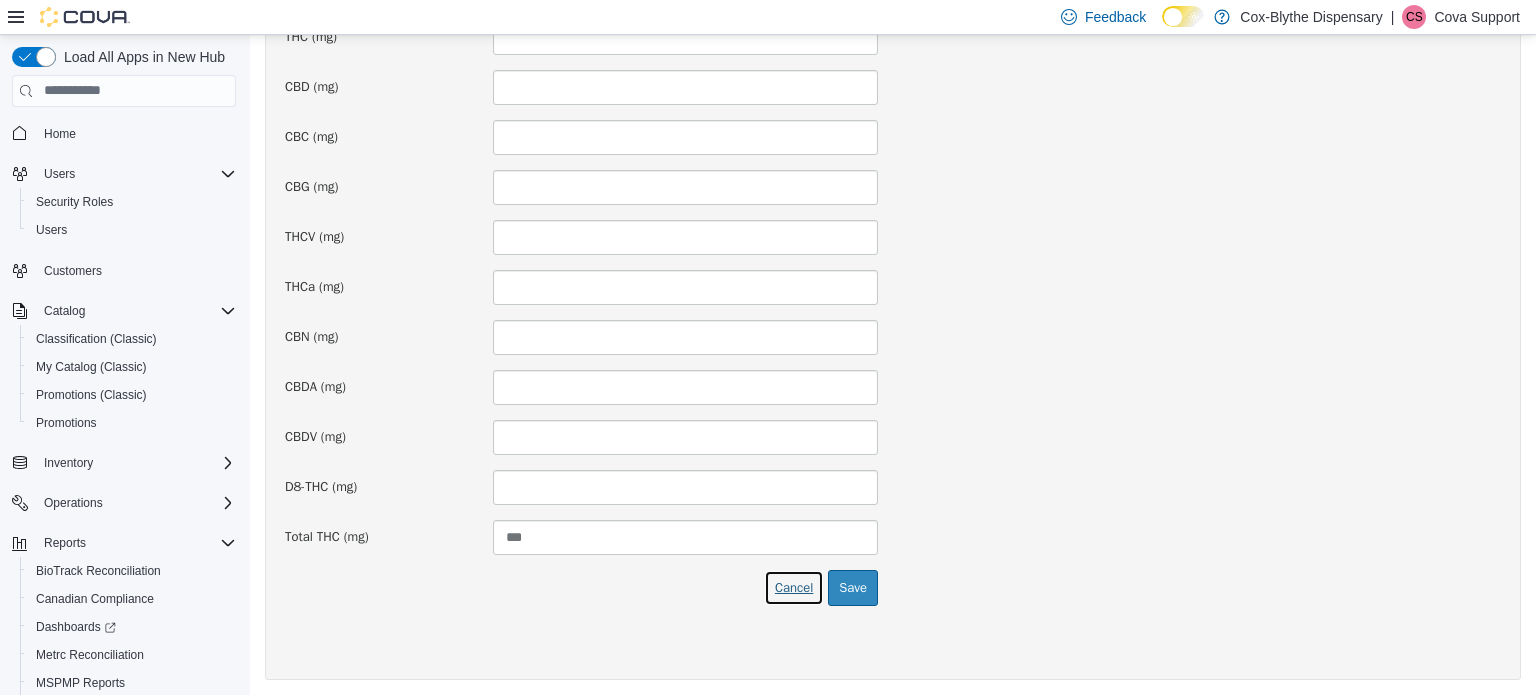 click on "Cancel" at bounding box center [794, 587] 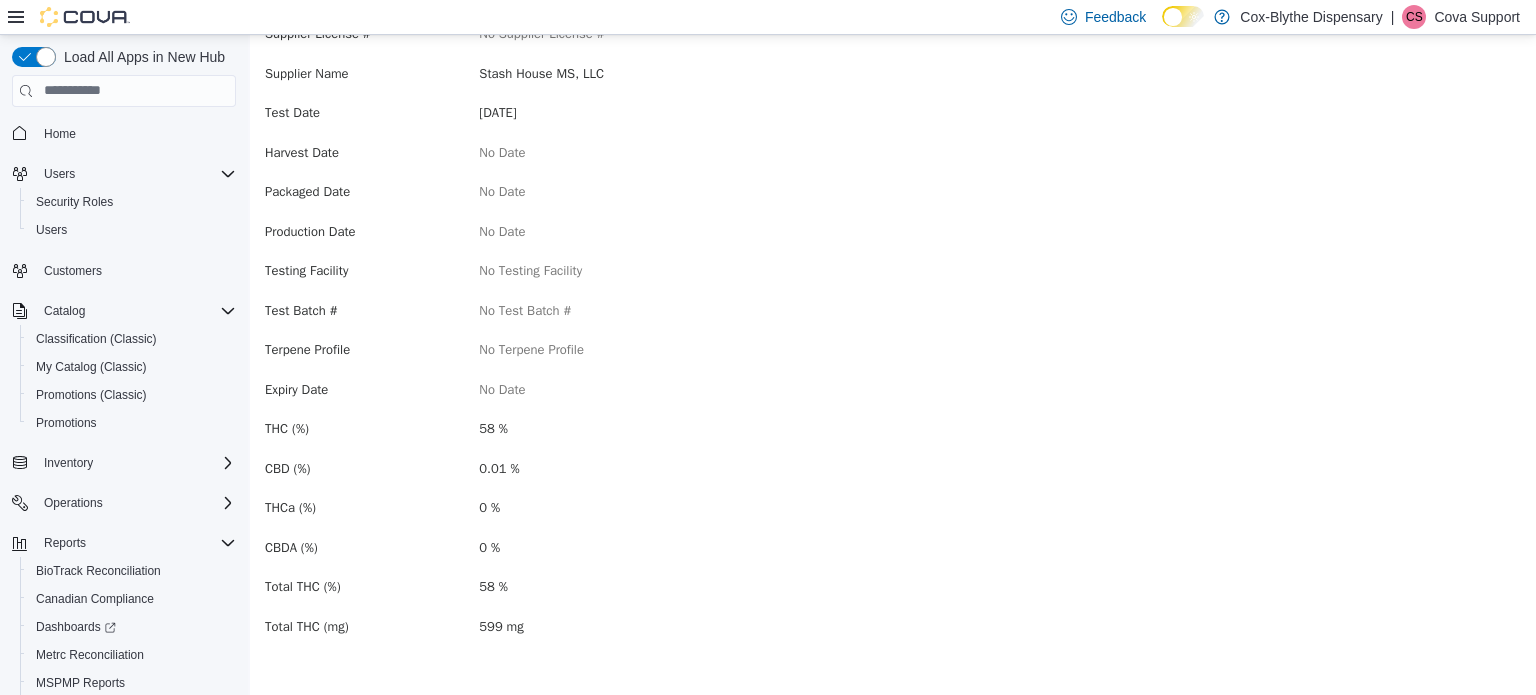 scroll, scrollTop: 358, scrollLeft: 0, axis: vertical 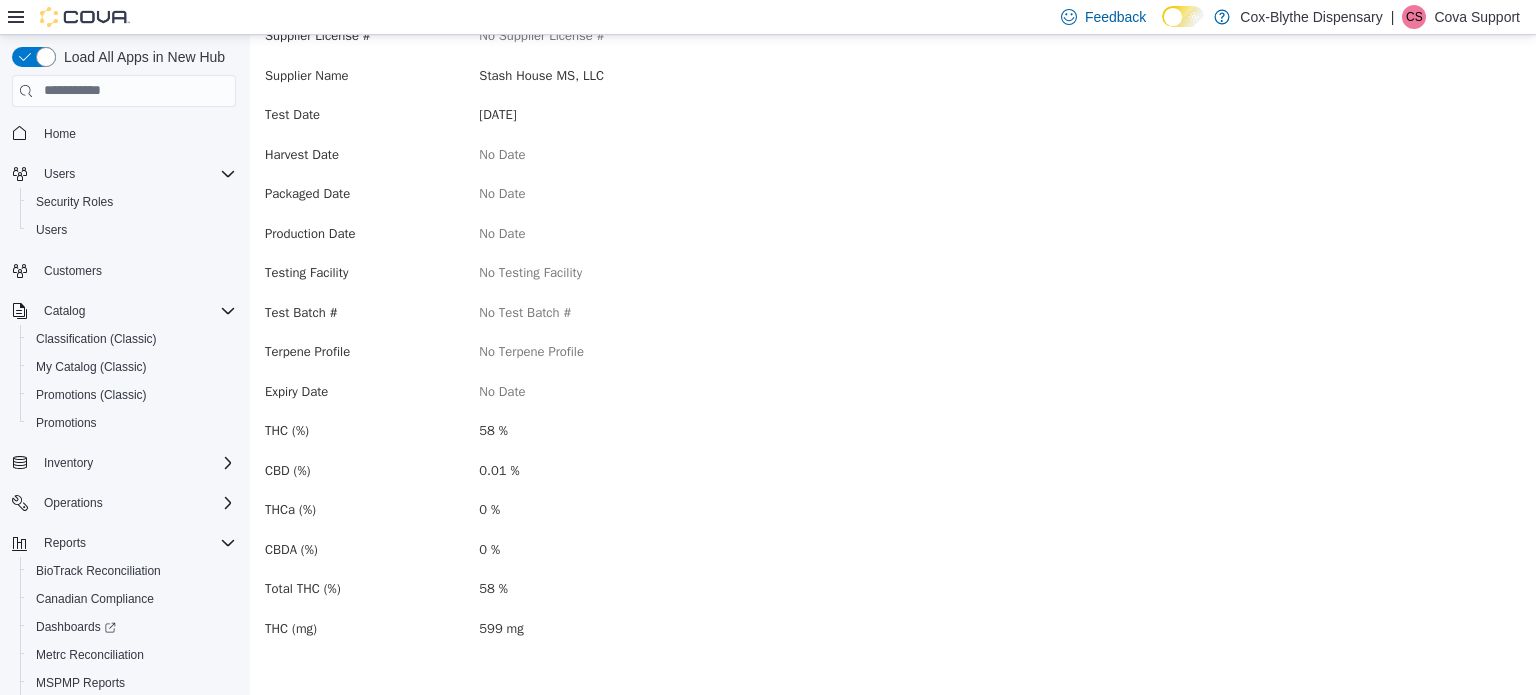 drag, startPoint x: 969, startPoint y: 243, endPoint x: 947, endPoint y: 343, distance: 102.3914 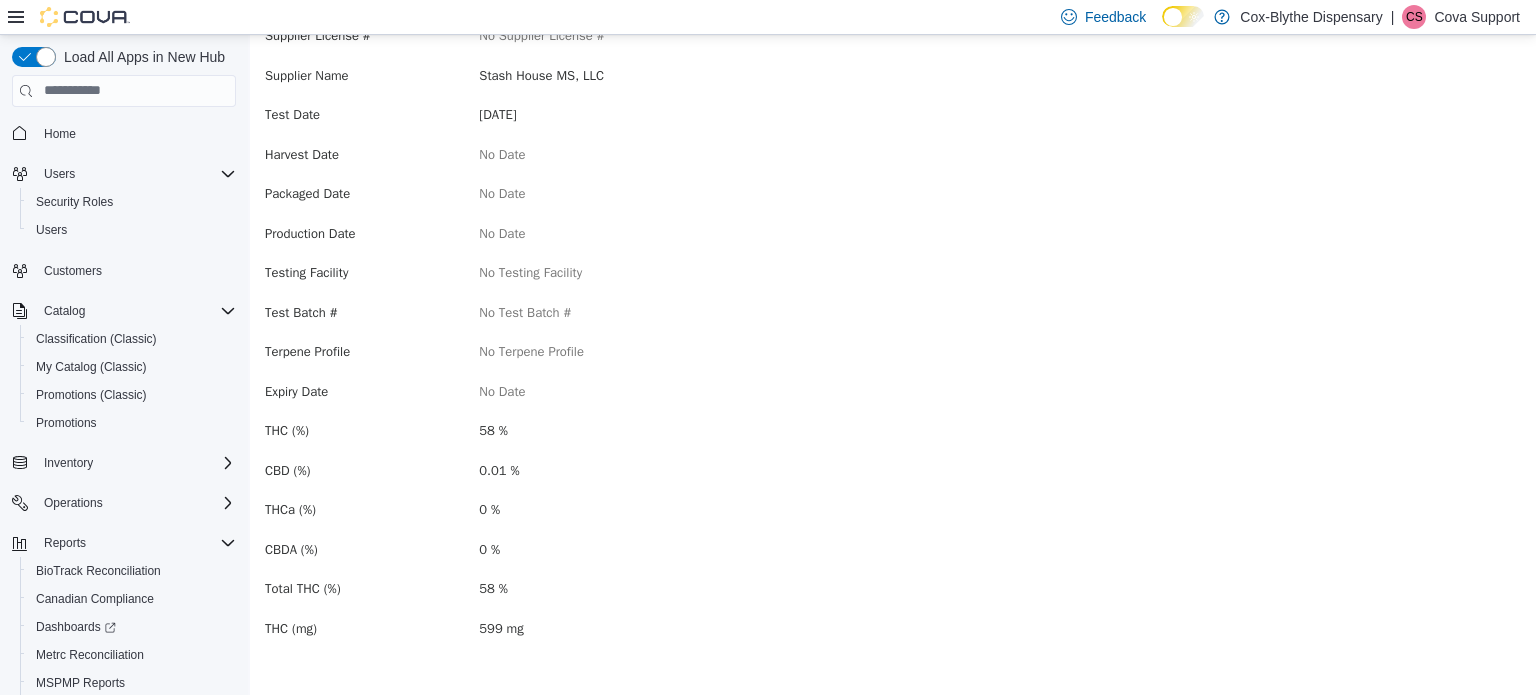 drag, startPoint x: 874, startPoint y: 299, endPoint x: 871, endPoint y: 326, distance: 27.166155 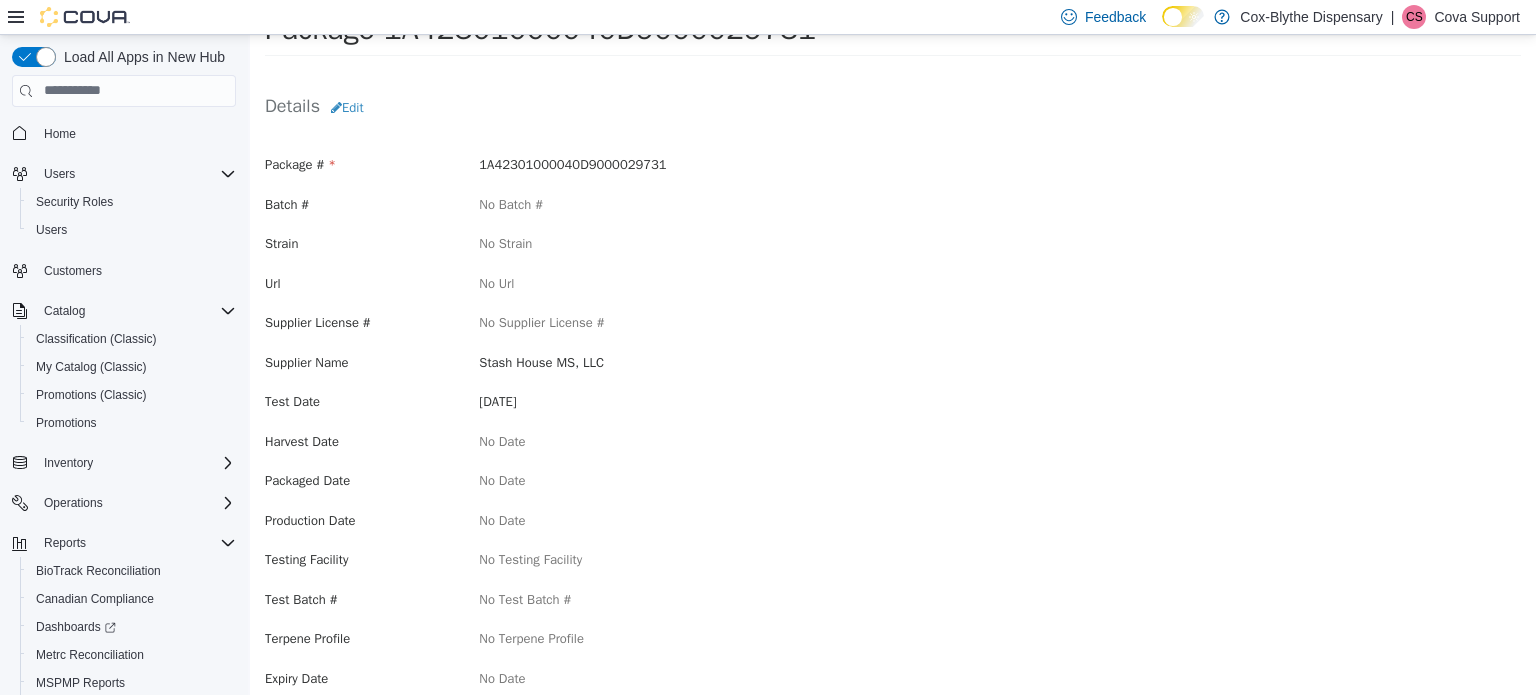 scroll, scrollTop: 0, scrollLeft: 0, axis: both 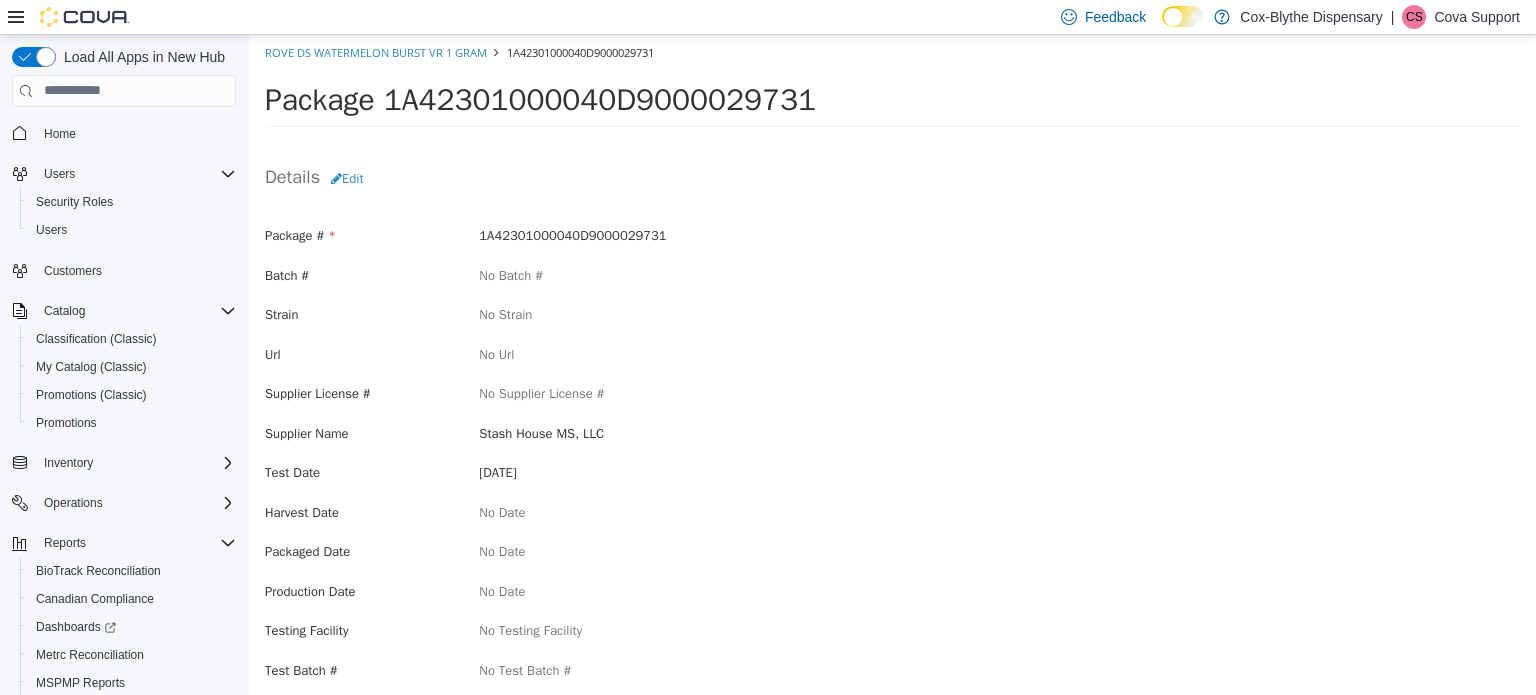 drag, startPoint x: 866, startPoint y: 336, endPoint x: 854, endPoint y: 187, distance: 149.48244 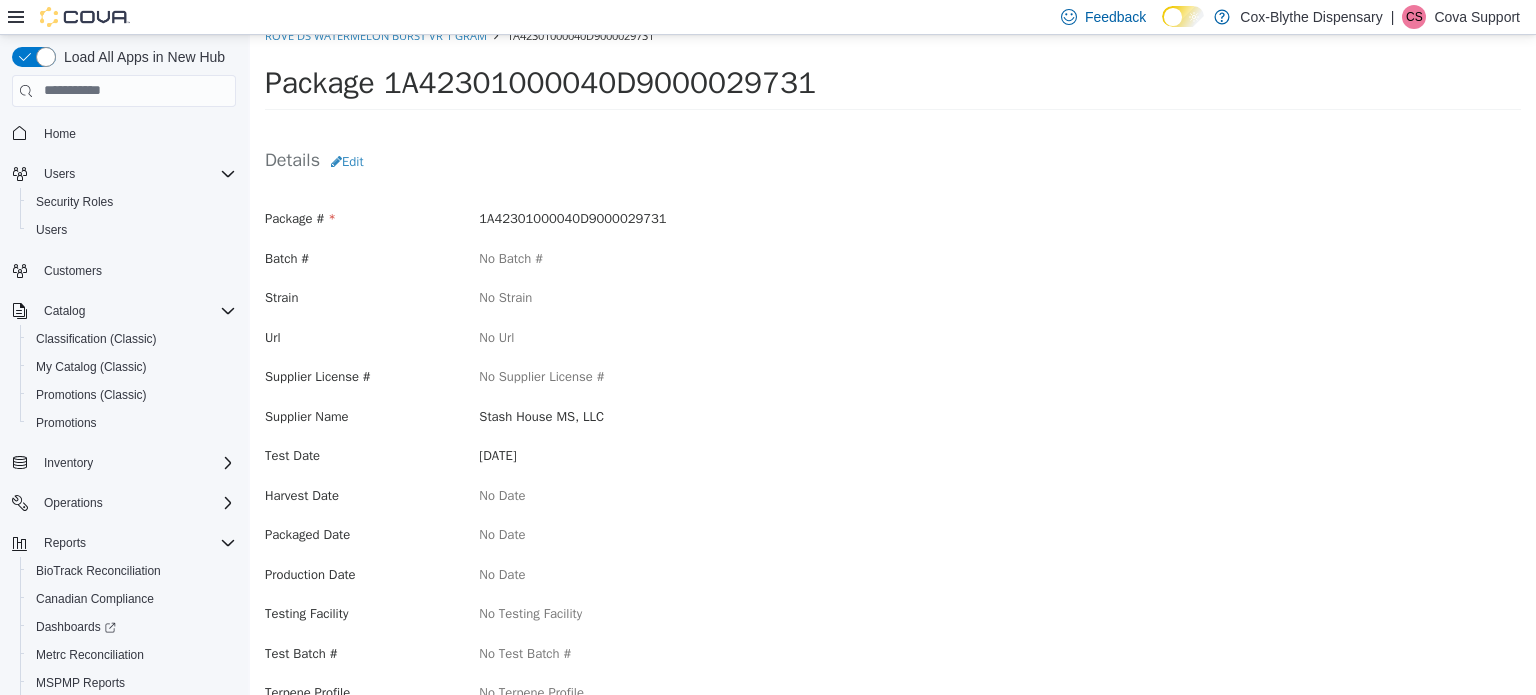 scroll, scrollTop: 0, scrollLeft: 0, axis: both 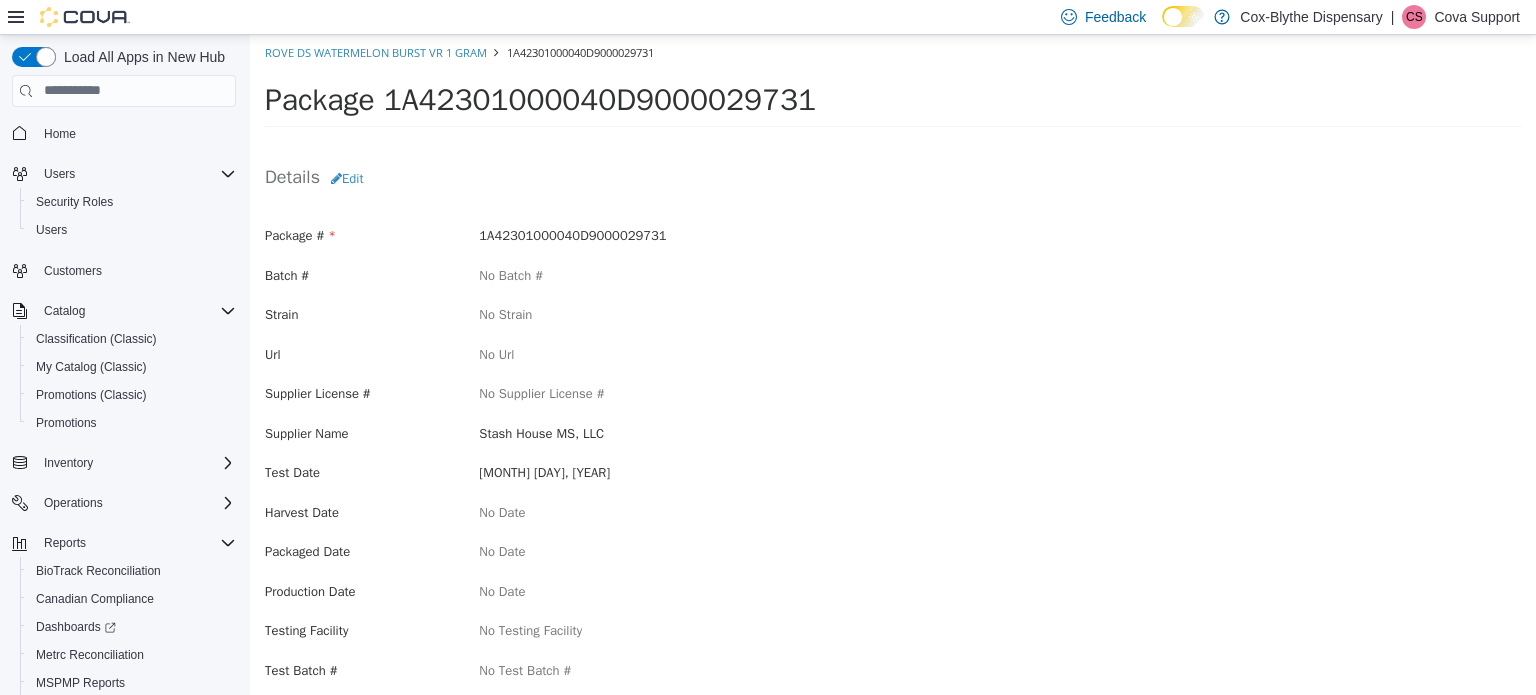 click on "Feedback Dark Mode Cox-Blythe Dispensary | CS Cova Support" at bounding box center (768, 17) 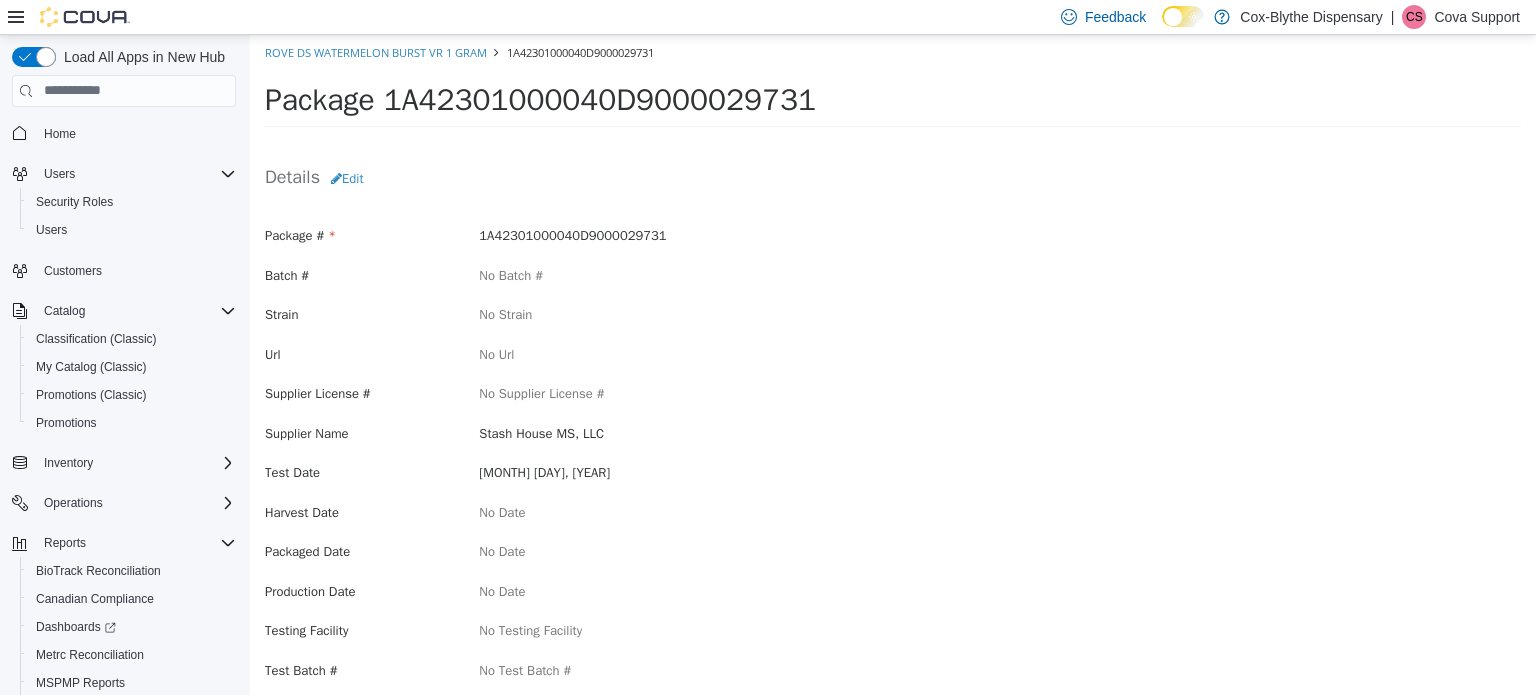 click on "Cova Support" at bounding box center (1477, 17) 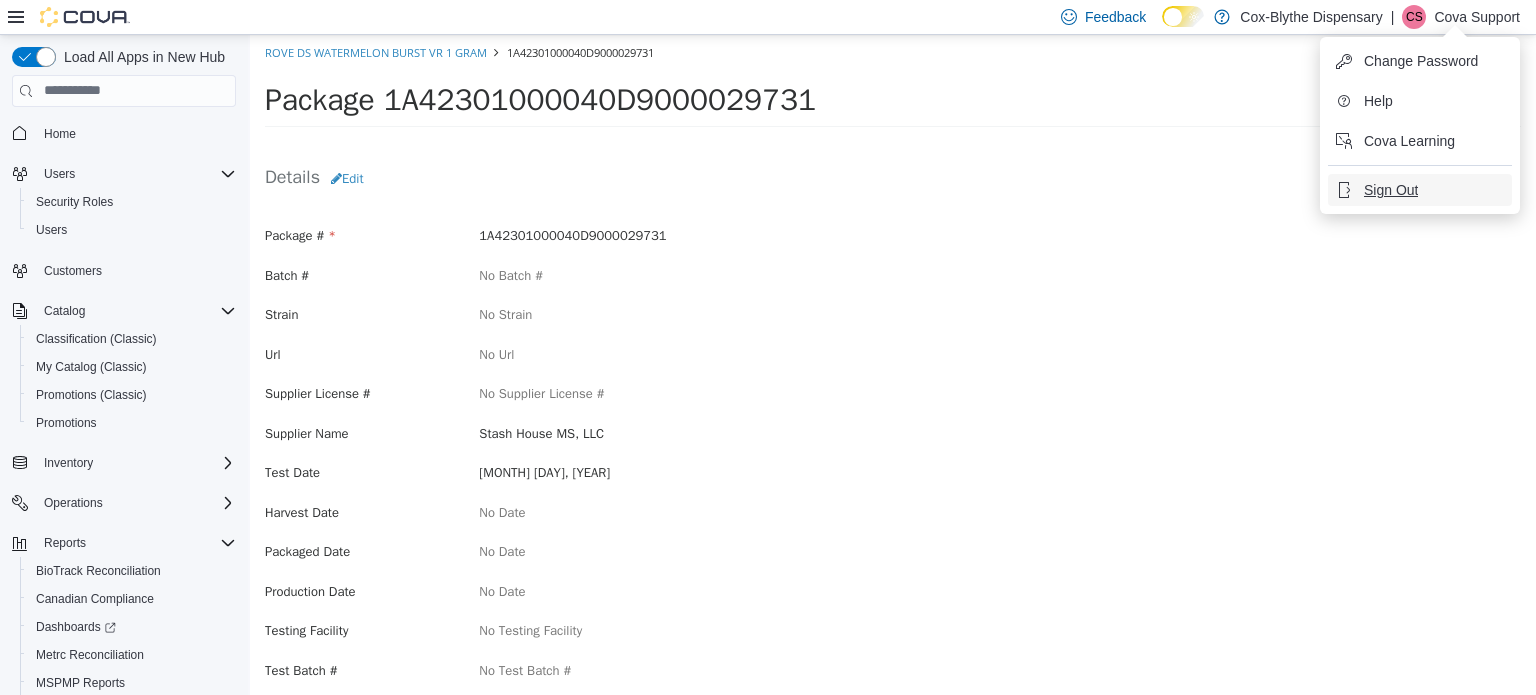 click on "Sign Out" at bounding box center [1391, 190] 